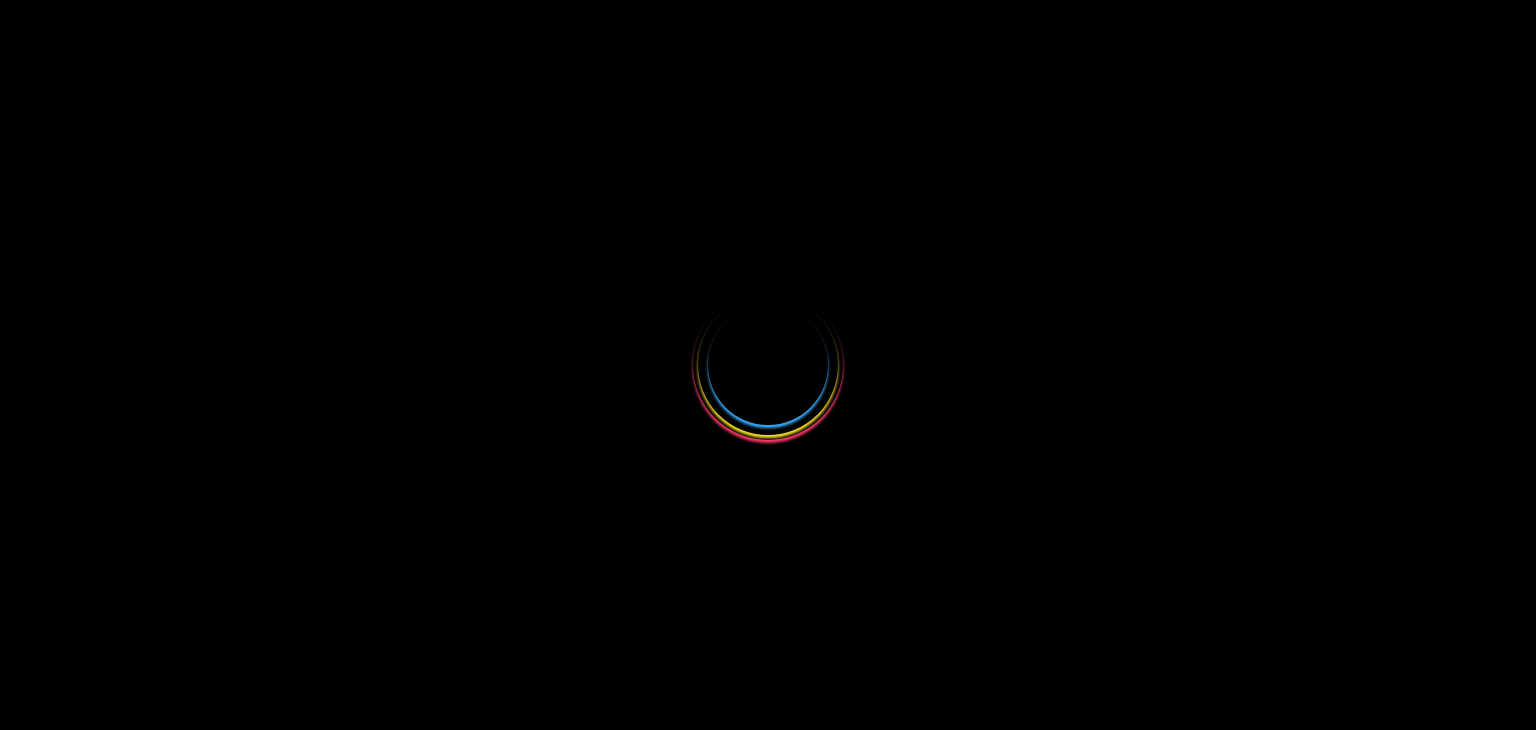 scroll, scrollTop: 0, scrollLeft: 0, axis: both 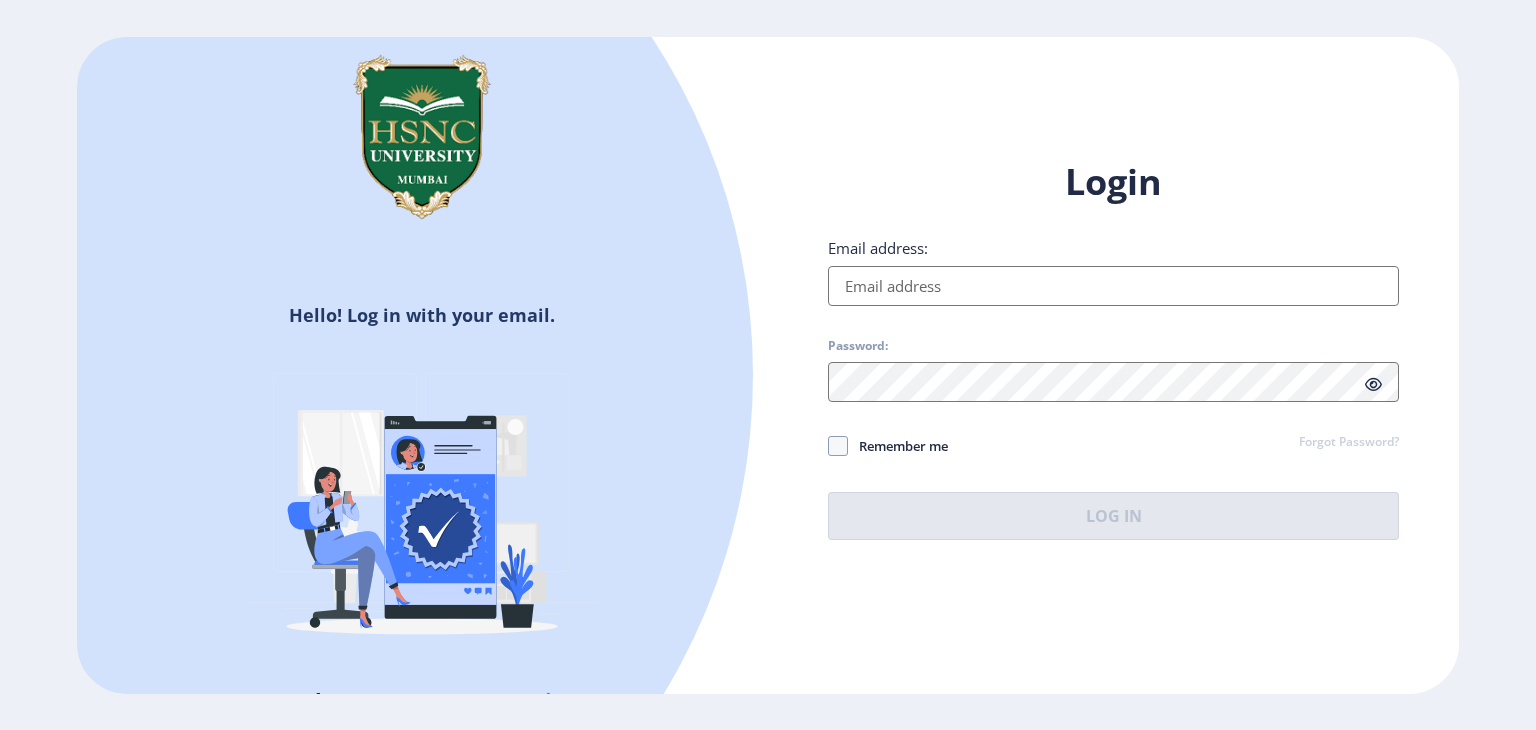 click on "Email address:" at bounding box center [1113, 286] 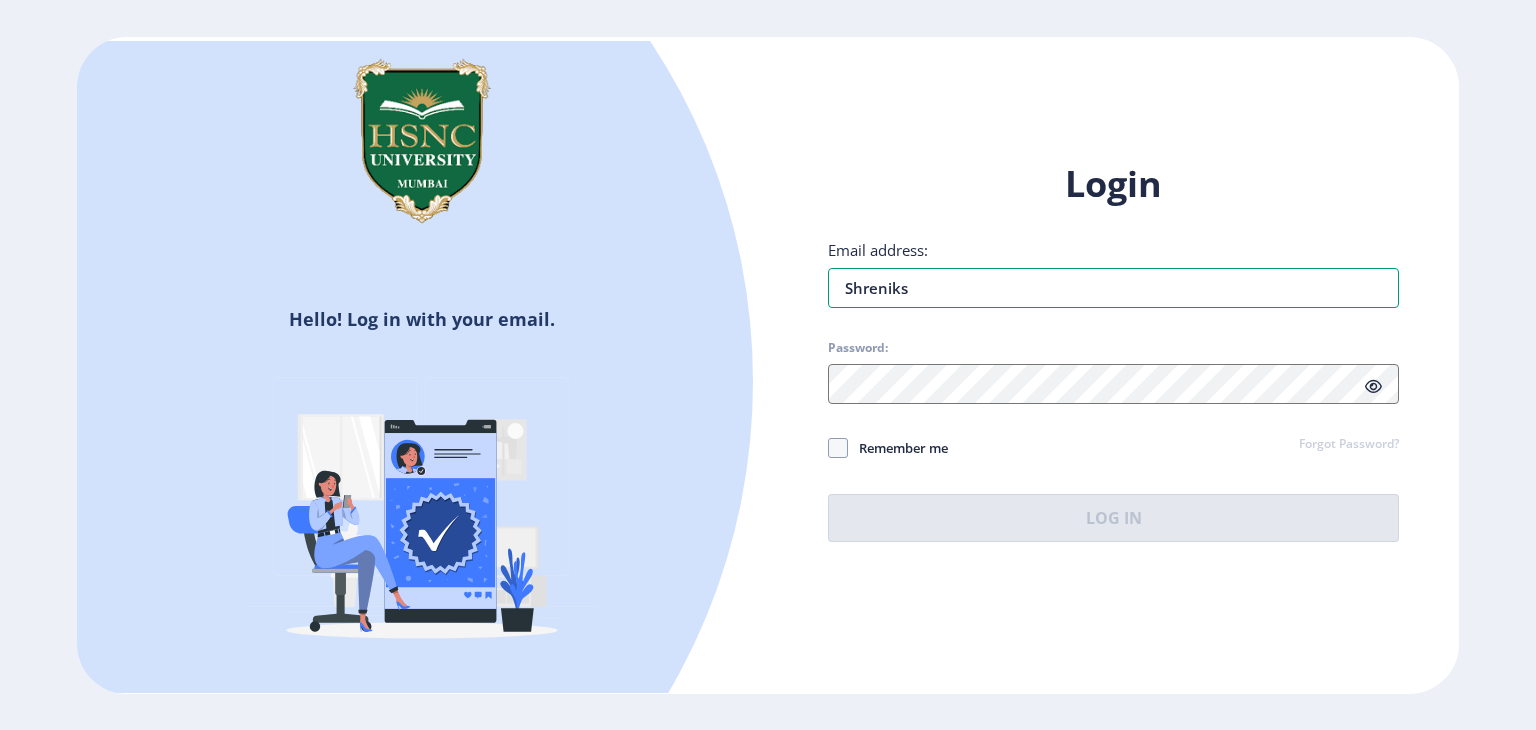 type on "[EMAIL_ADDRESS][DOMAIN_NAME]" 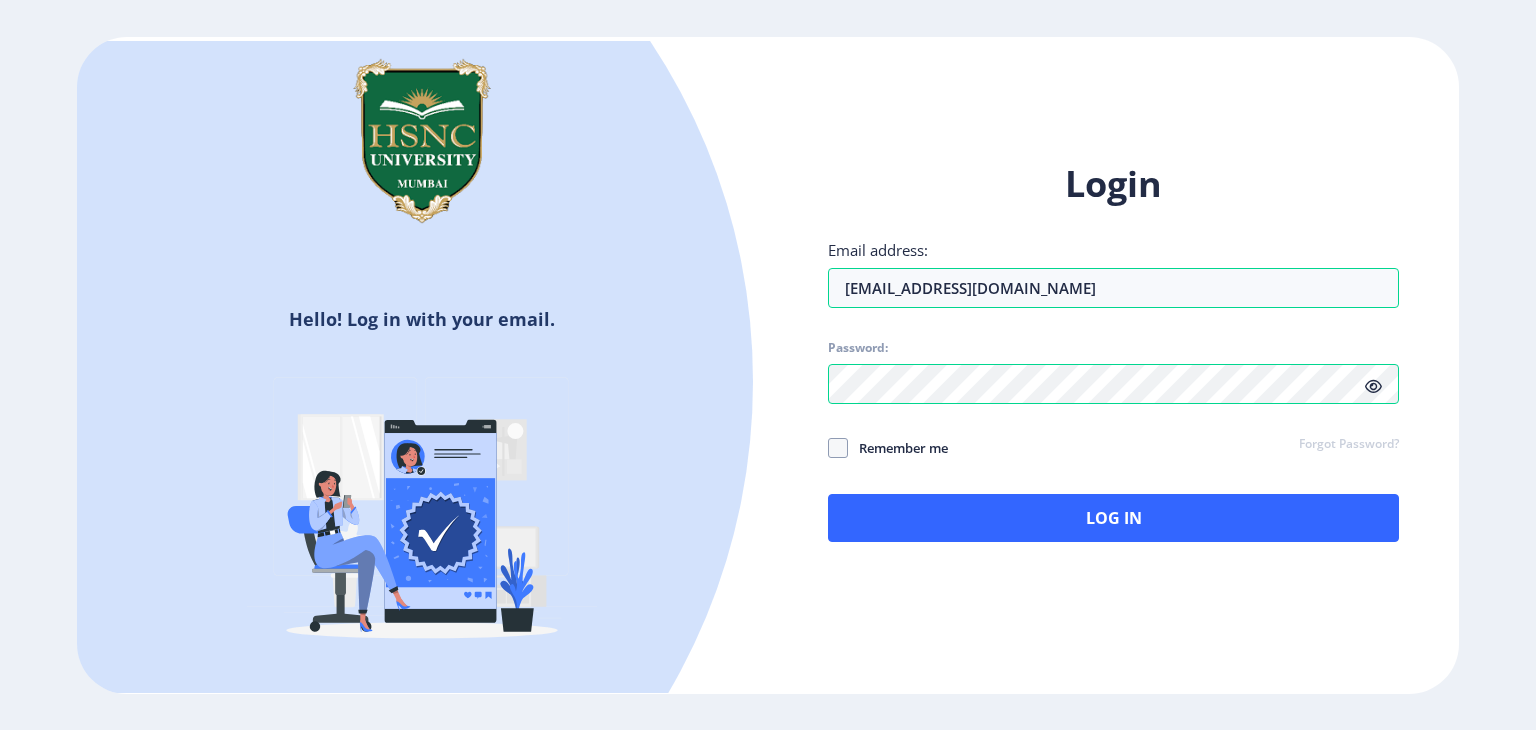 click 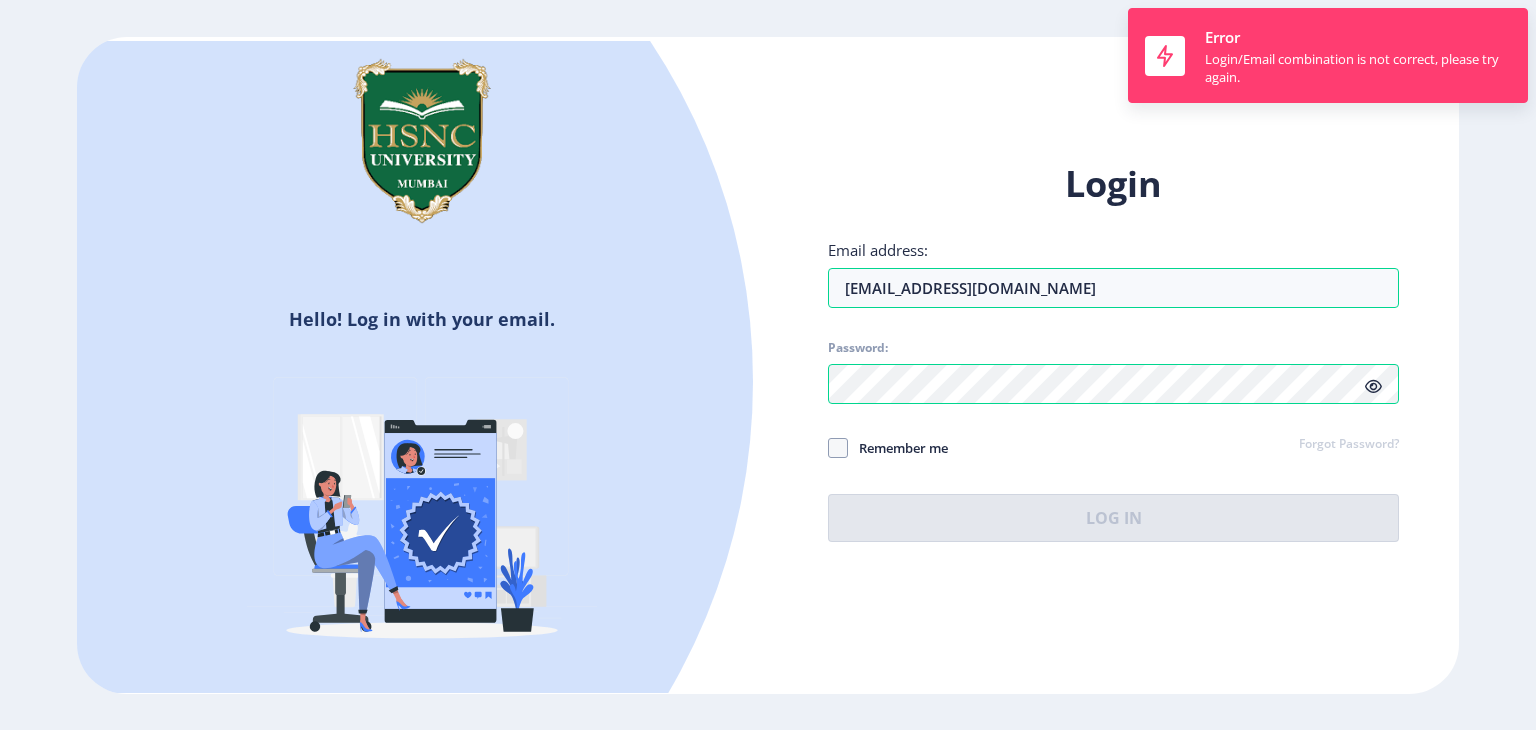 click on "Login Email address: [EMAIL_ADDRESS][DOMAIN_NAME] Password: Remember me Forgot Password?  Log In" 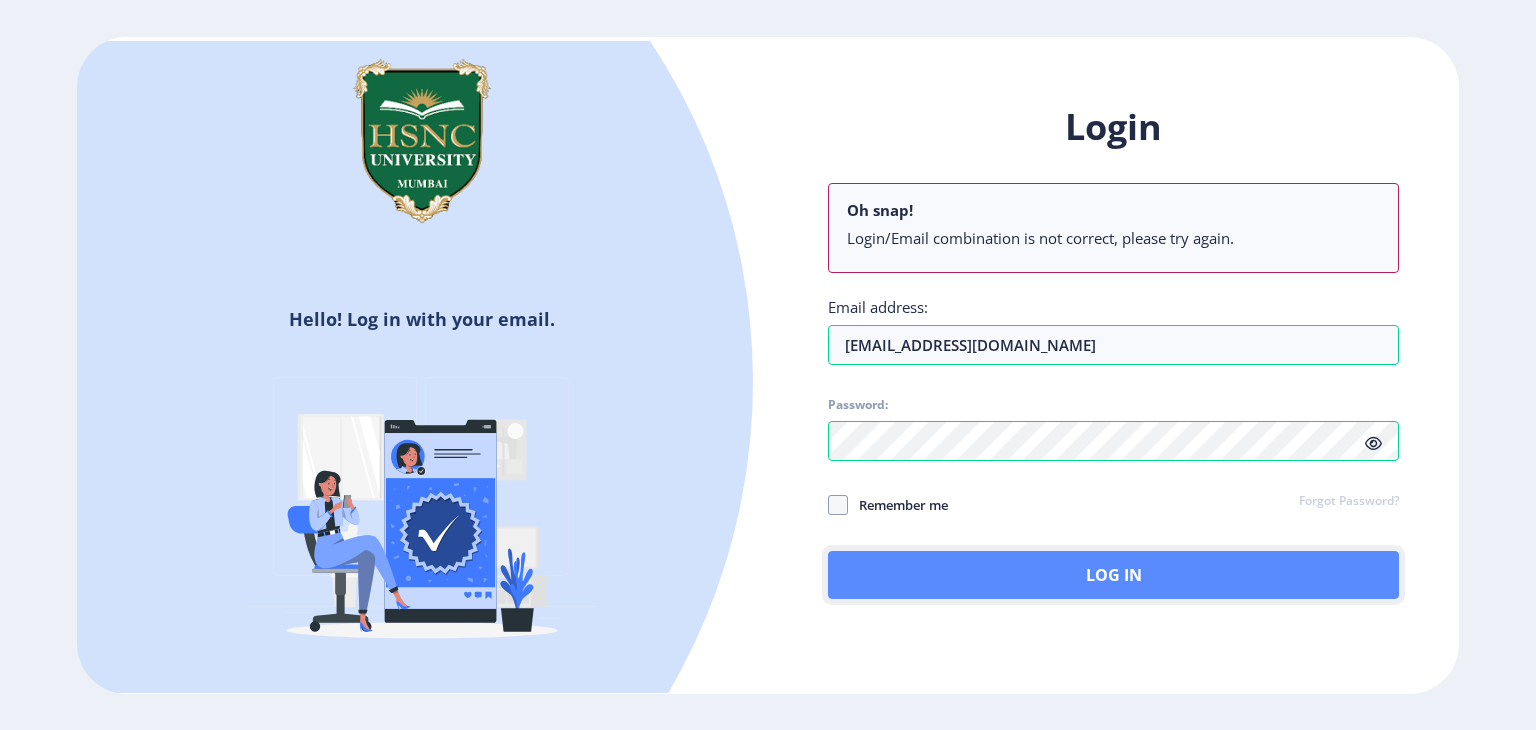 click on "Log In" 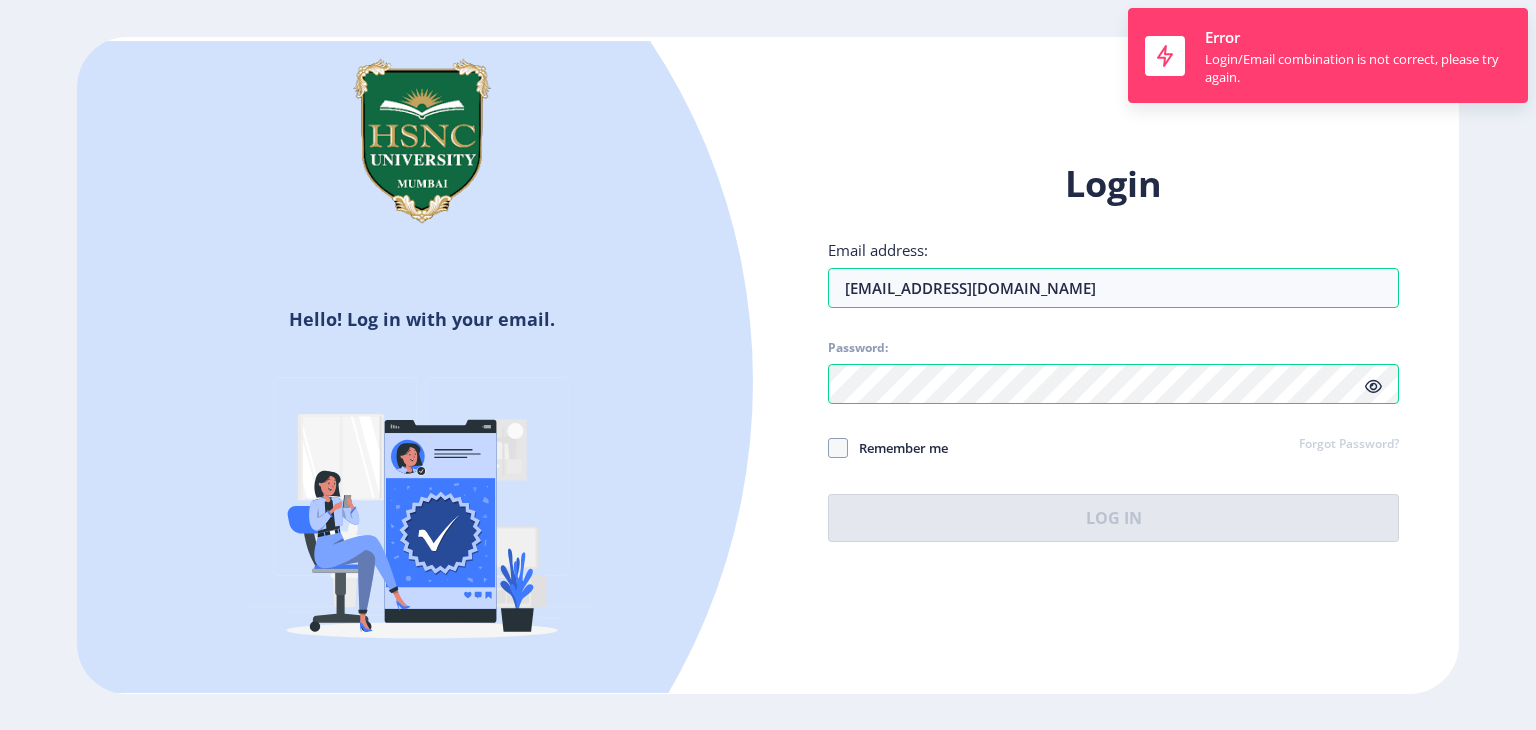 click on "Forgot Password?" 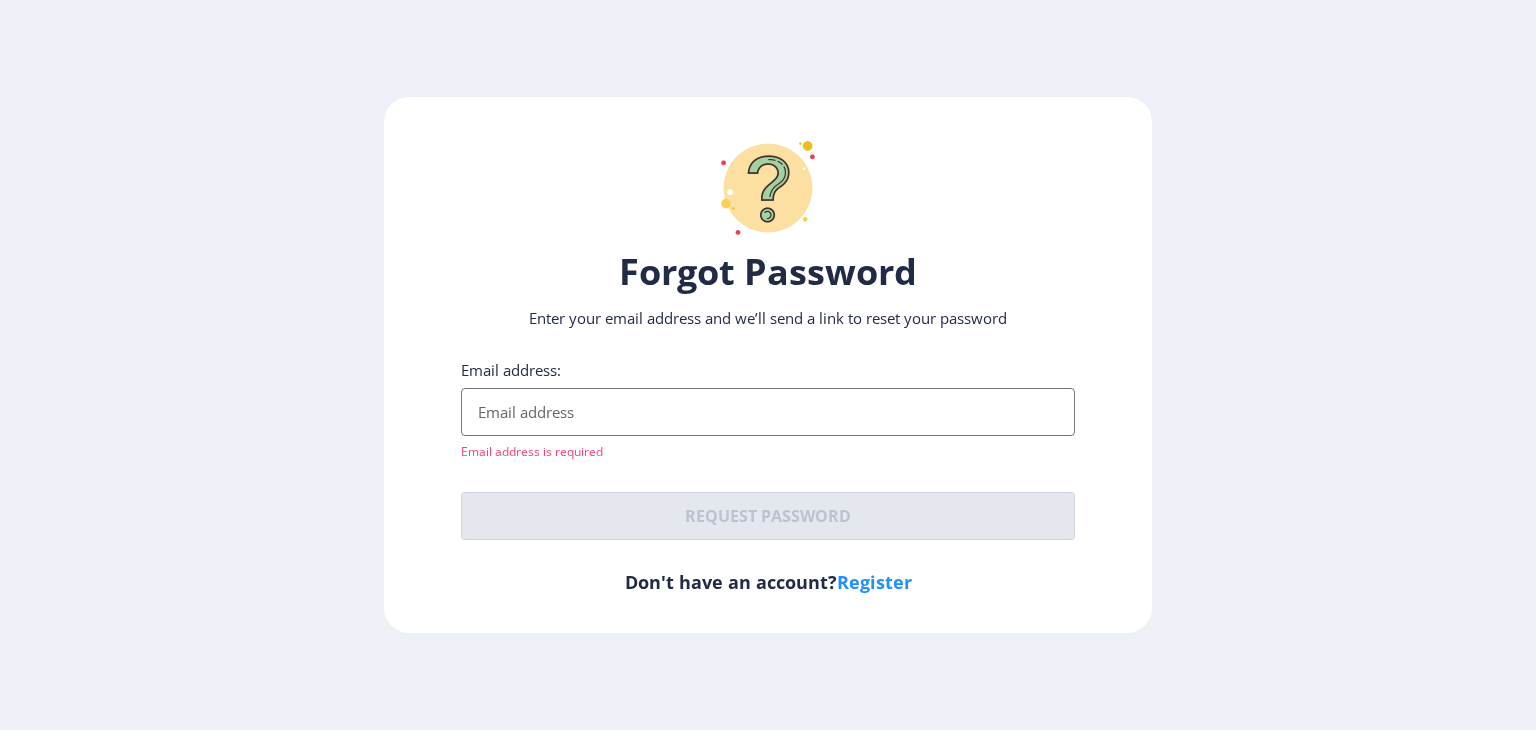 click on "Email address:" at bounding box center [768, 412] 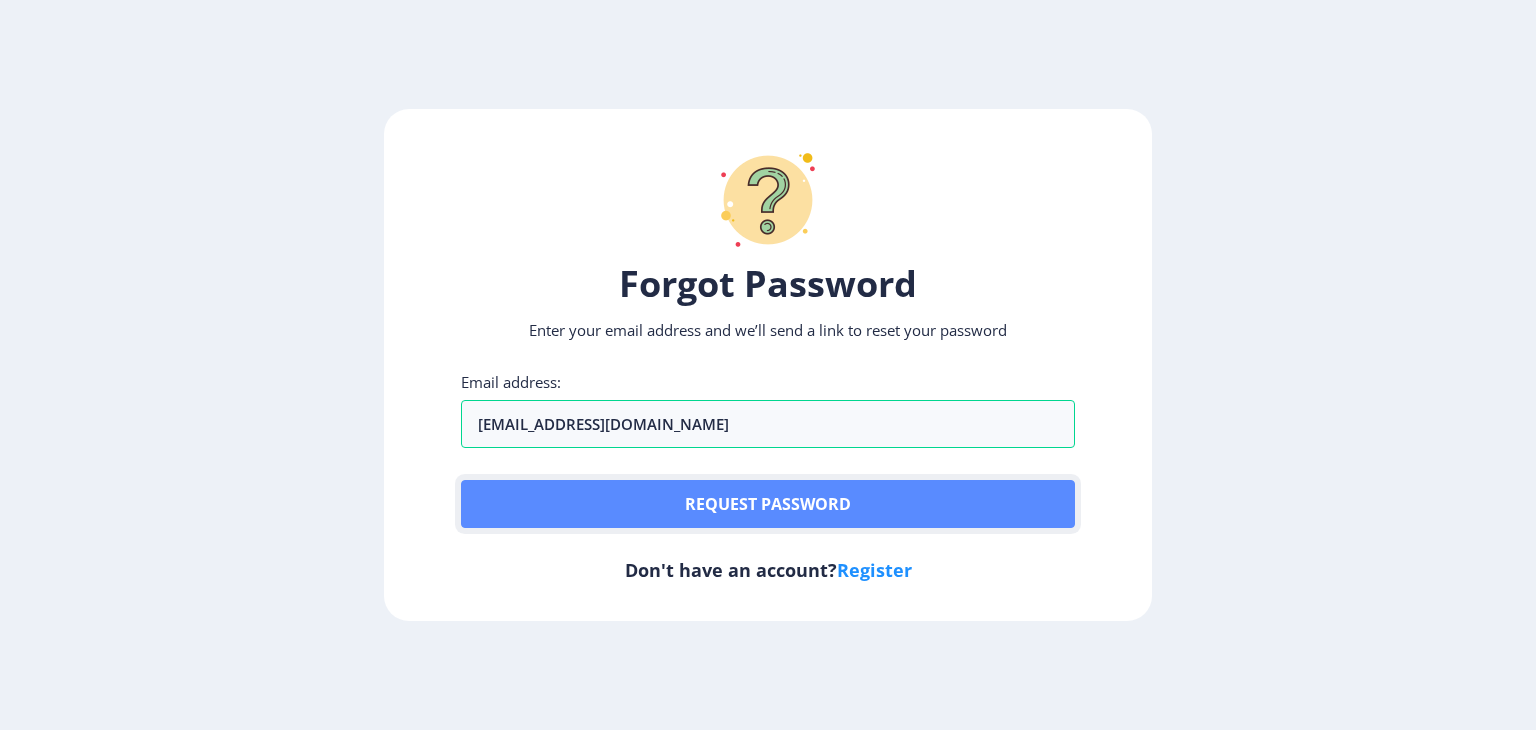 click on "Request password" 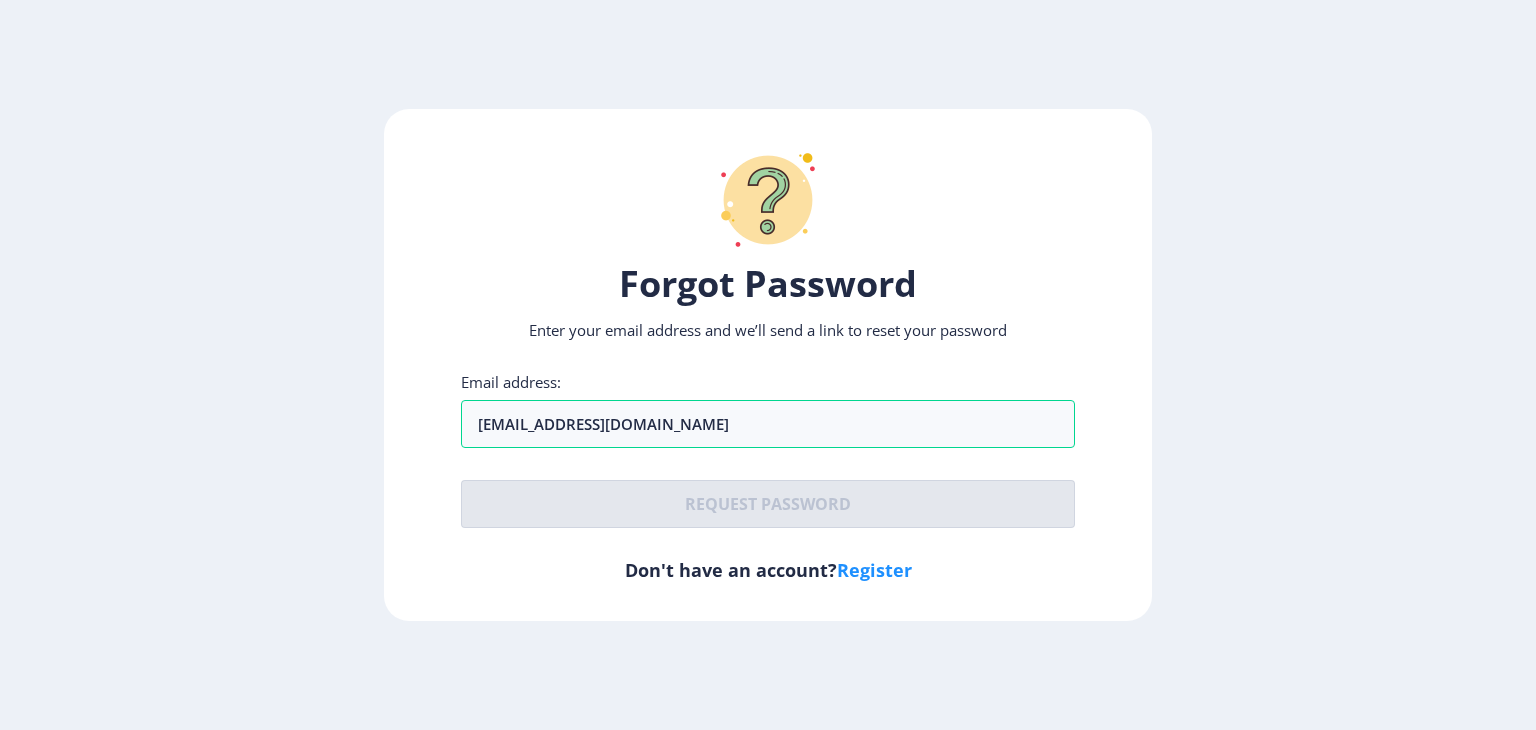 click on "Register" 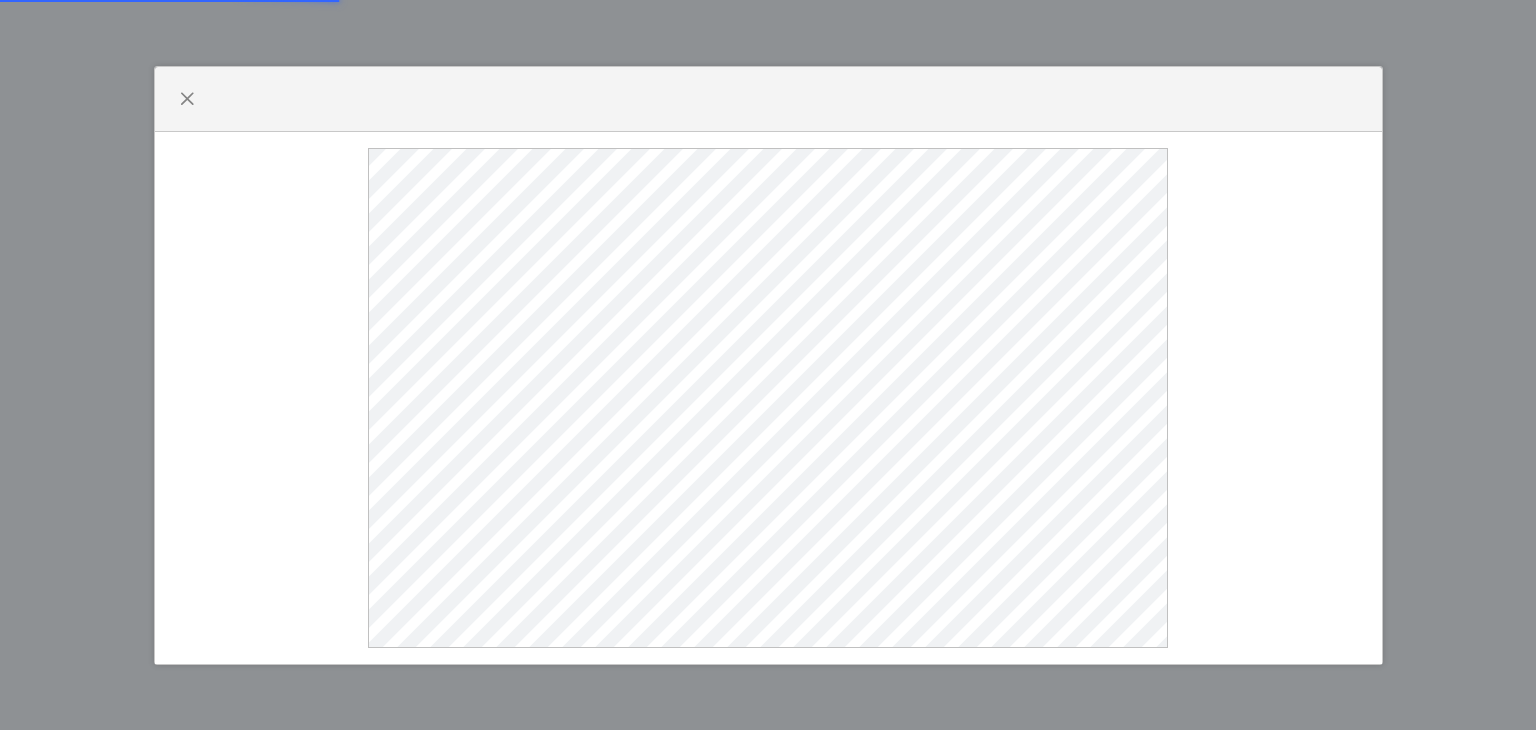 select 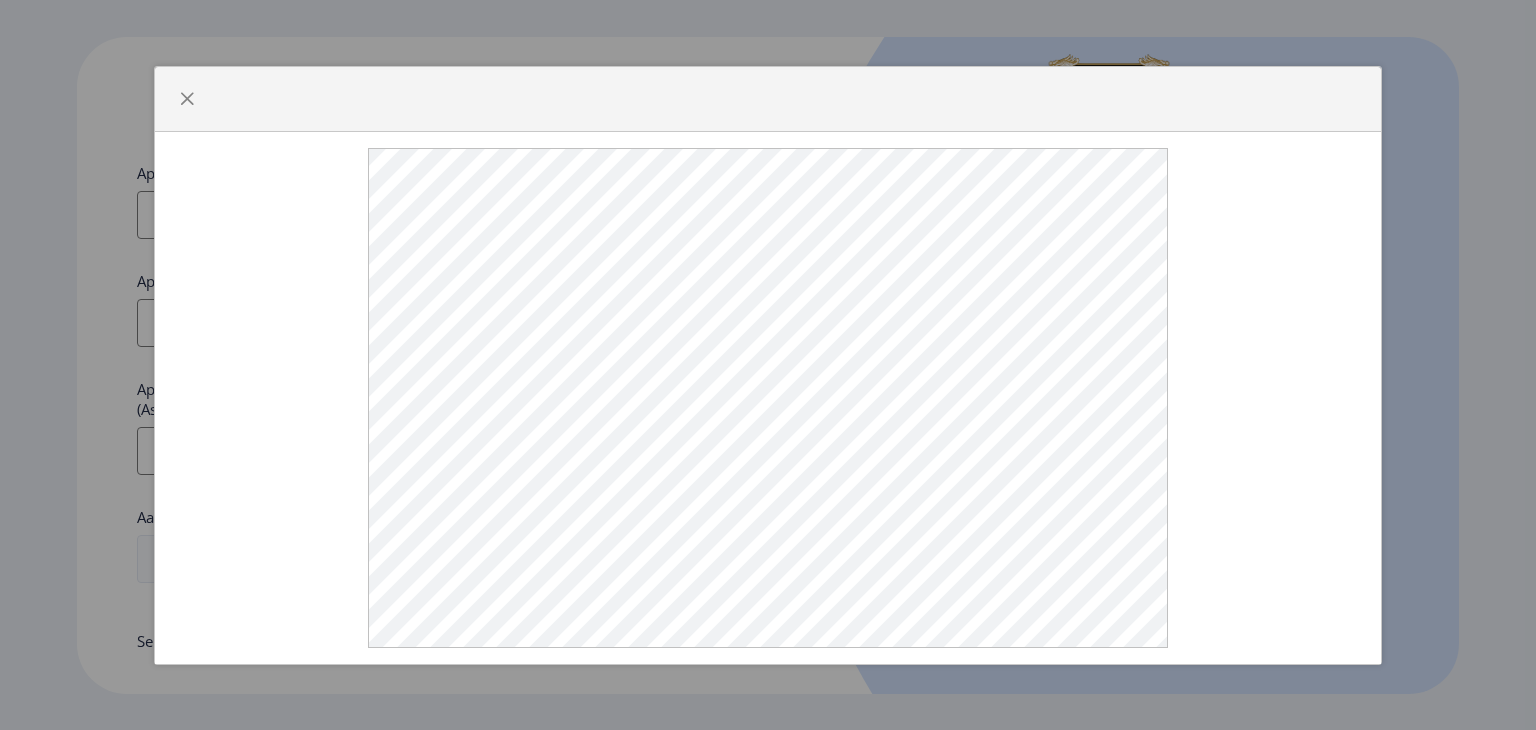 click 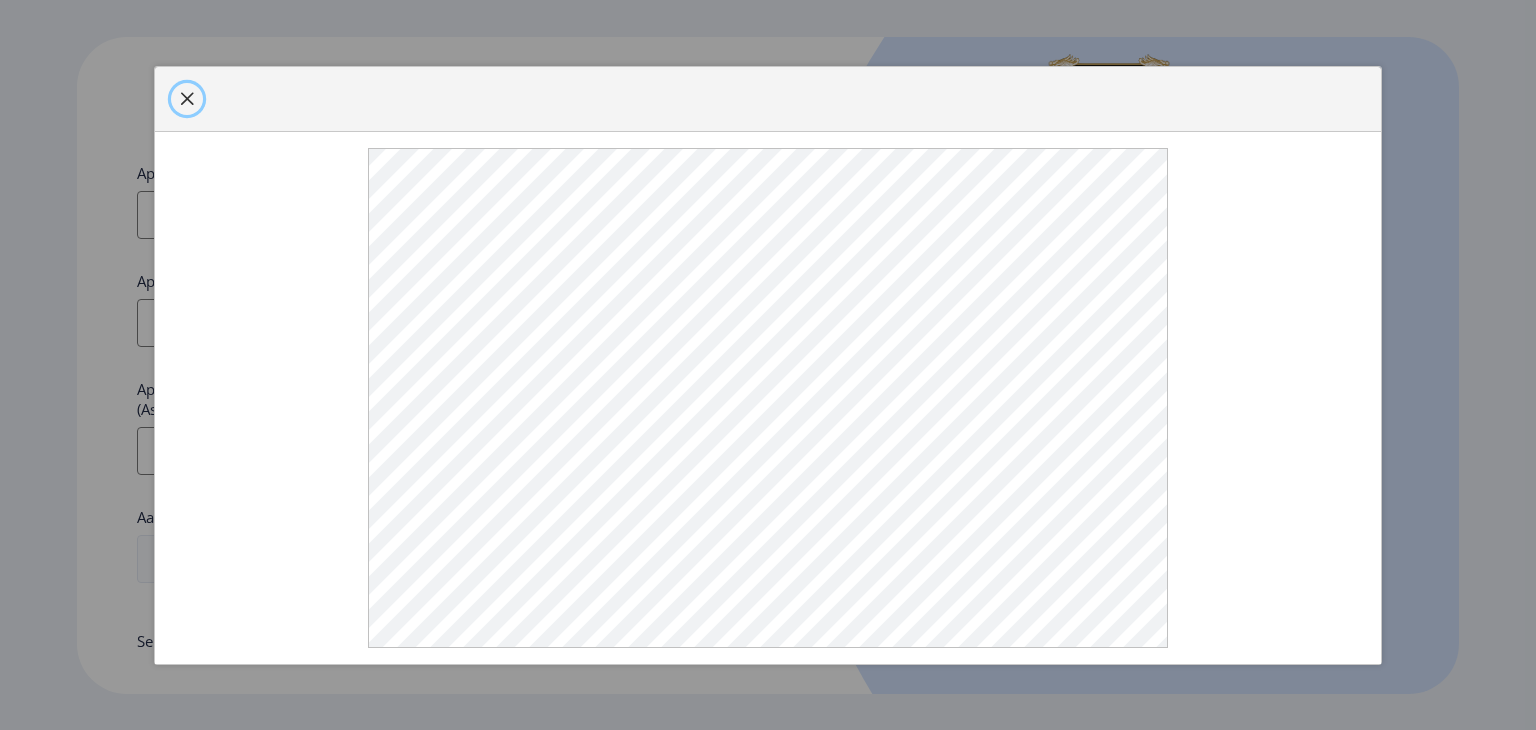 click 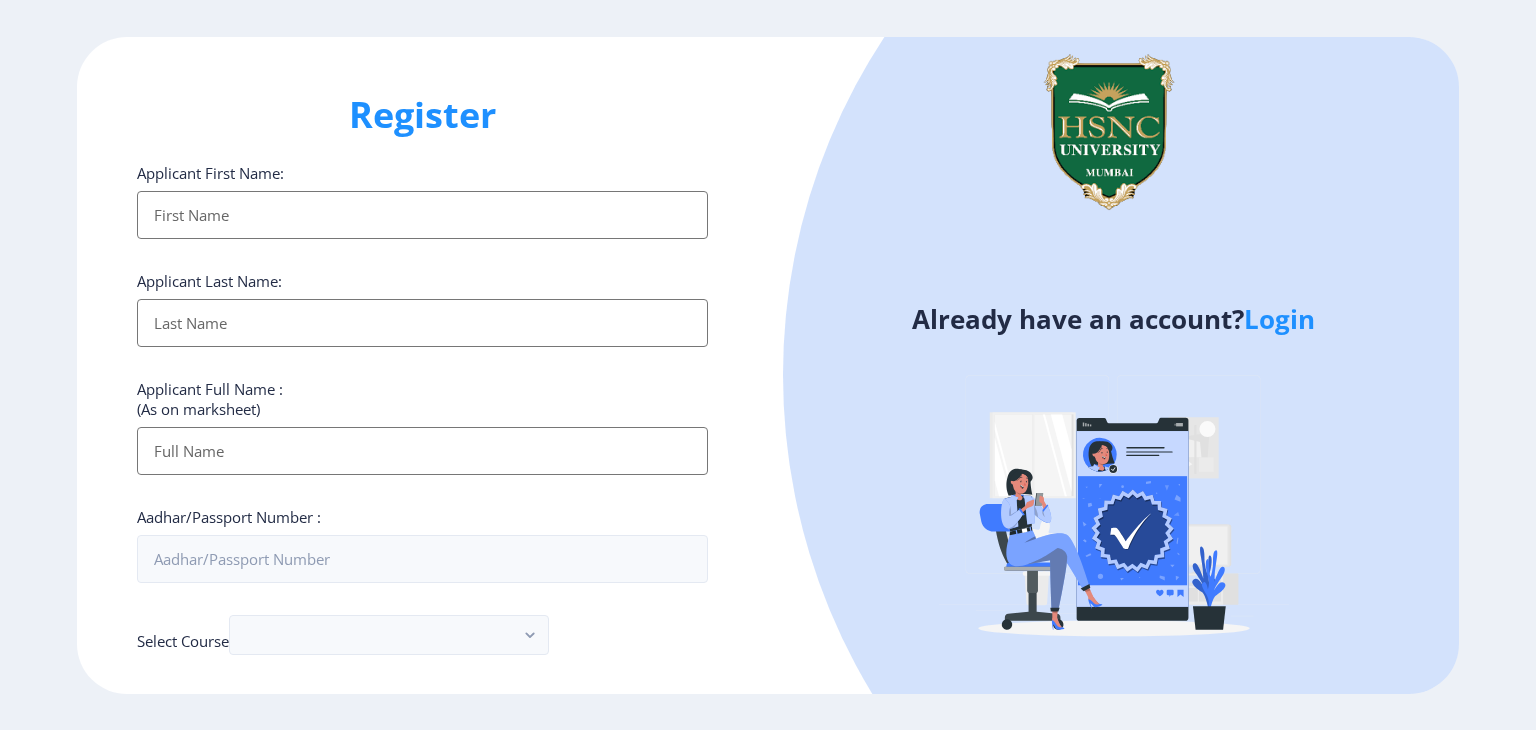 click on "Applicant First Name:" at bounding box center [422, 215] 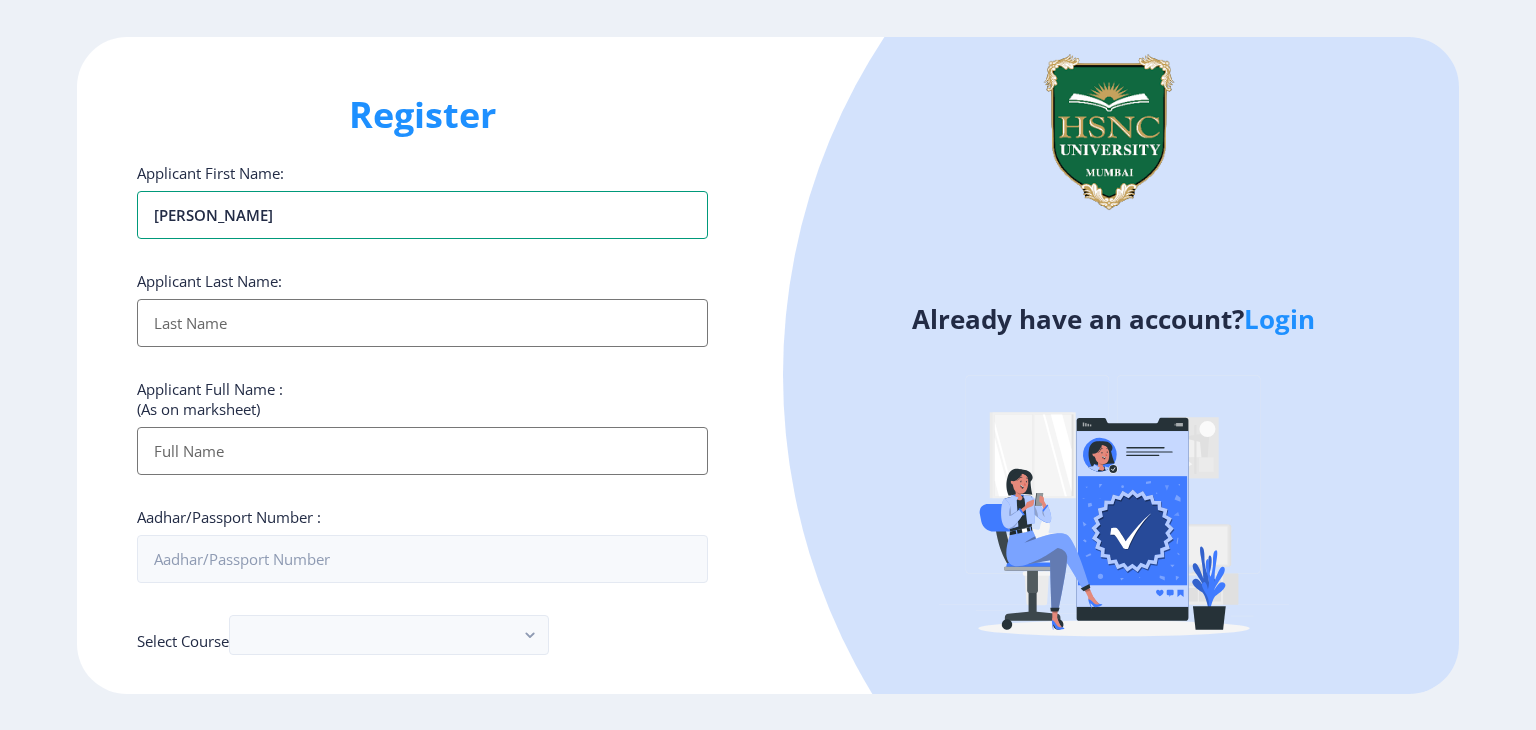type on "[PERSON_NAME]" 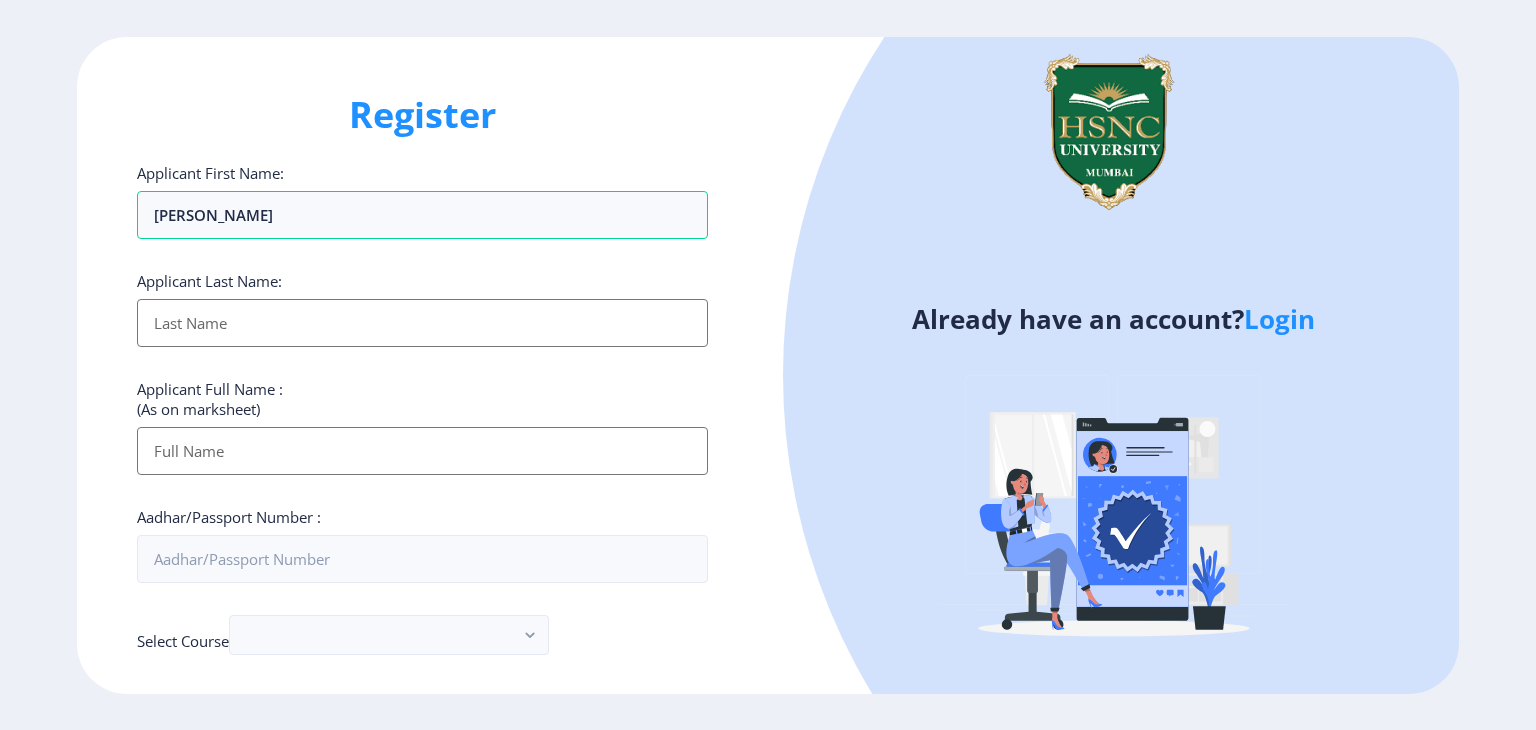 click on "Applicant First Name:" at bounding box center [422, 323] 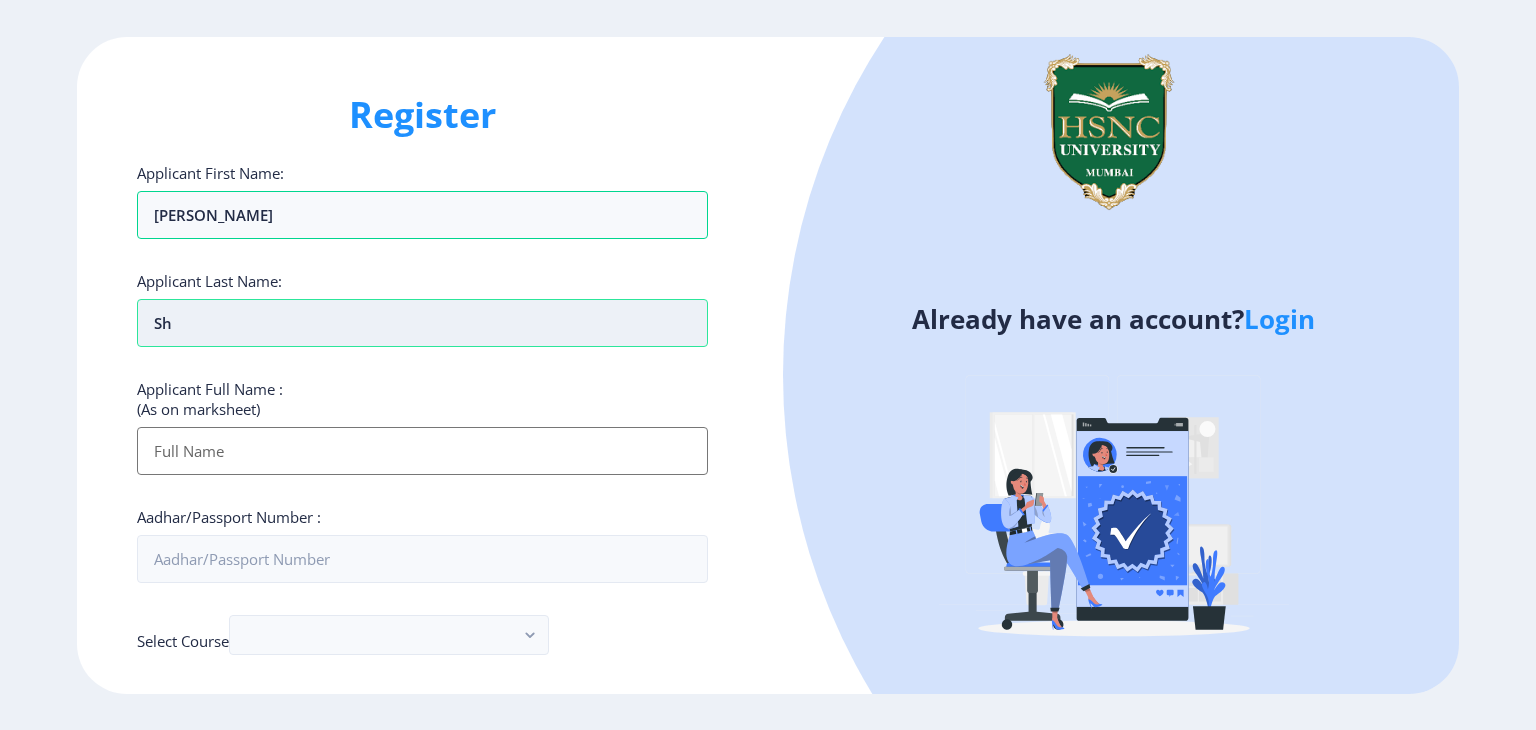 type on "S" 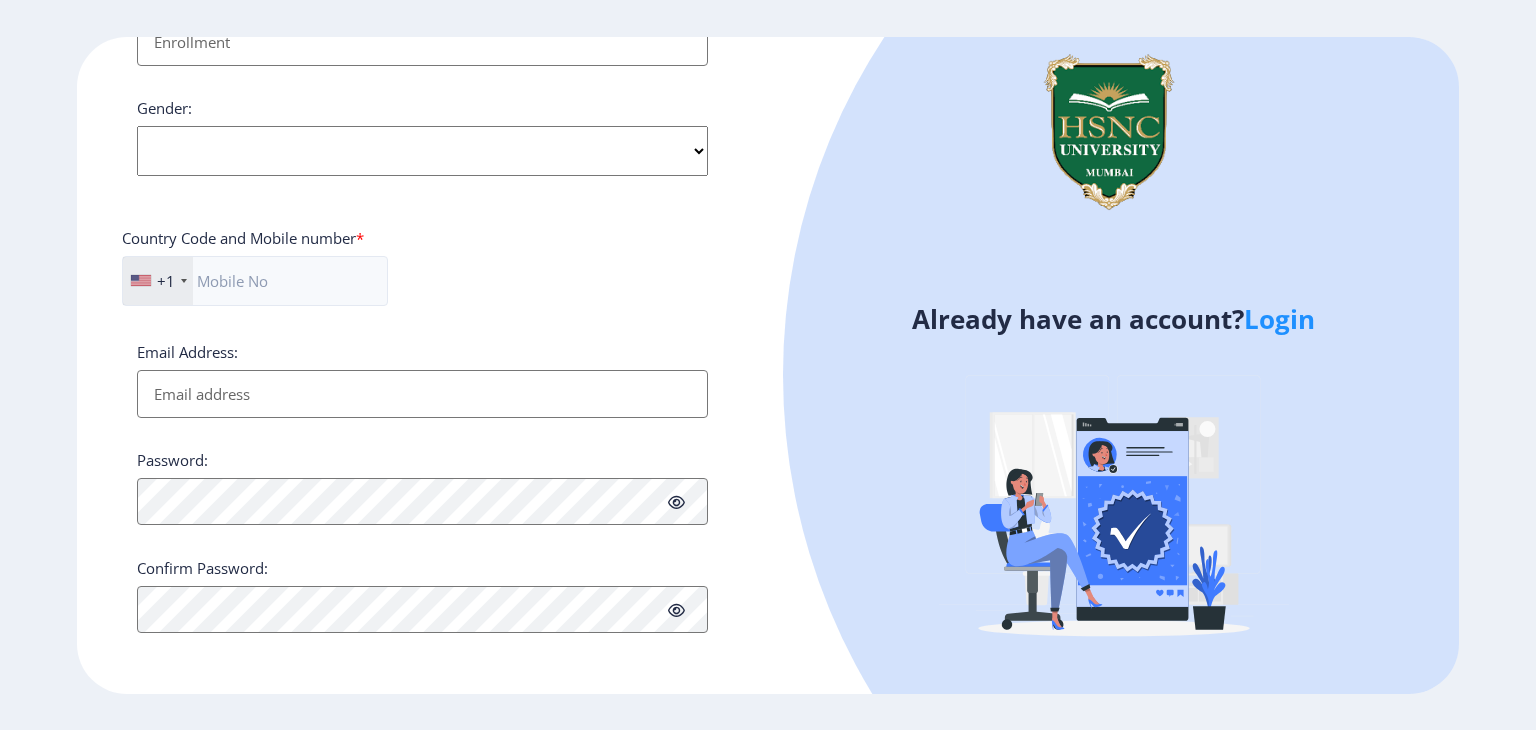 scroll, scrollTop: 0, scrollLeft: 0, axis: both 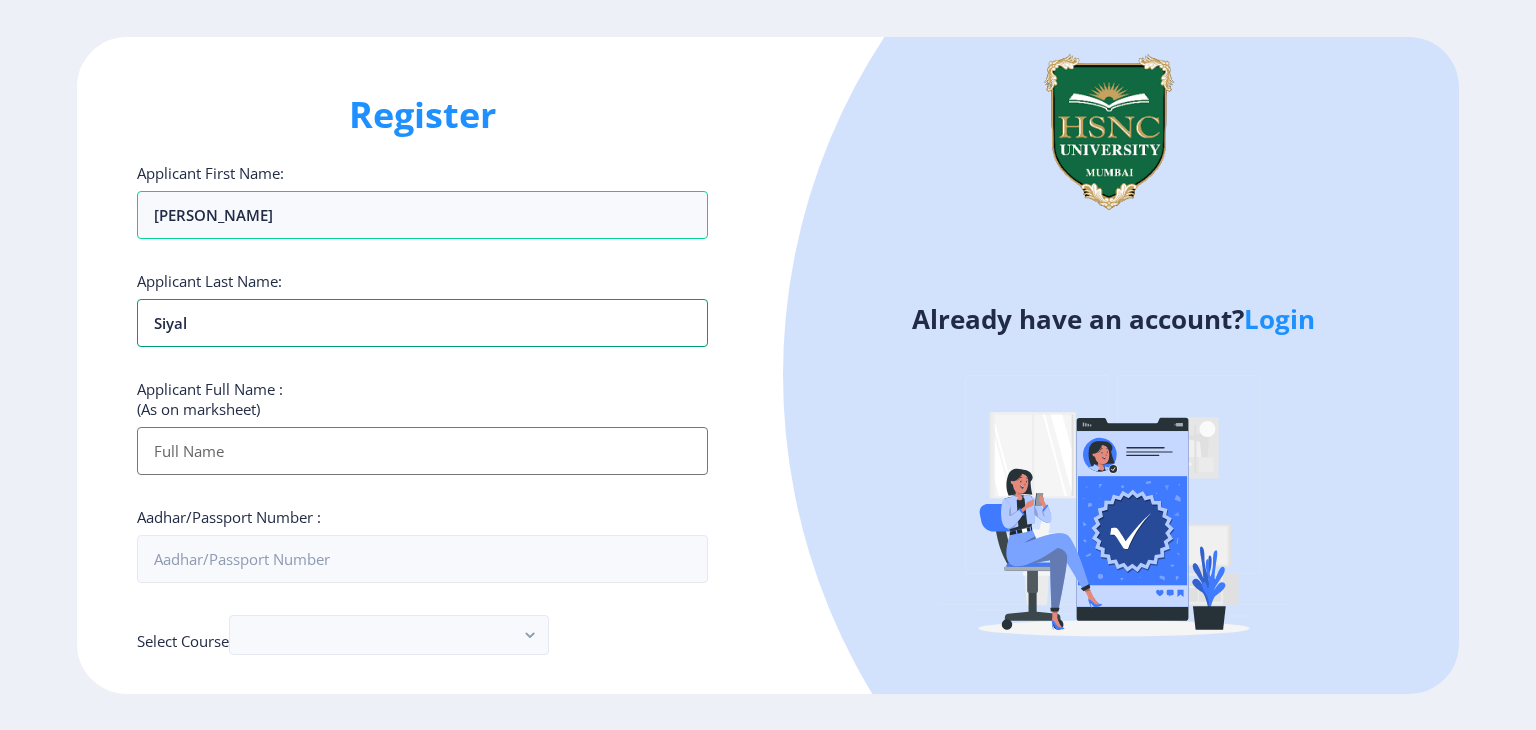 type on "Siyal" 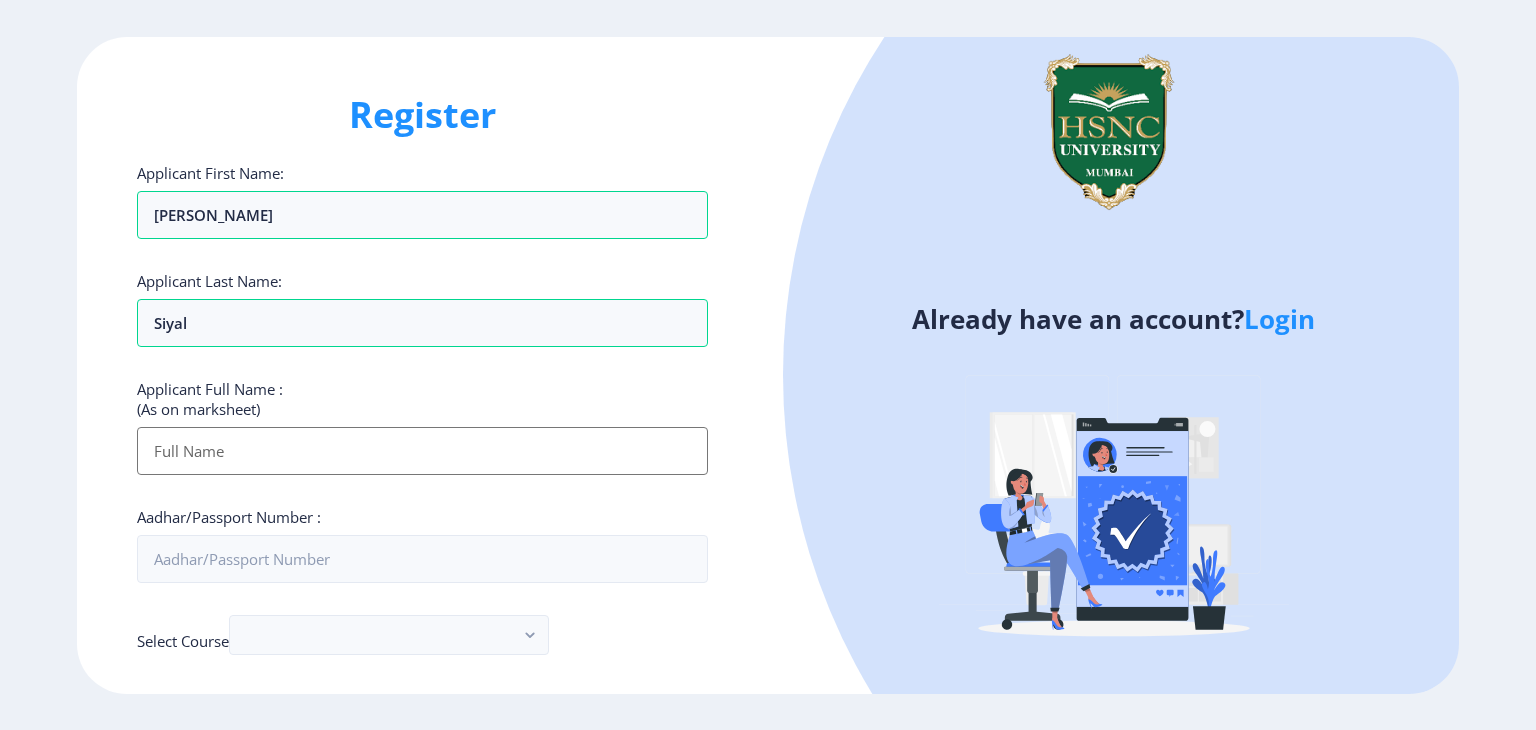 click on "Login" 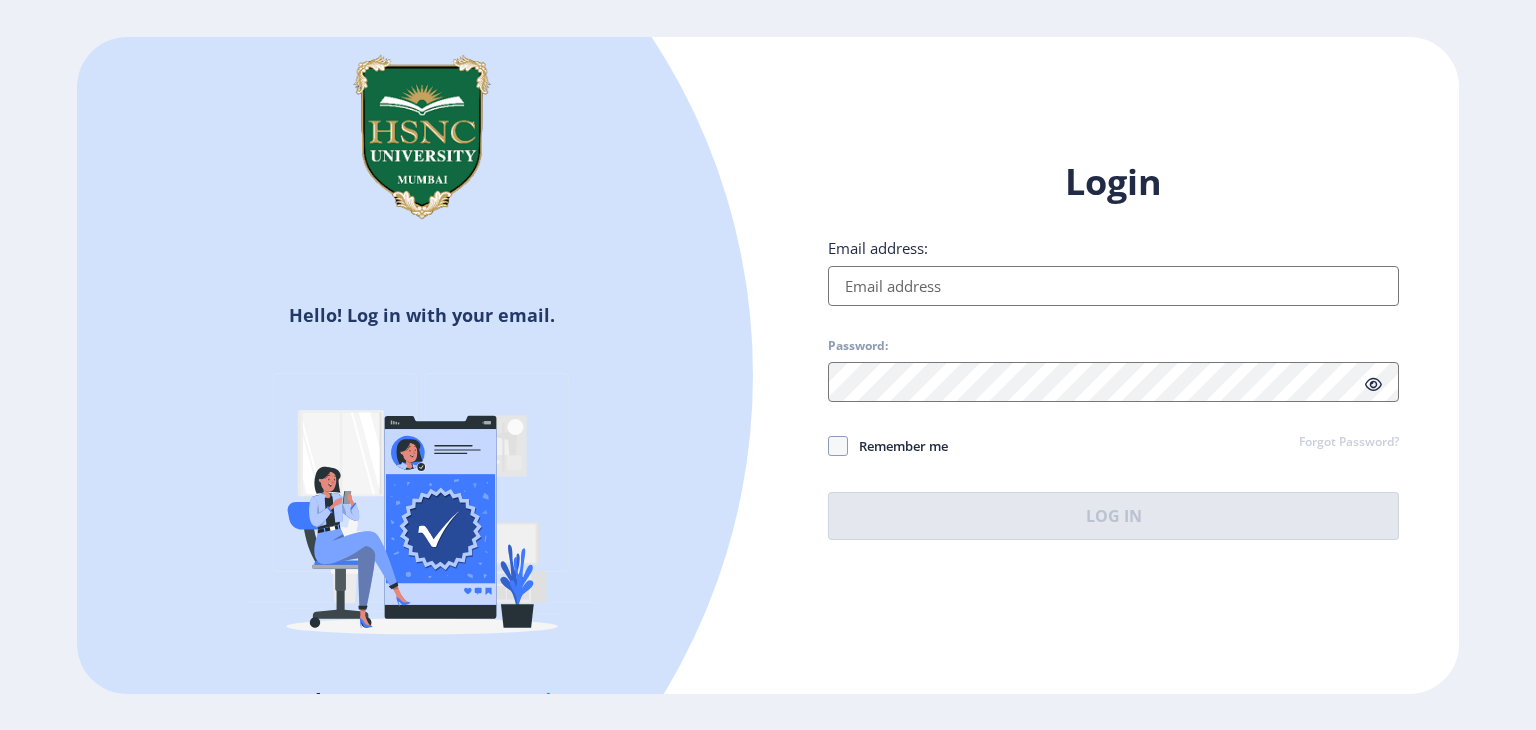click on "Email address:" at bounding box center [1113, 286] 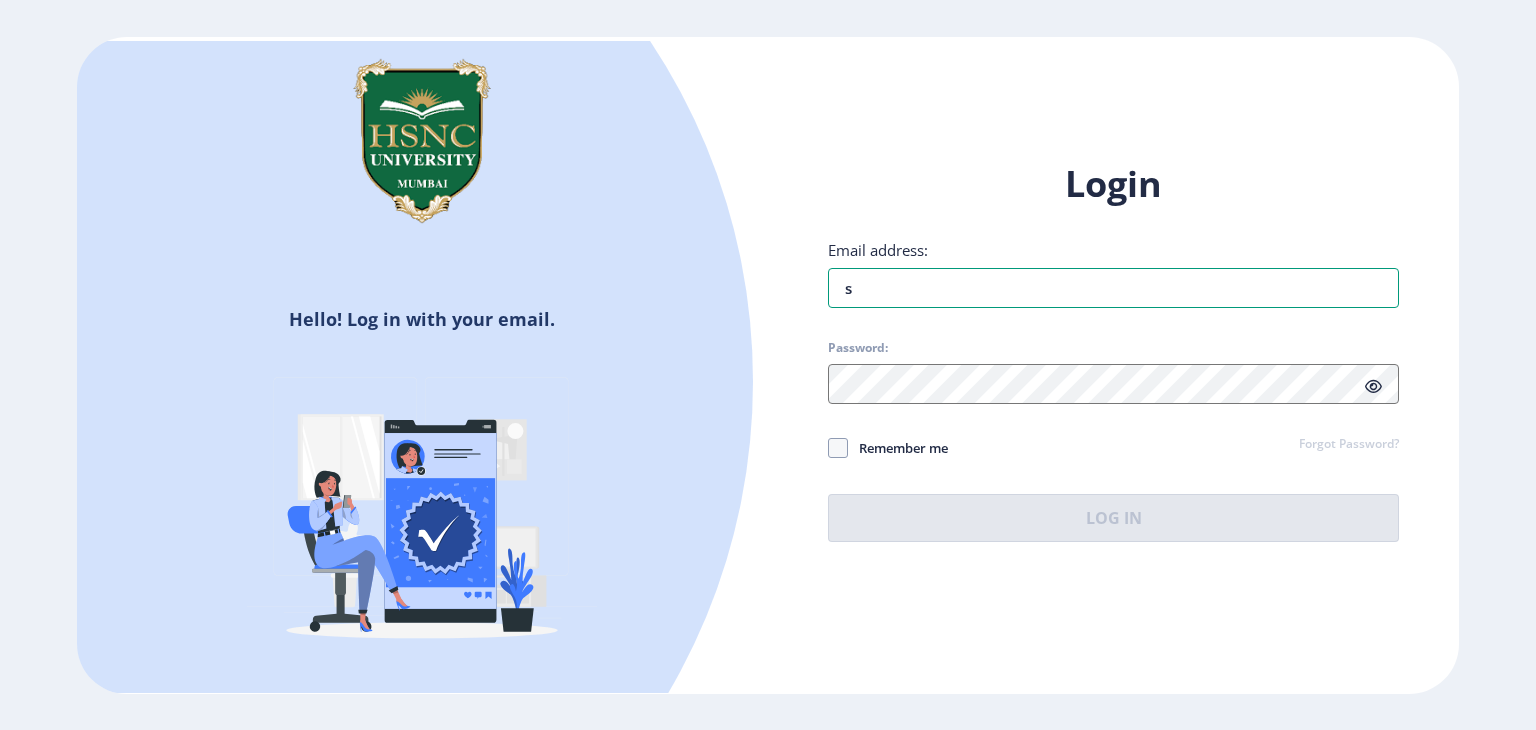 type on "[EMAIL_ADDRESS][DOMAIN_NAME]" 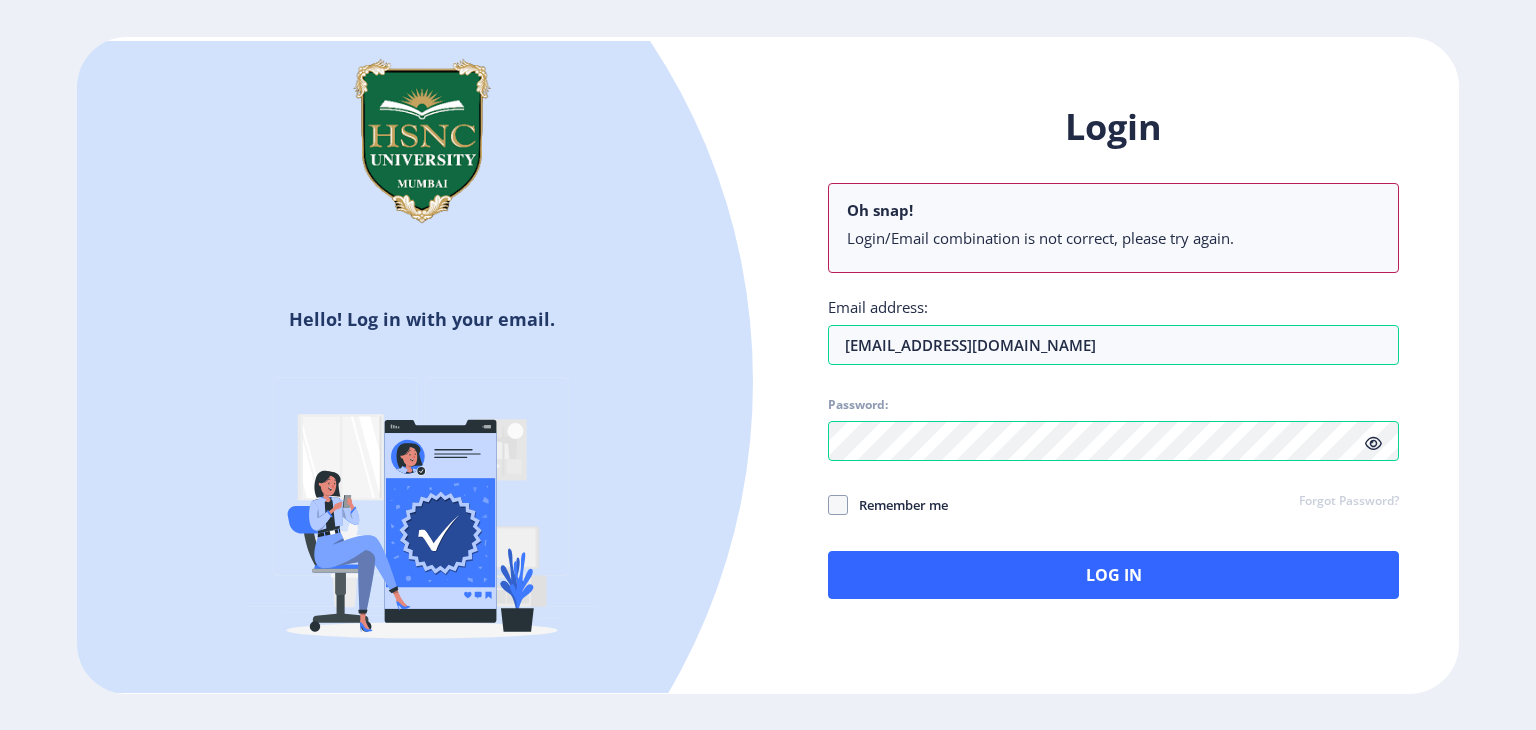 click 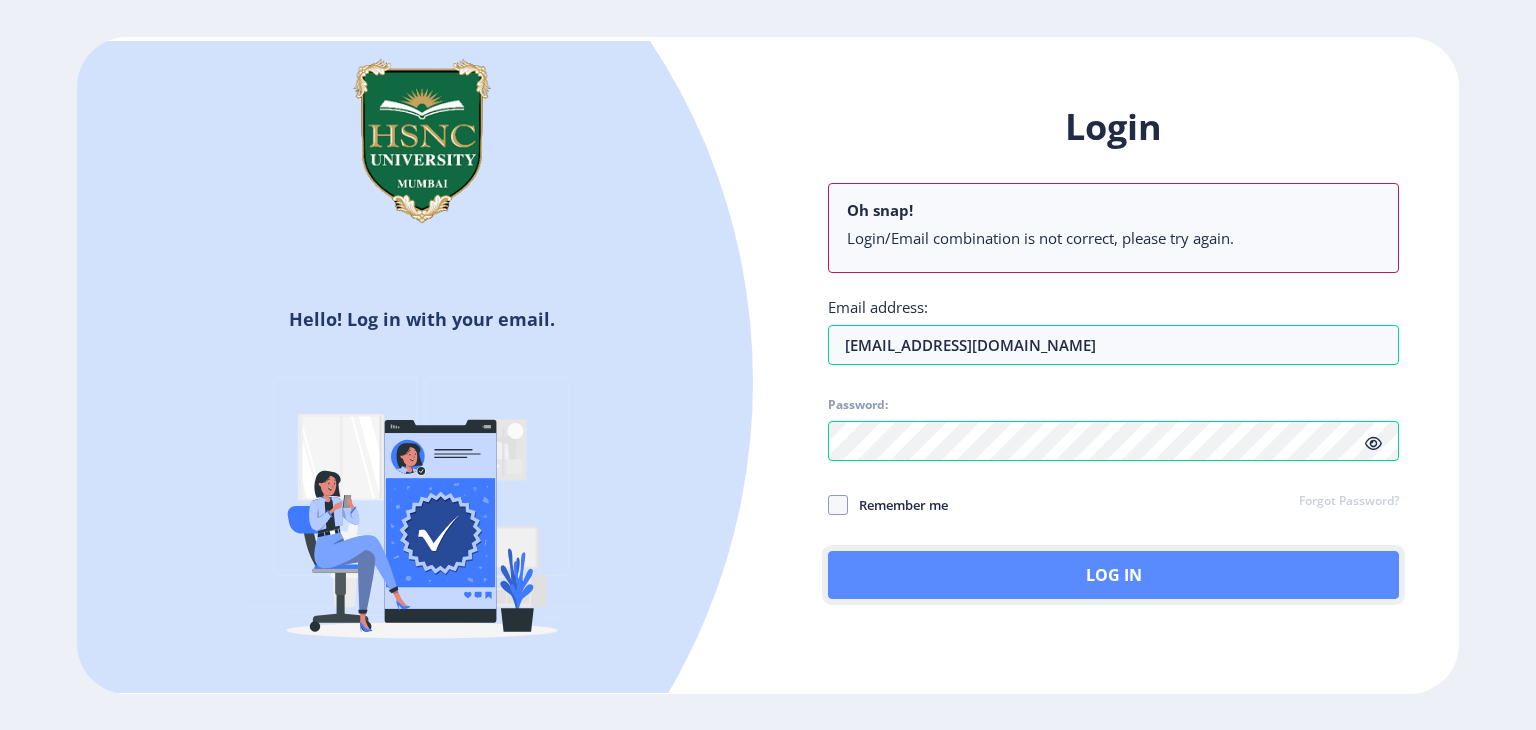 click on "Log In" 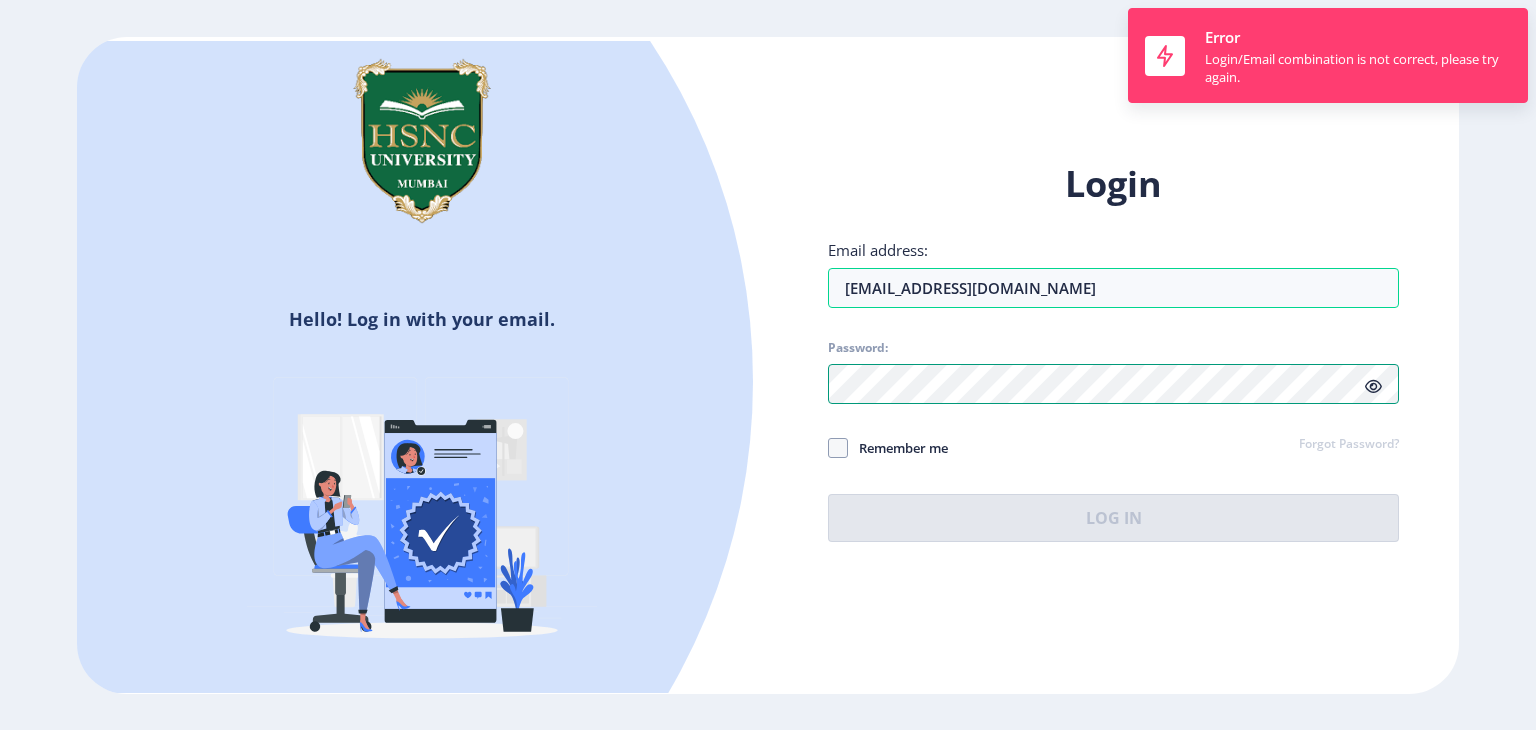 click on "Hello! Log in with your email. Don't have an account?  Register Login Email address: [EMAIL_ADDRESS][DOMAIN_NAME] Password: Remember me Forgot Password?  Log In   Don't have an account?  Register" 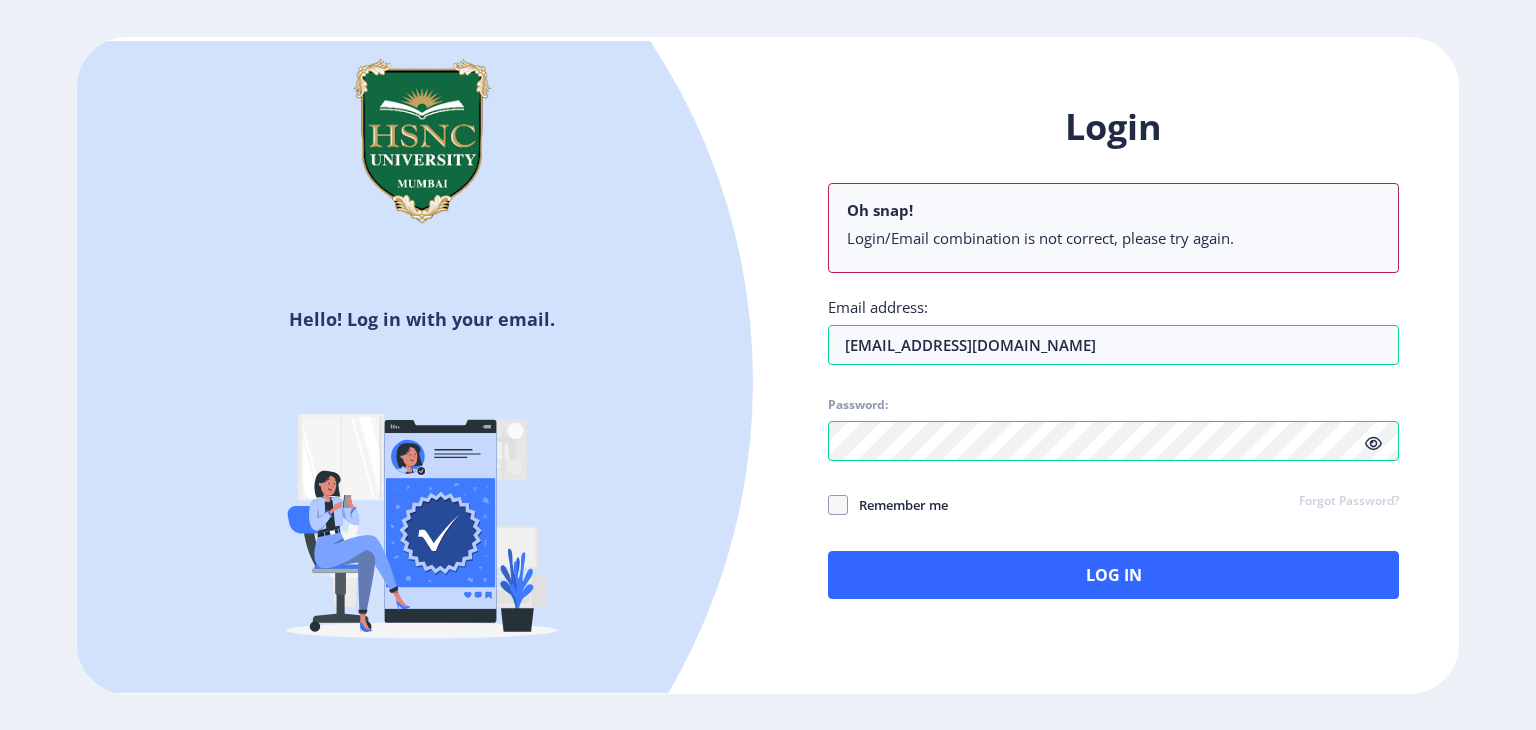 click on "Login Oh snap! Login/Email combination is not correct, please try again. Email address: [EMAIL_ADDRESS][DOMAIN_NAME] Password: Remember me Forgot Password?  Log In" 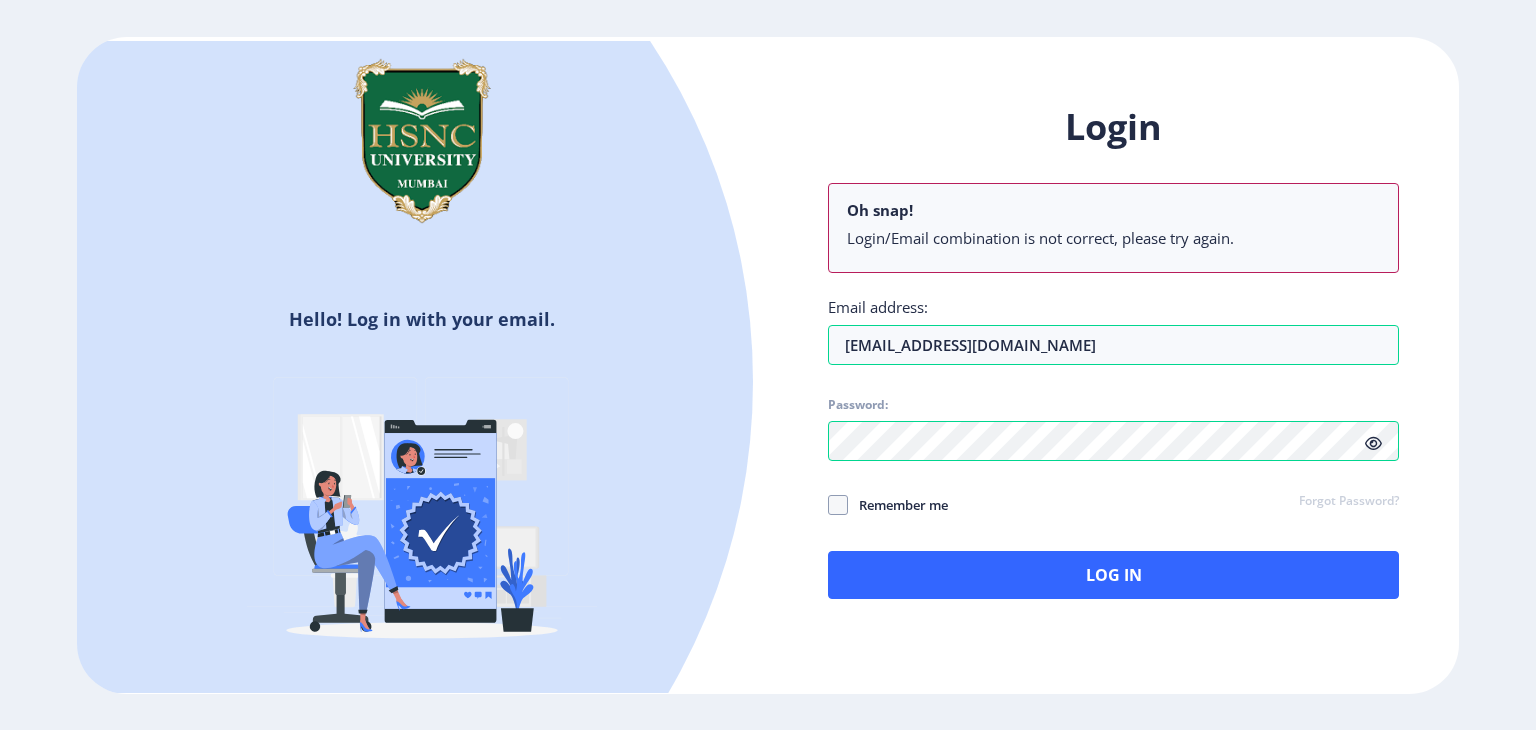 click on "Forgot Password?" 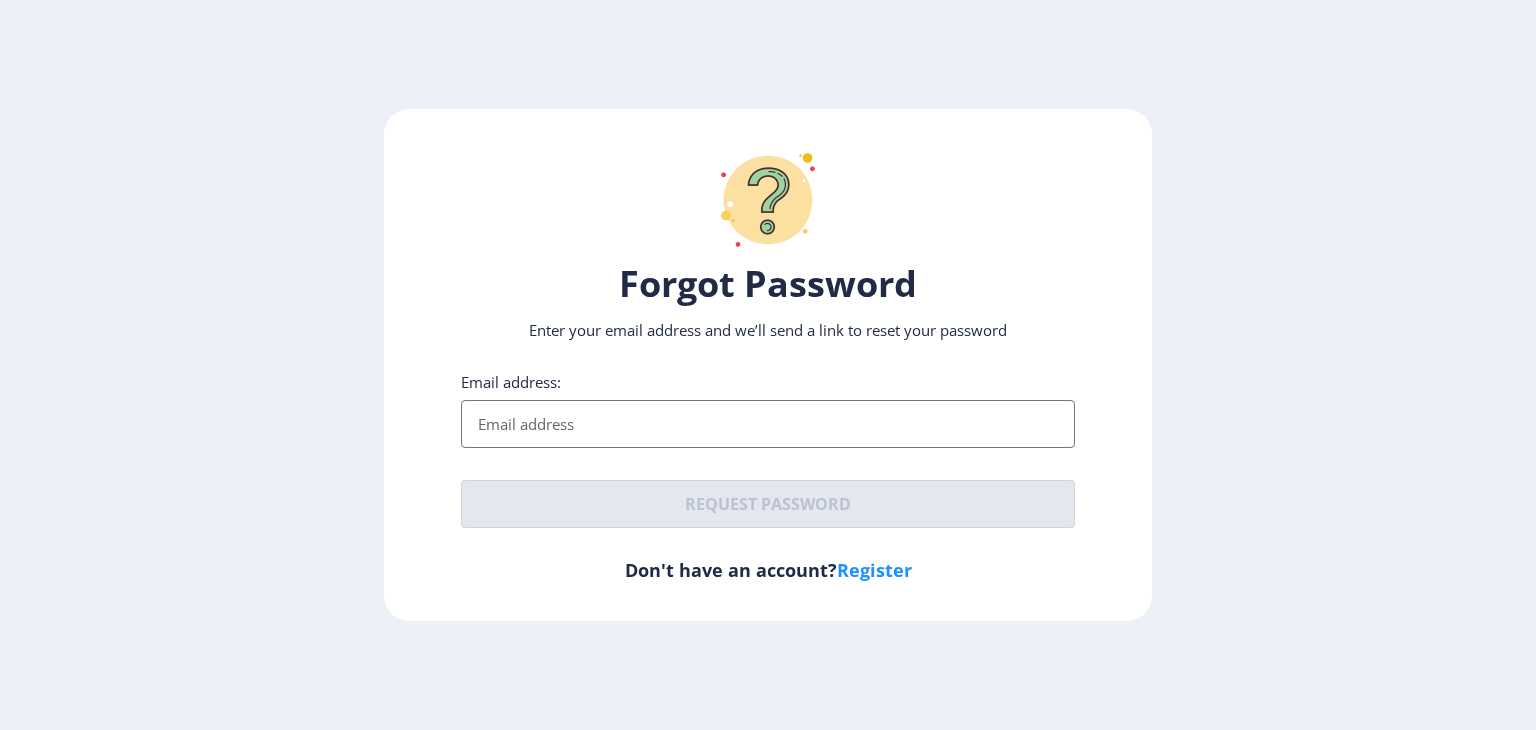 click on "Email address:" at bounding box center (768, 424) 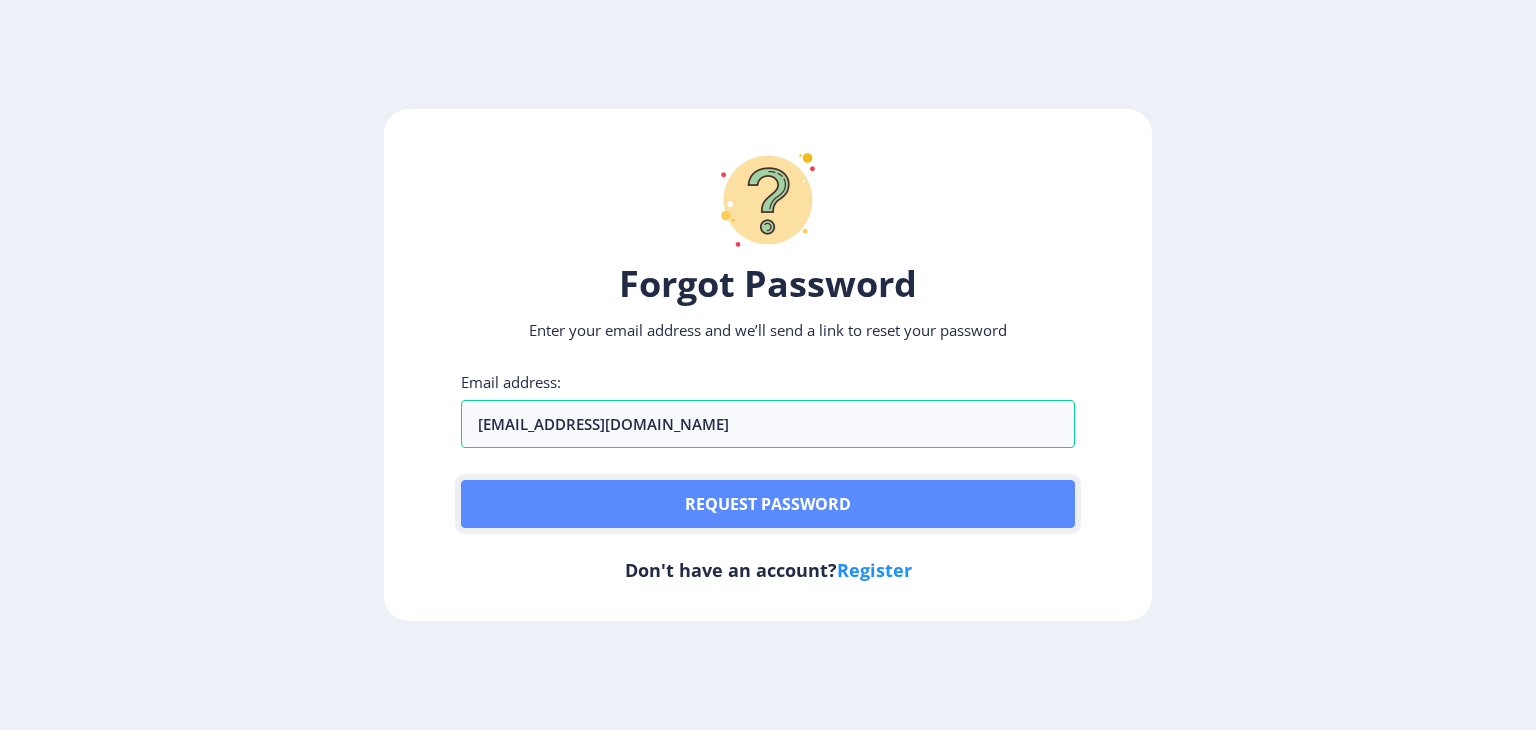 click on "Request password" 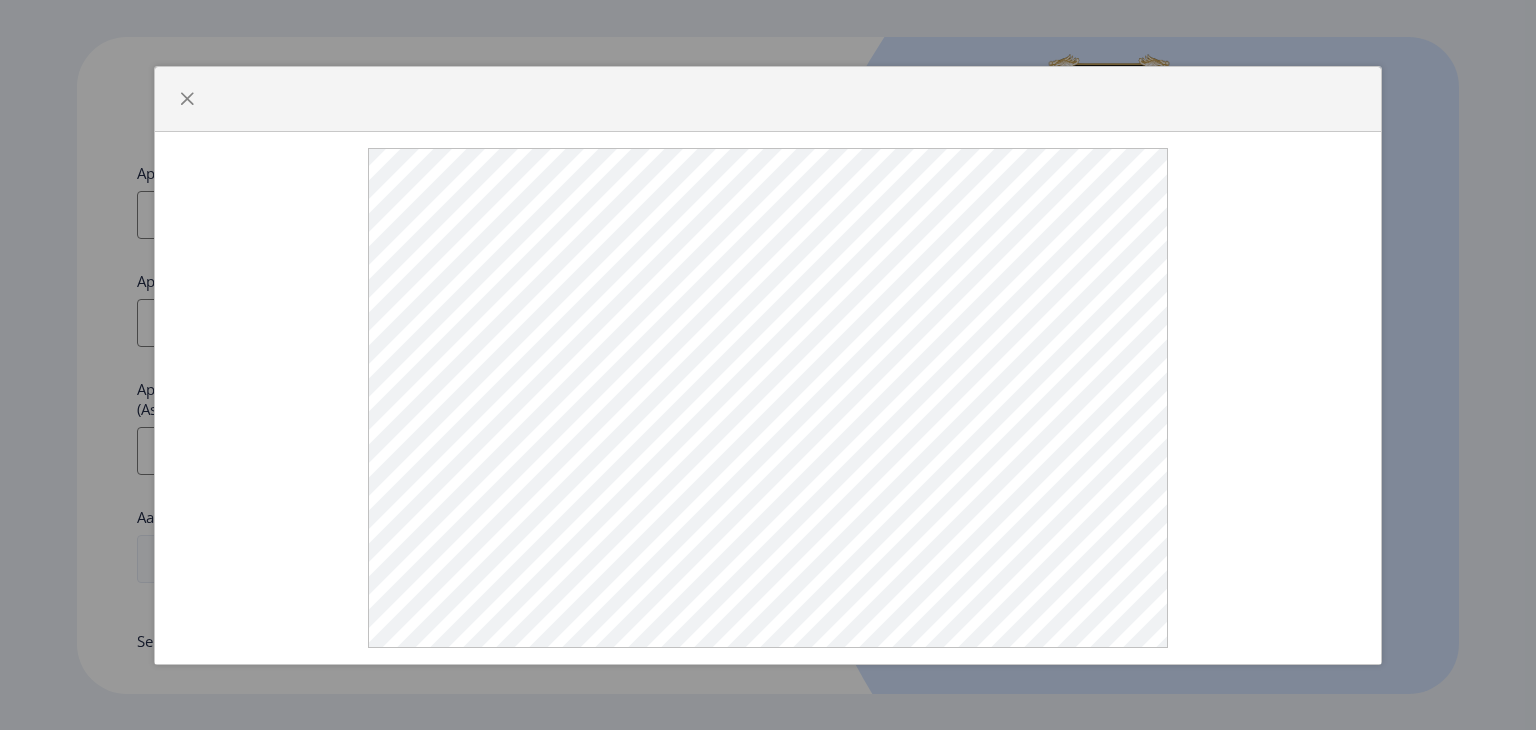 select 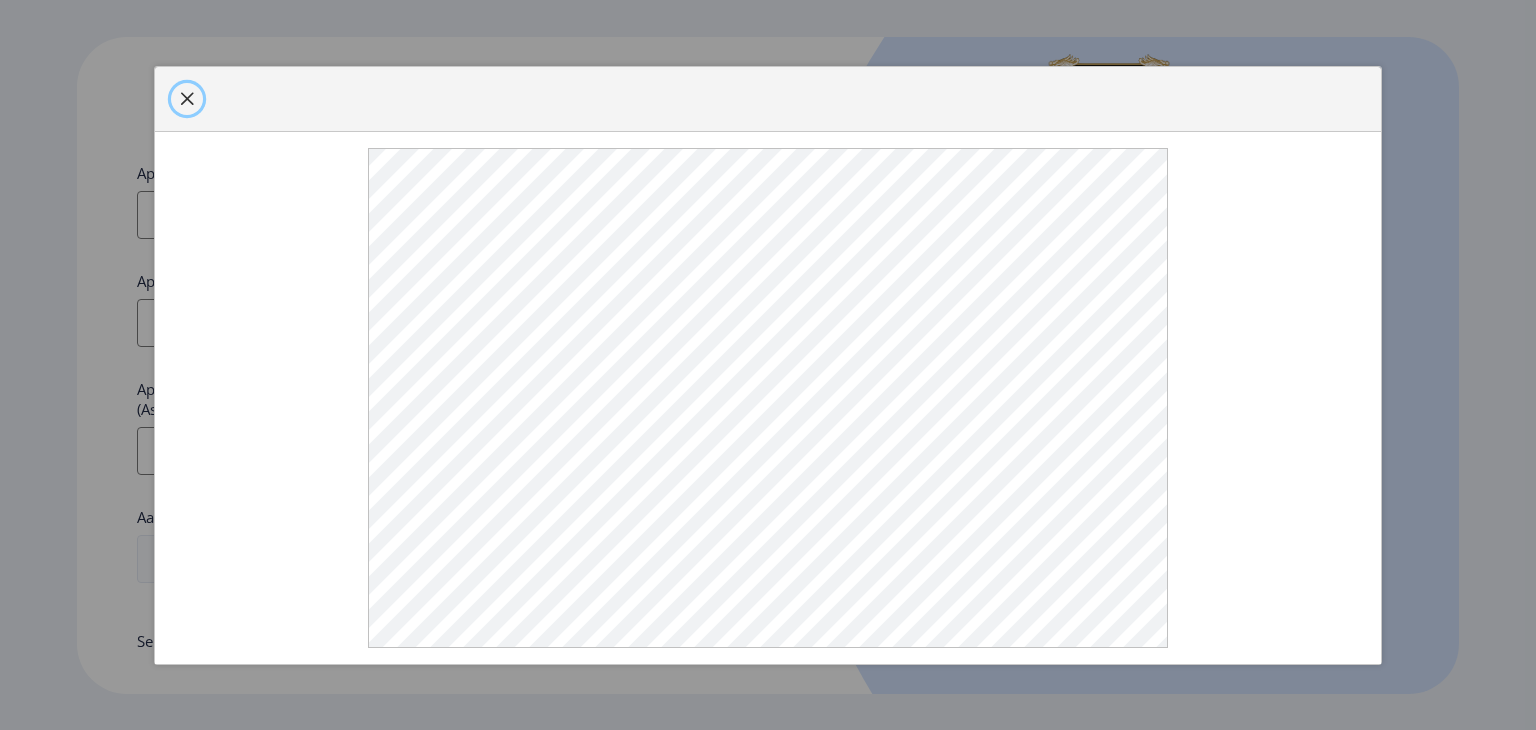 click 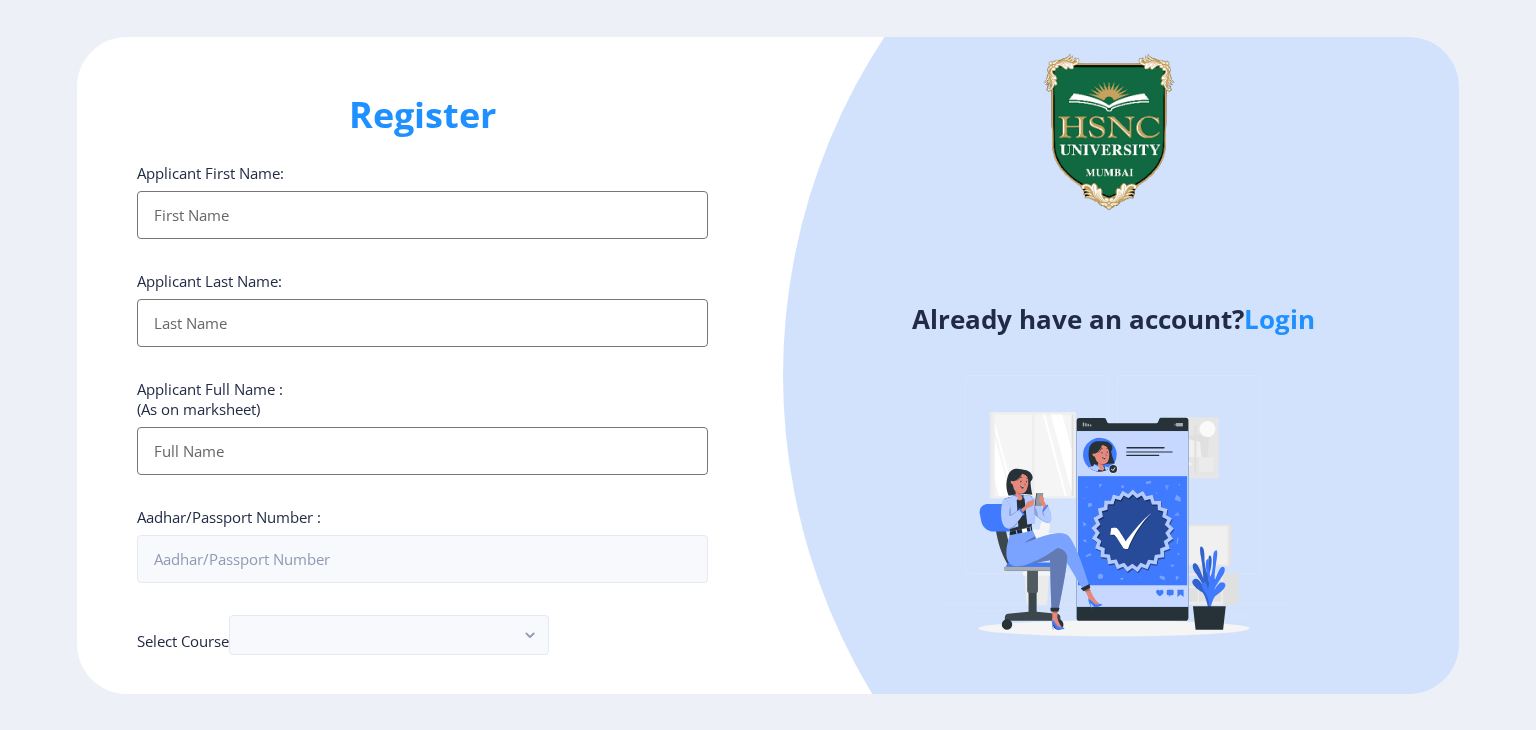 click on "Applicant First Name:" at bounding box center [422, 215] 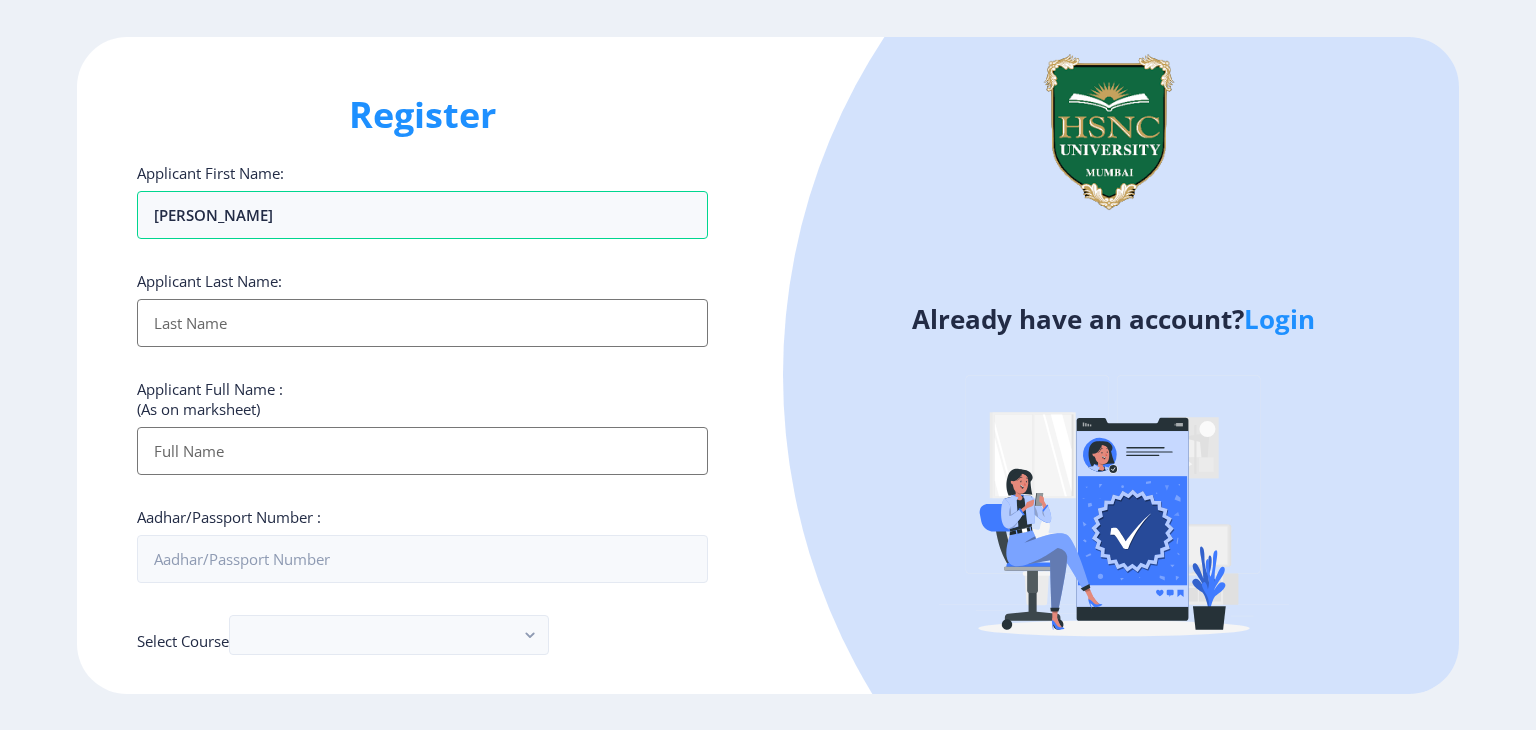 click on "Applicant First Name:" at bounding box center [422, 323] 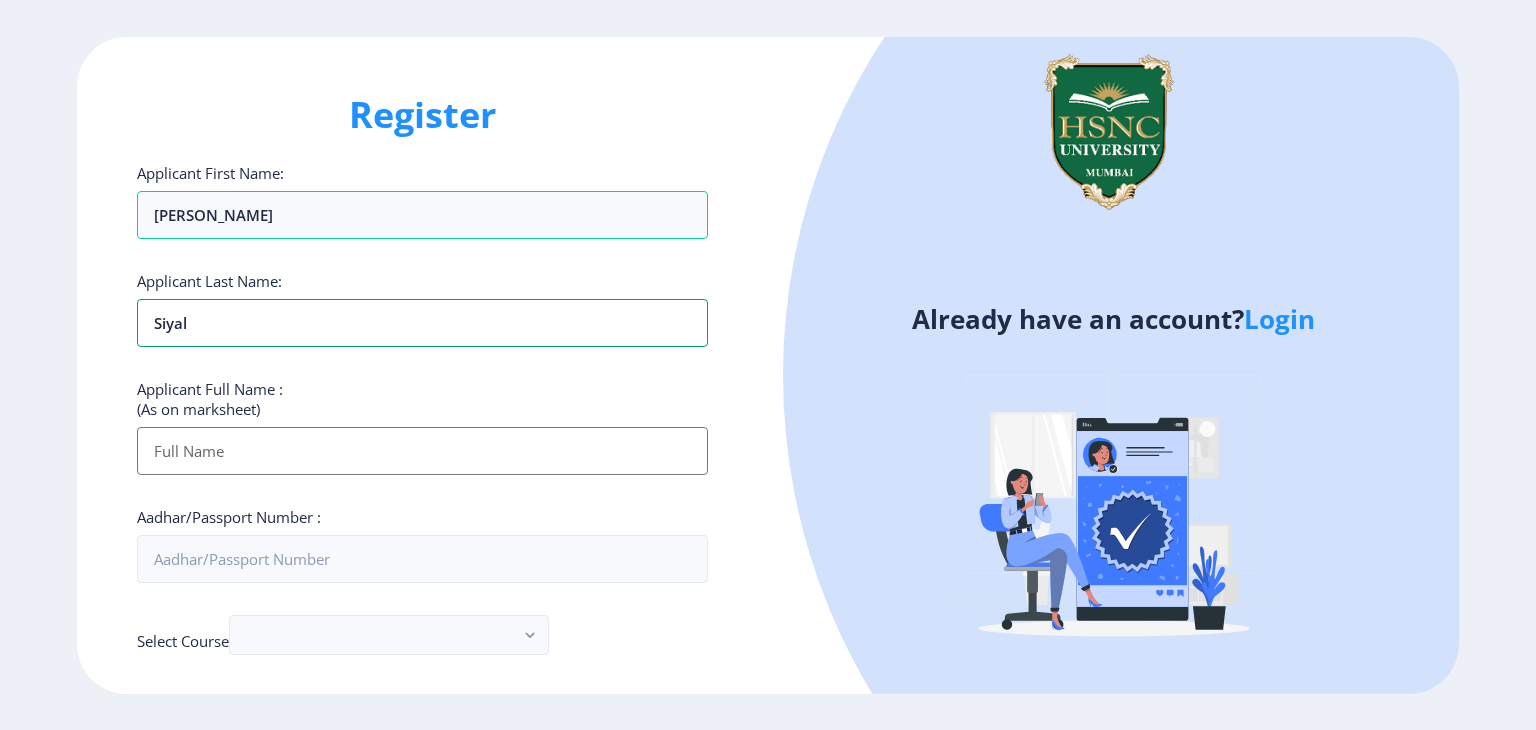 type on "Siyal" 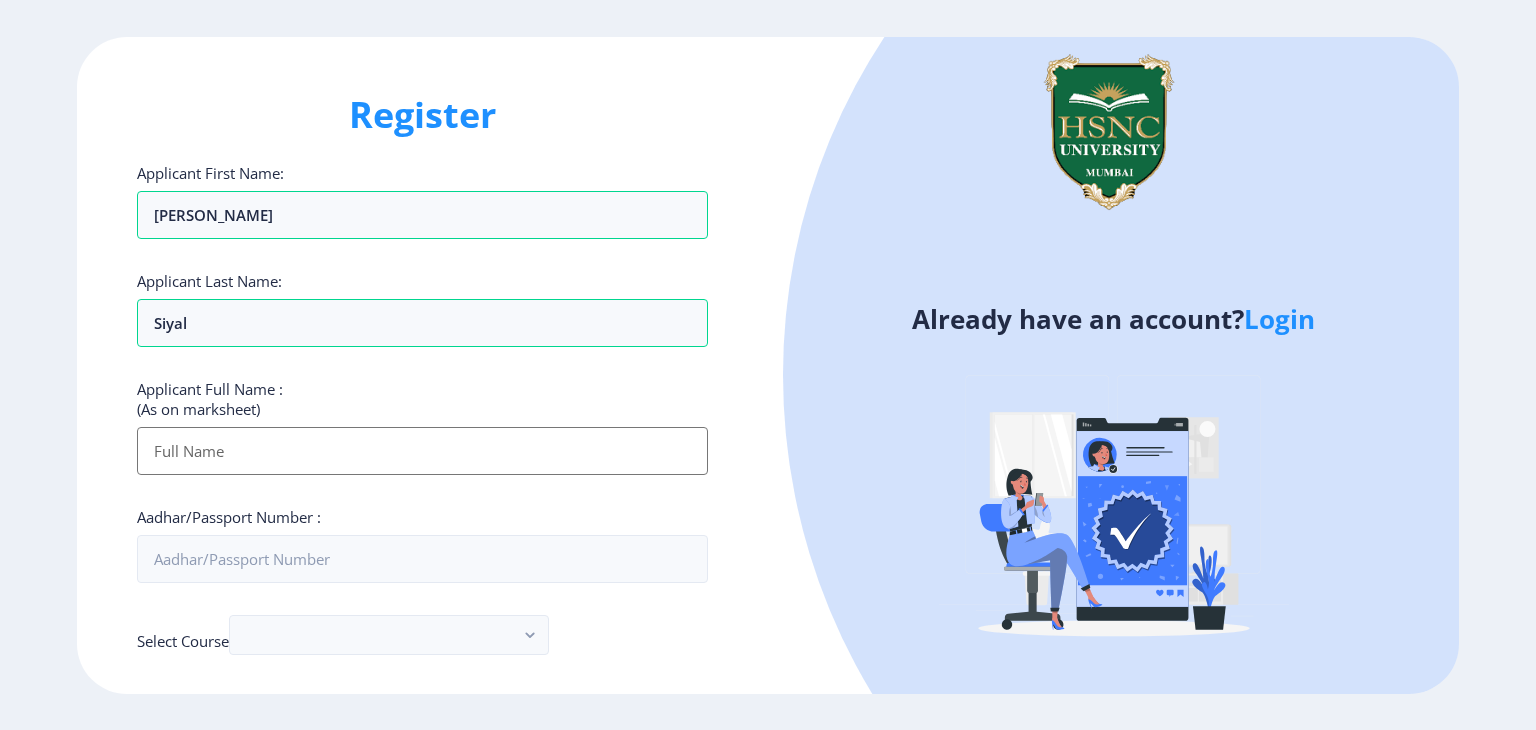 click on "Applicant First Name:" at bounding box center [422, 451] 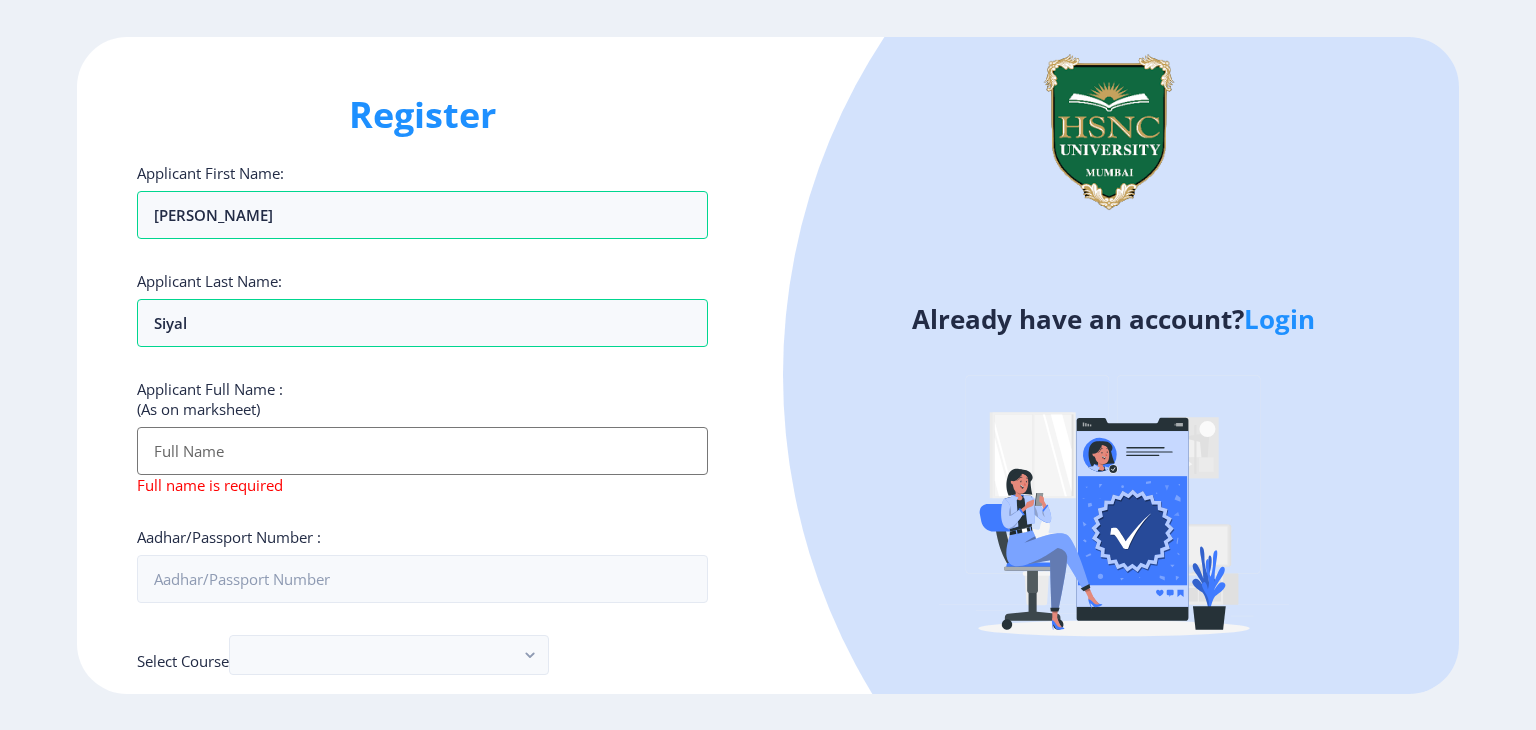 paste on "Siyal Shrenik Anil Hansa" 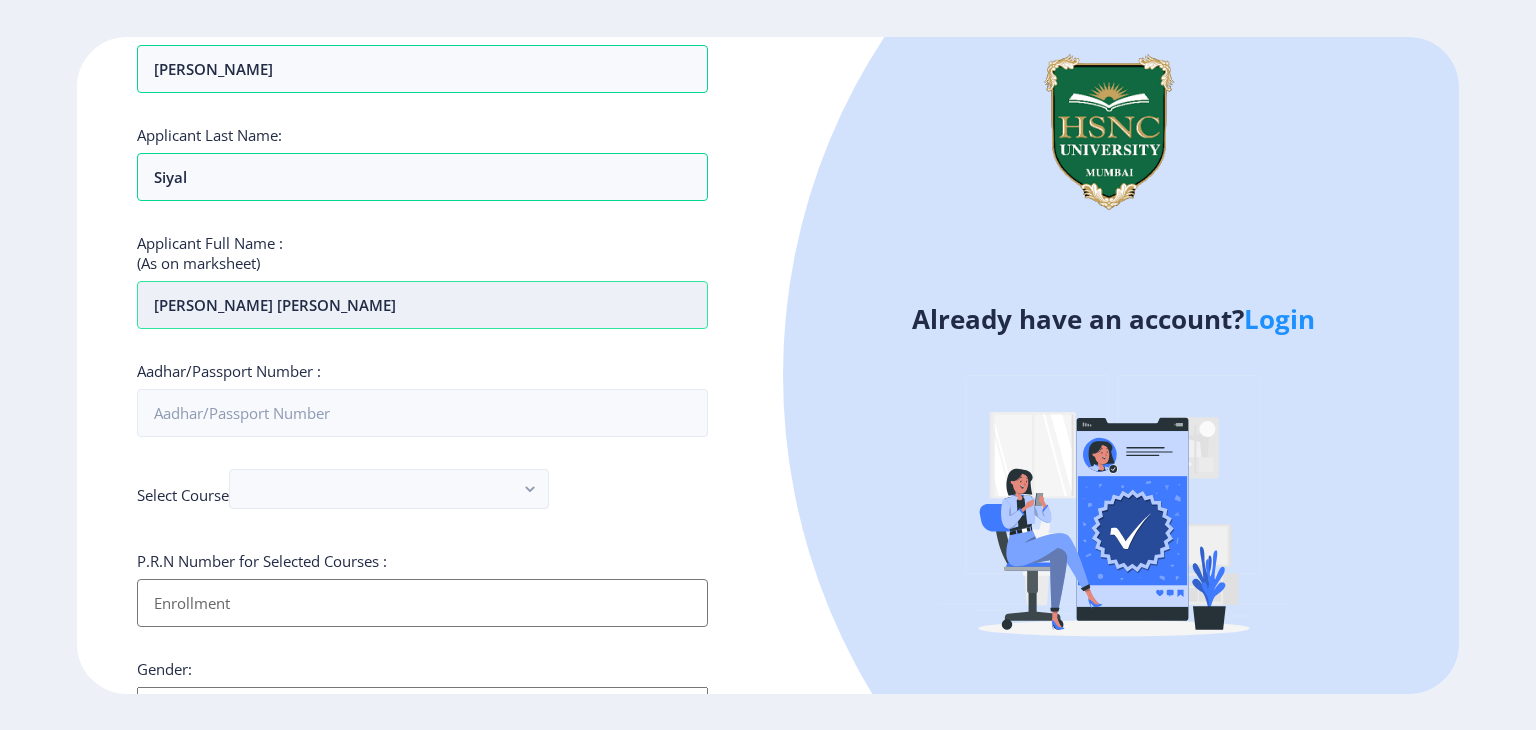 scroll, scrollTop: 147, scrollLeft: 0, axis: vertical 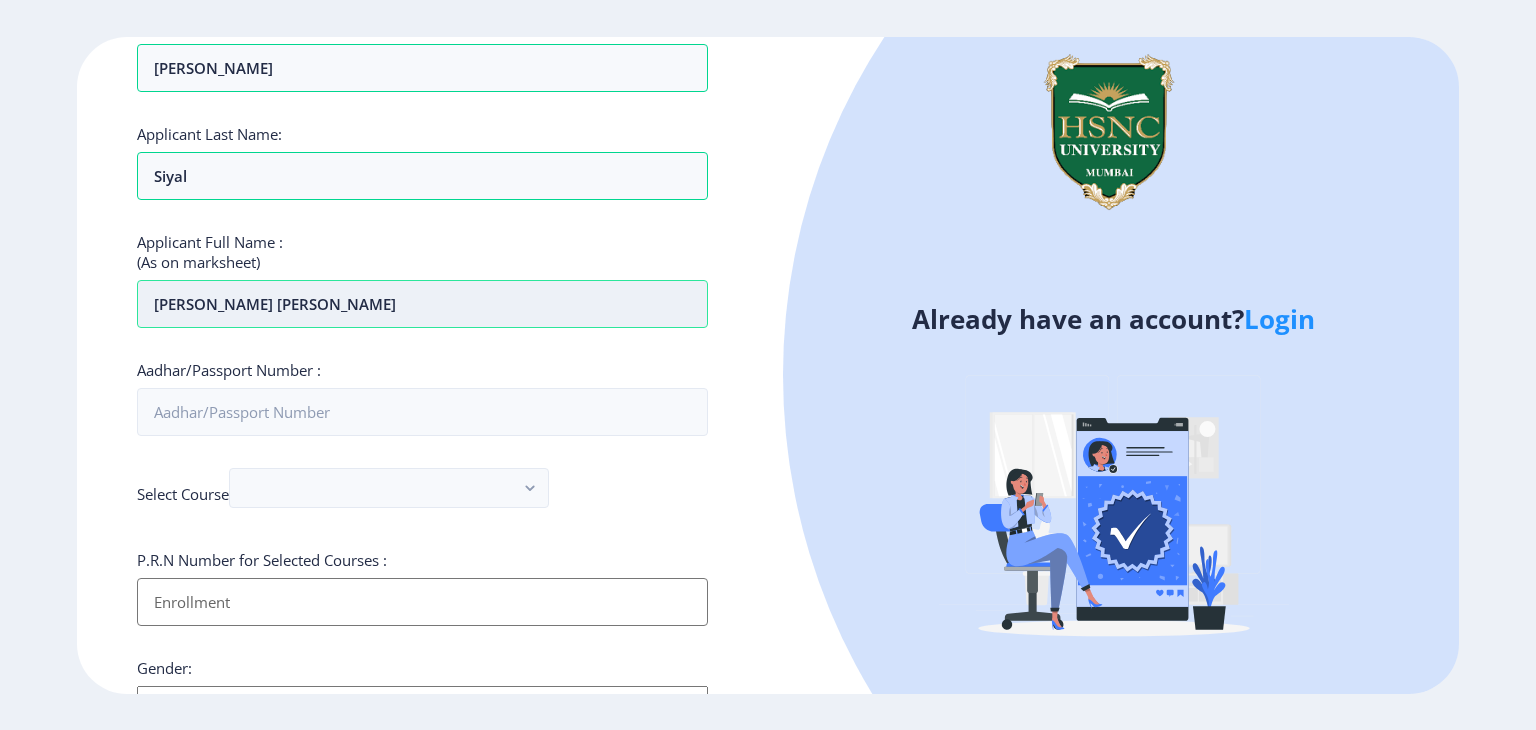 type on "Siyal Shrenik Anil Hansa" 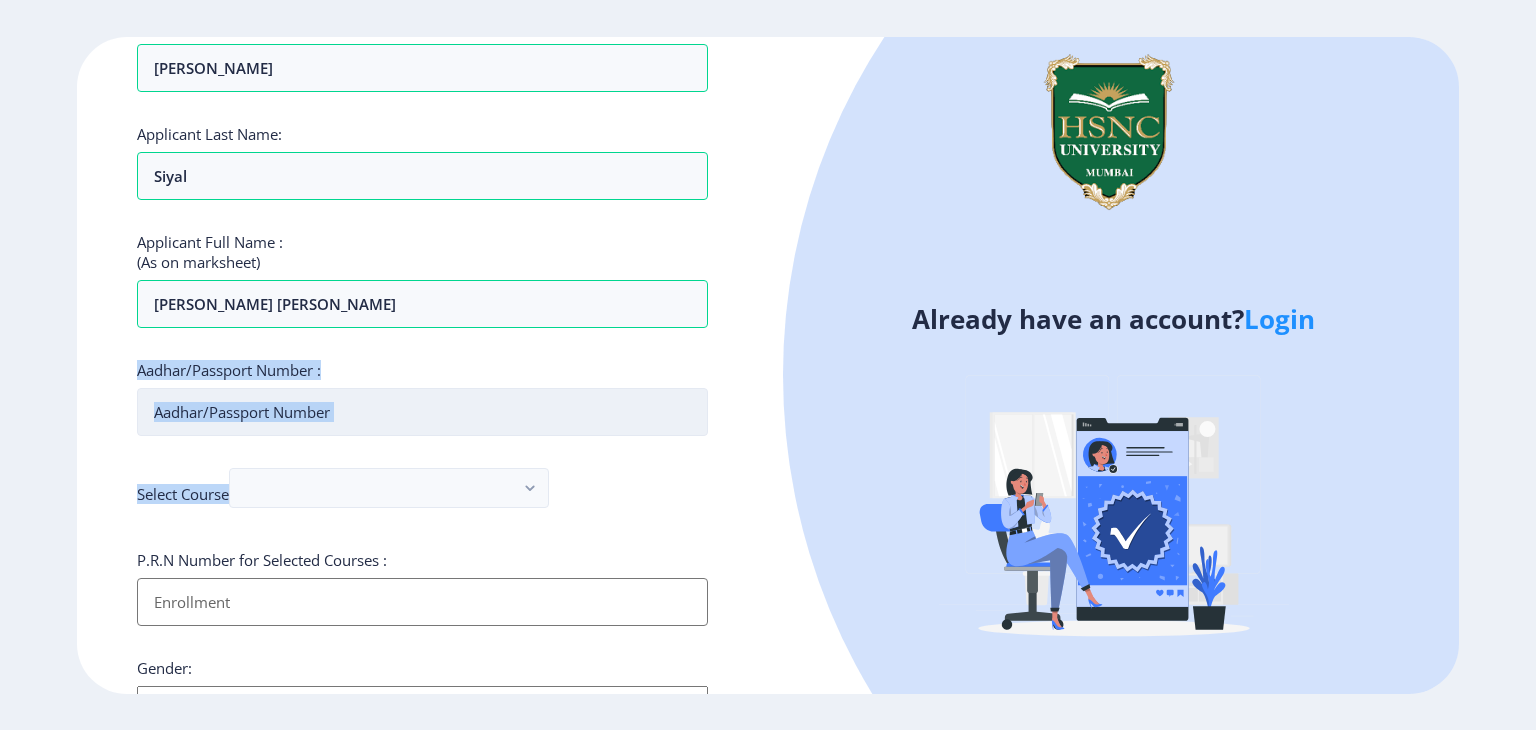 drag, startPoint x: 316, startPoint y: 454, endPoint x: 349, endPoint y: 416, distance: 50.32892 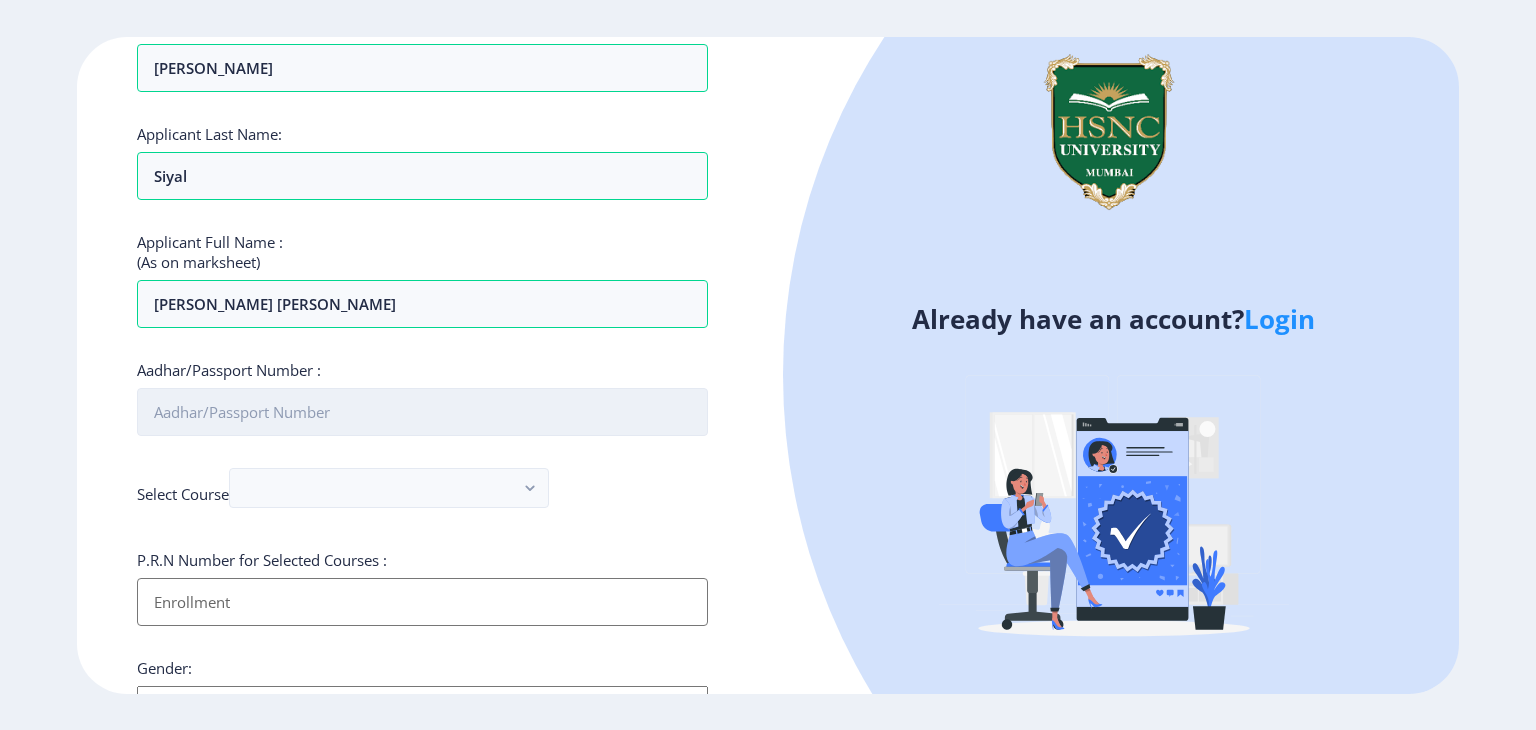 click on "Aadhar/Passport Number :" at bounding box center (422, 412) 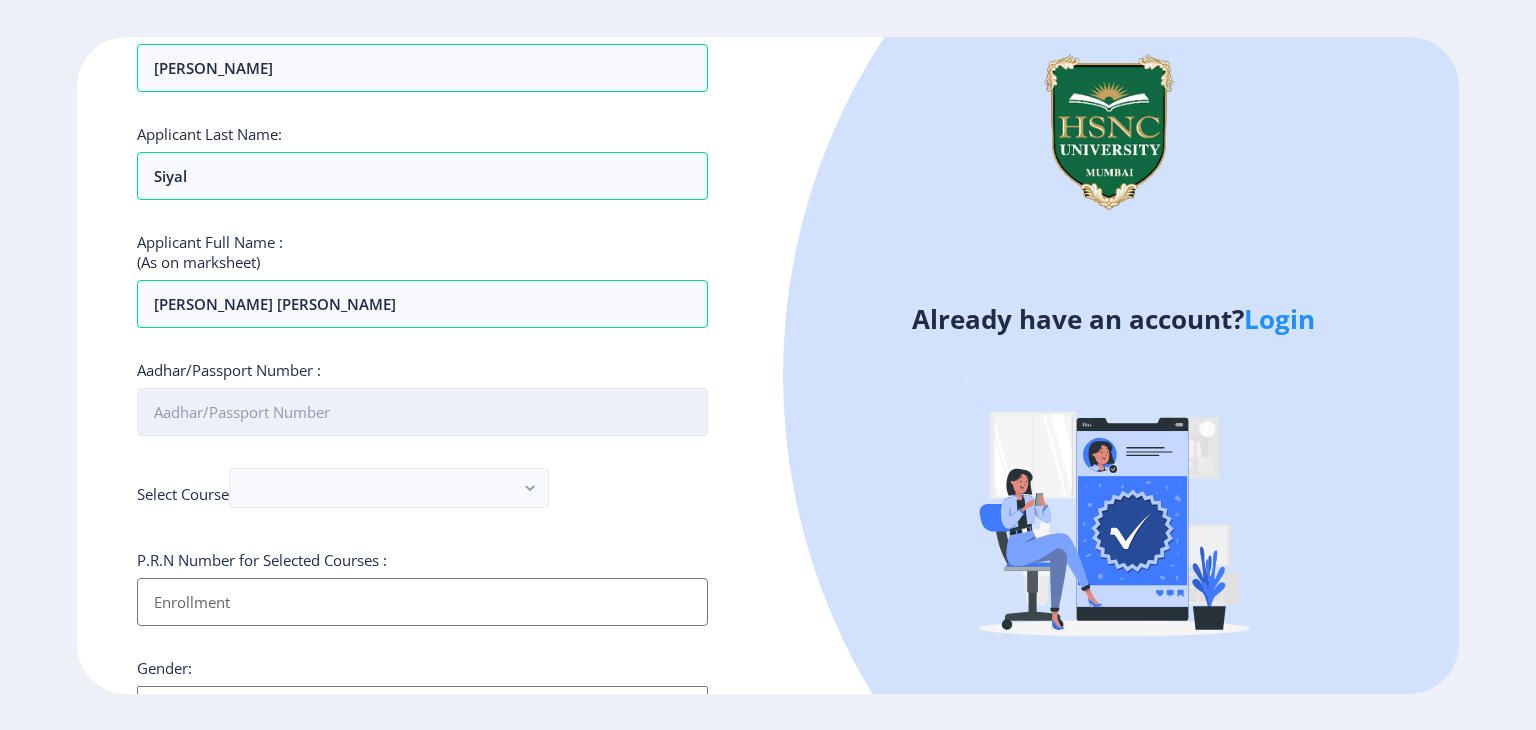 click on "Aadhar/Passport Number :" at bounding box center (422, 412) 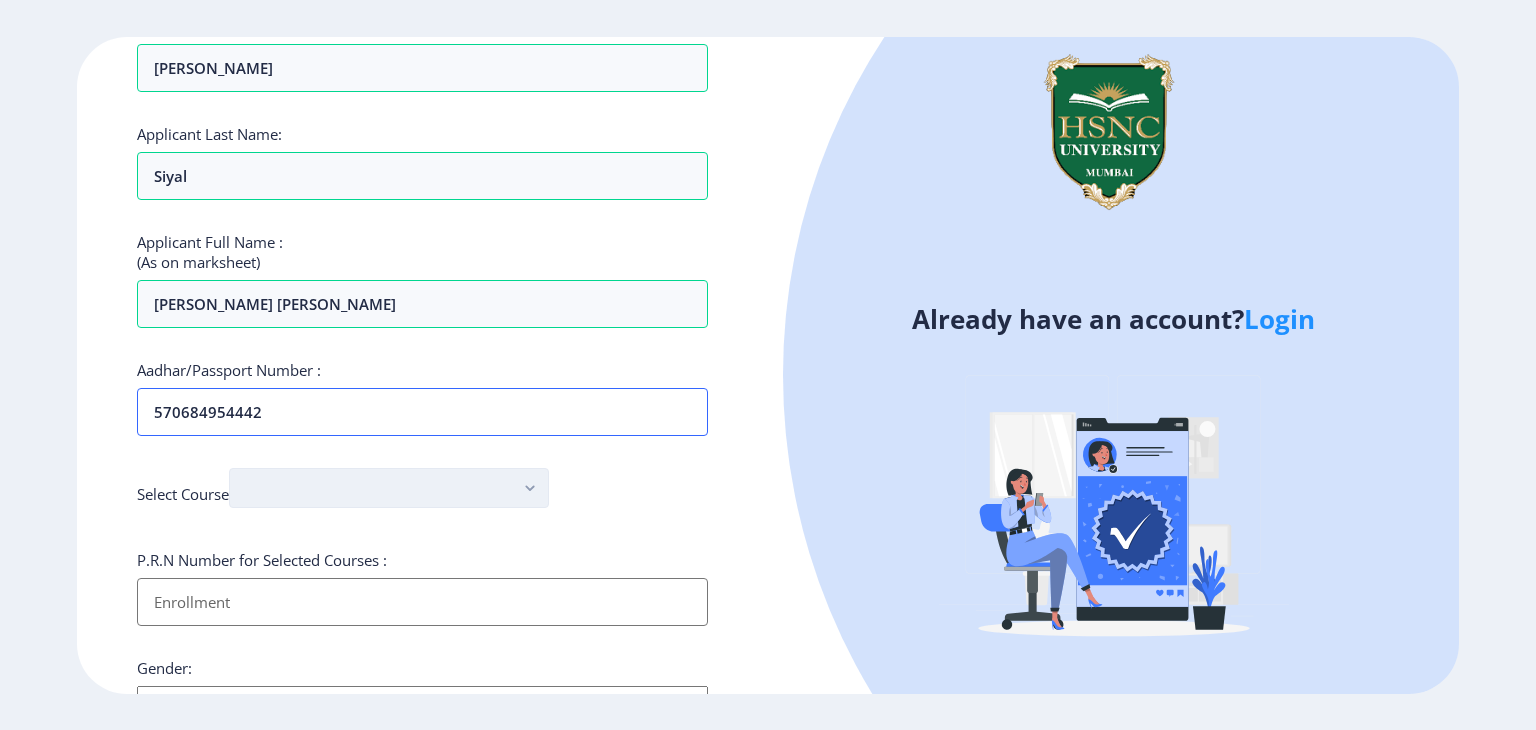 type on "570684954442" 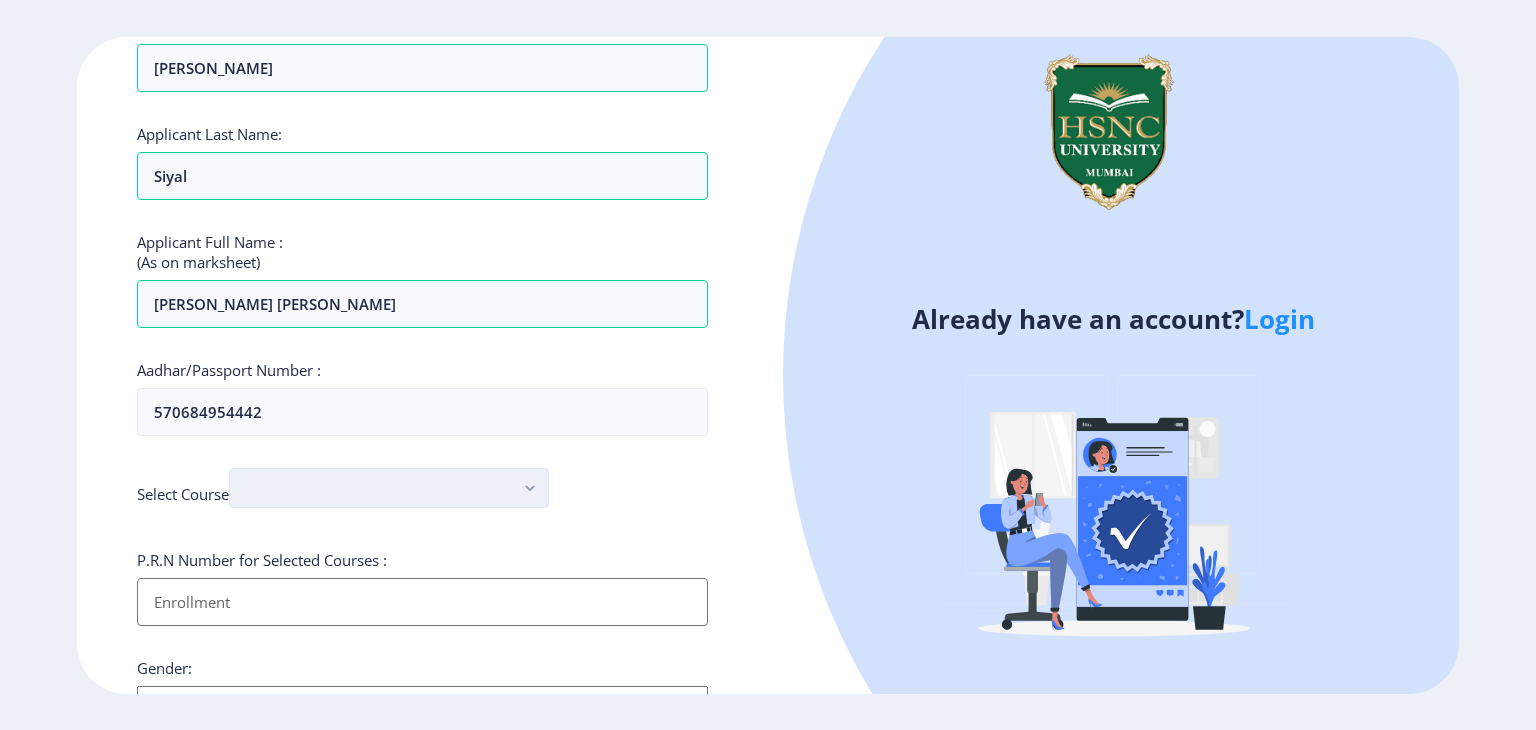 click 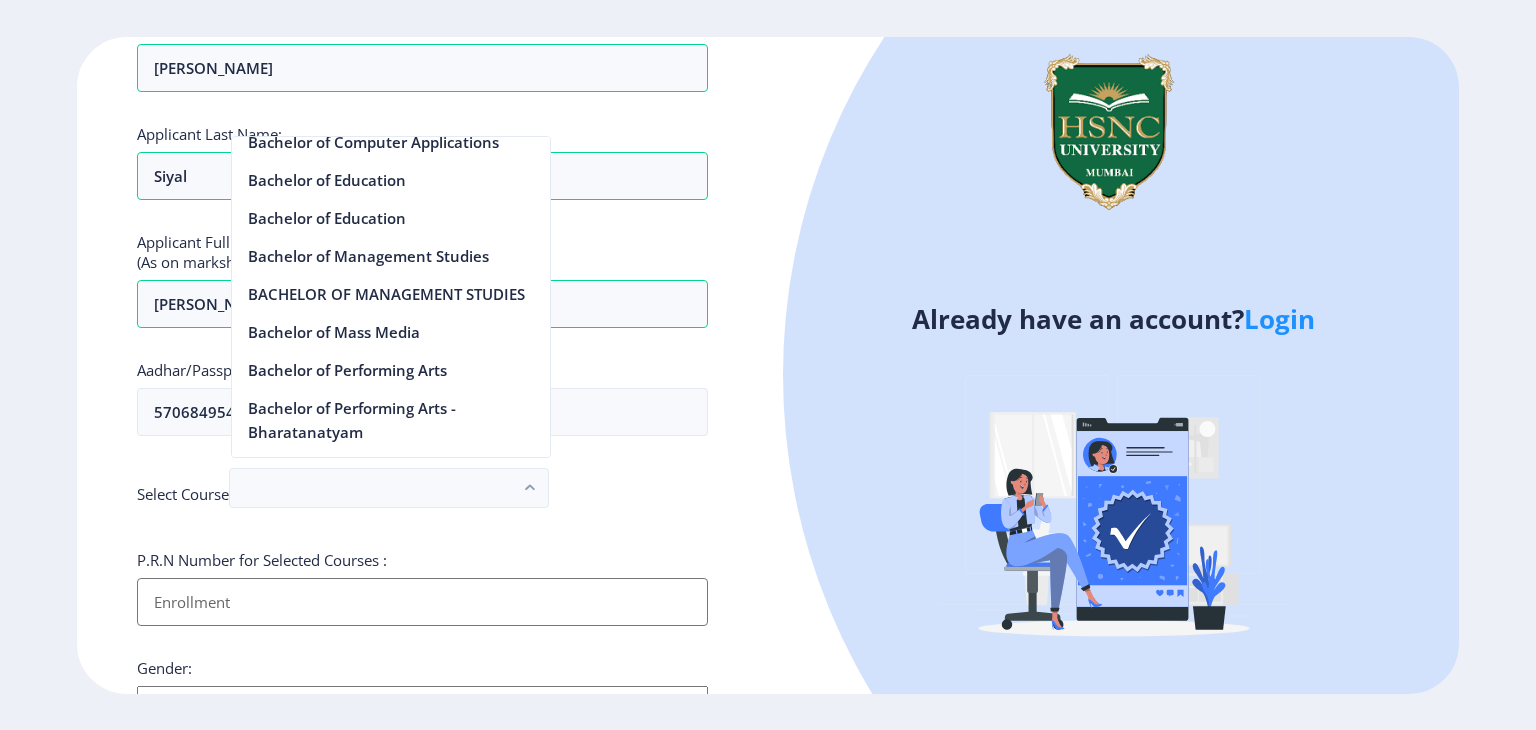 scroll, scrollTop: 1000, scrollLeft: 0, axis: vertical 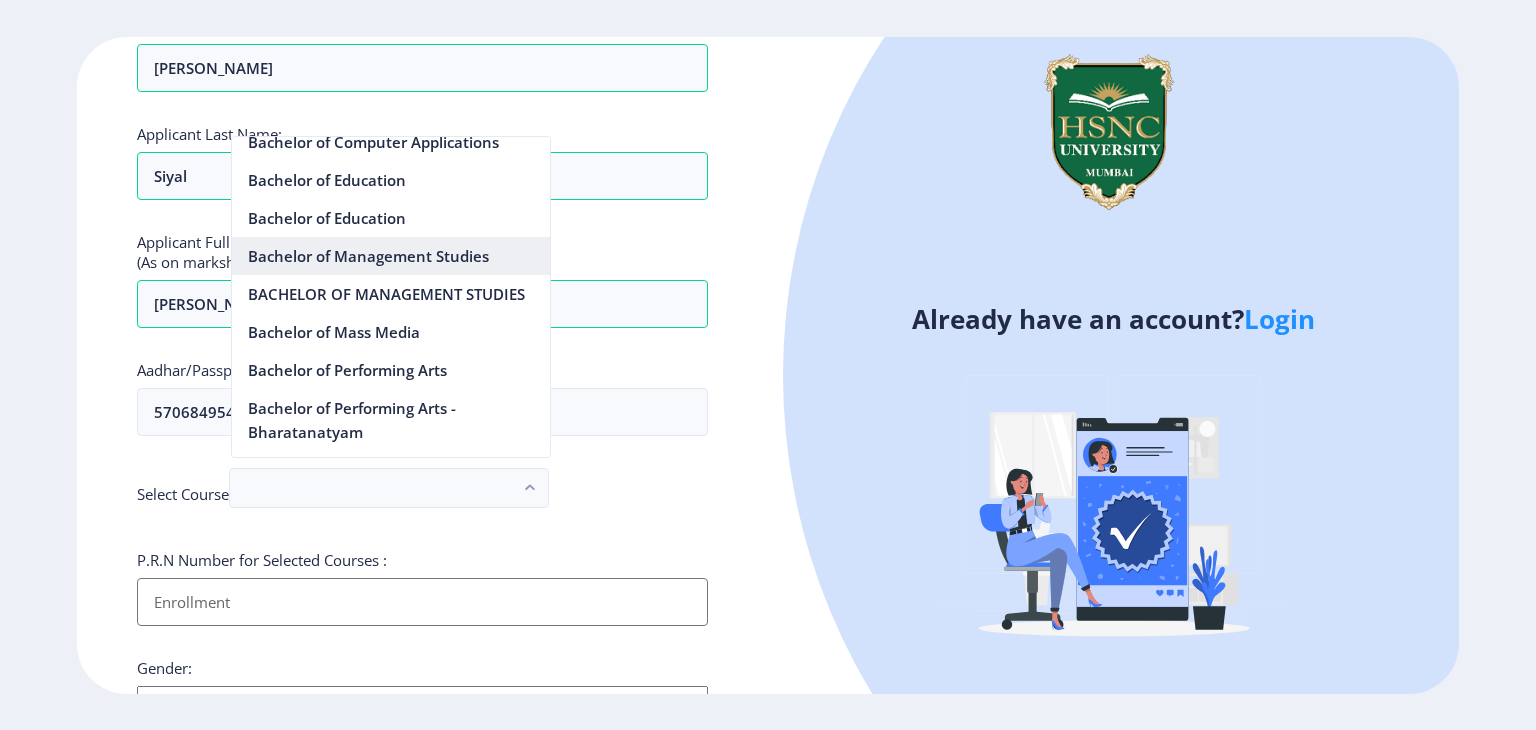 click on "Bachelor of Management Studies" at bounding box center (391, 256) 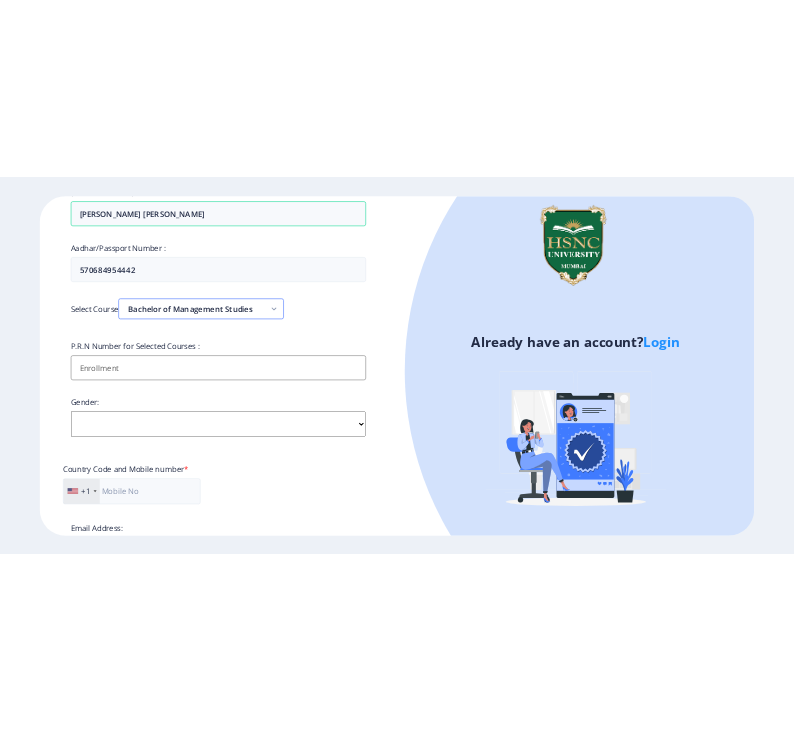 scroll, scrollTop: 380, scrollLeft: 0, axis: vertical 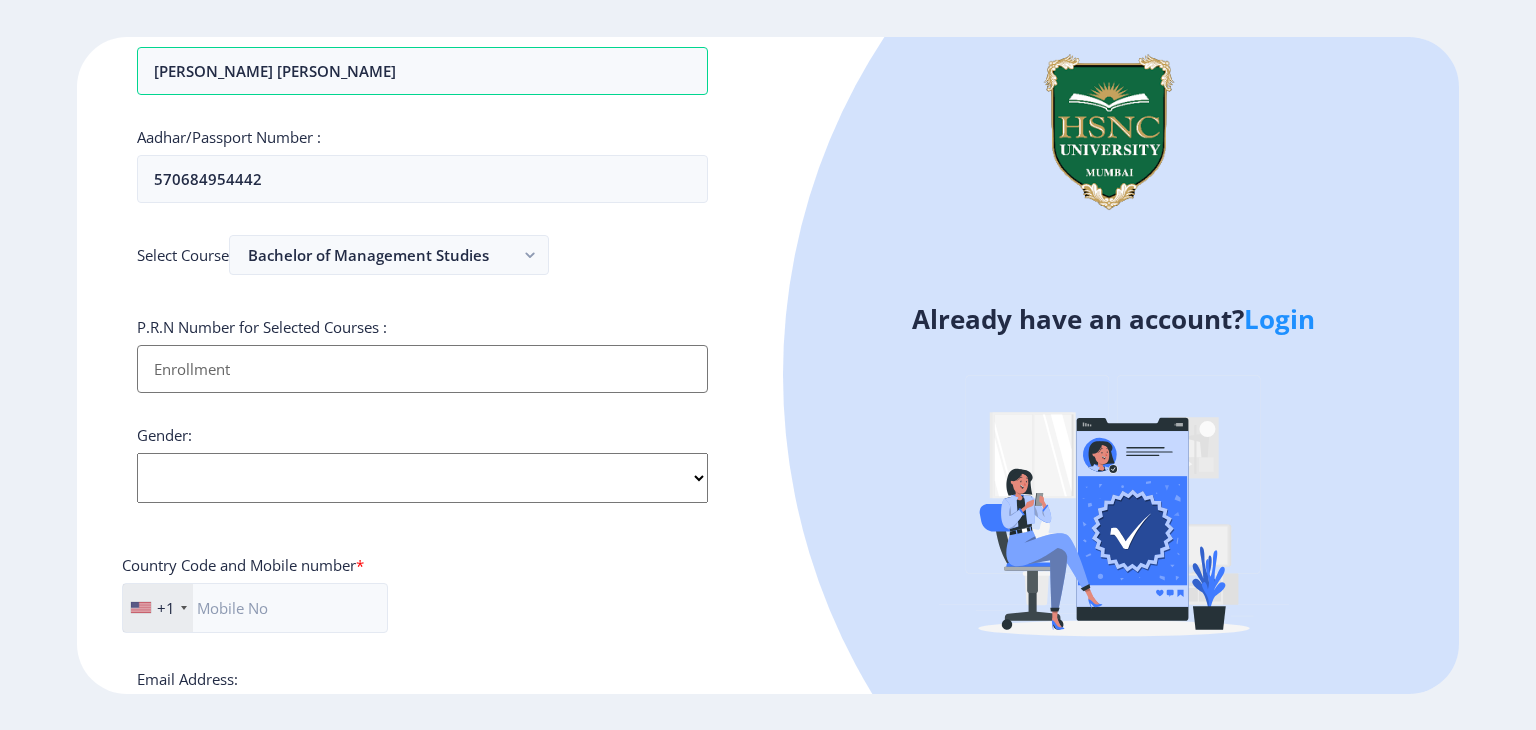 click on "Applicant First Name:" at bounding box center (422, 369) 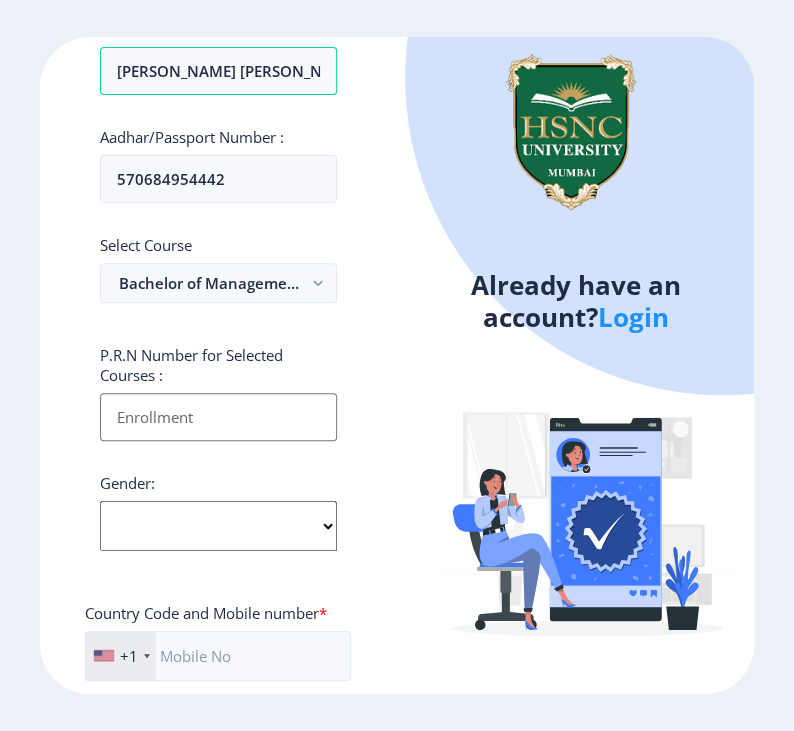 click on "Applicant First Name:" at bounding box center (218, 417) 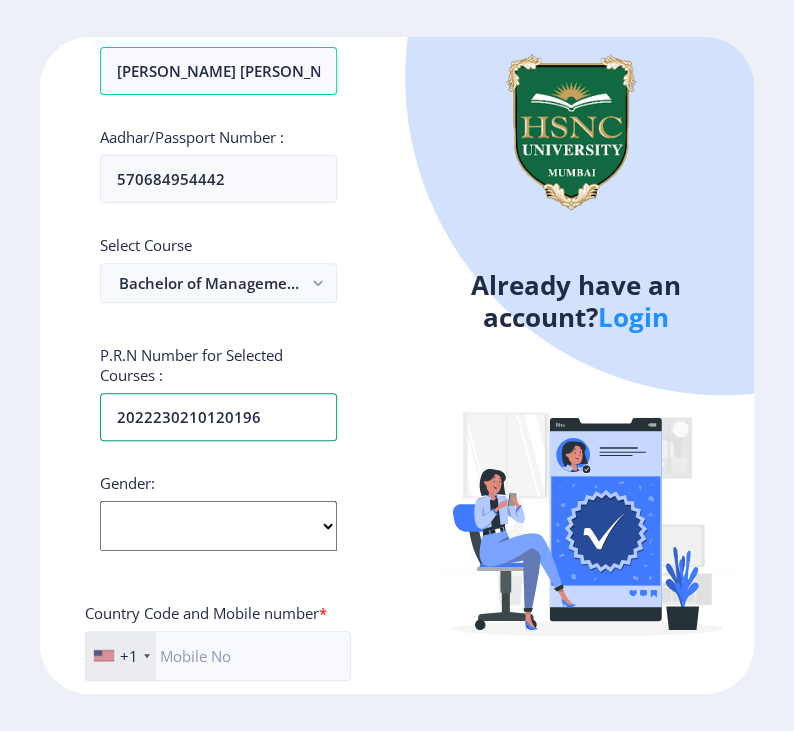 type on "2022230210120196" 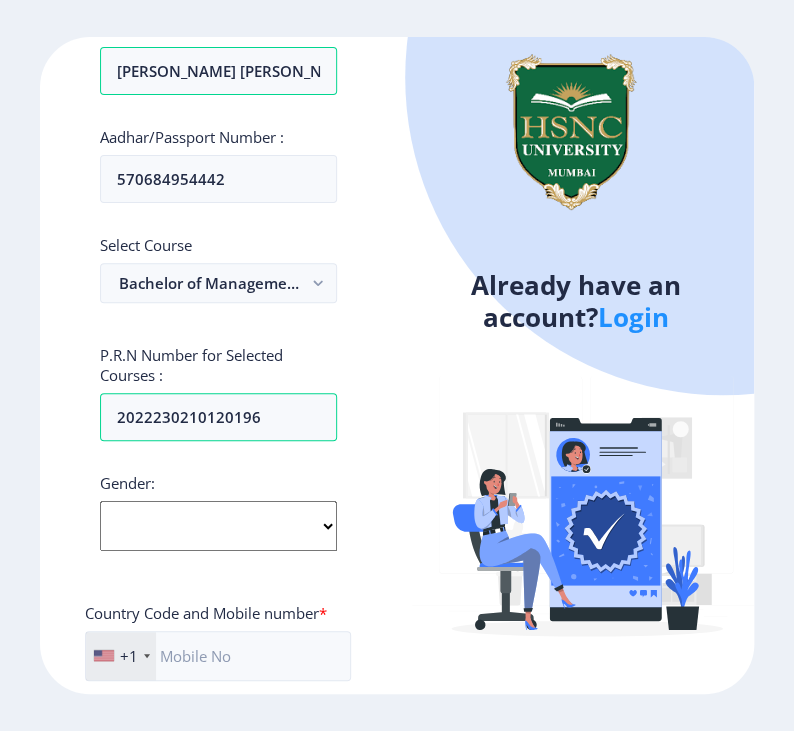 click on "Select Gender Male Female Other" 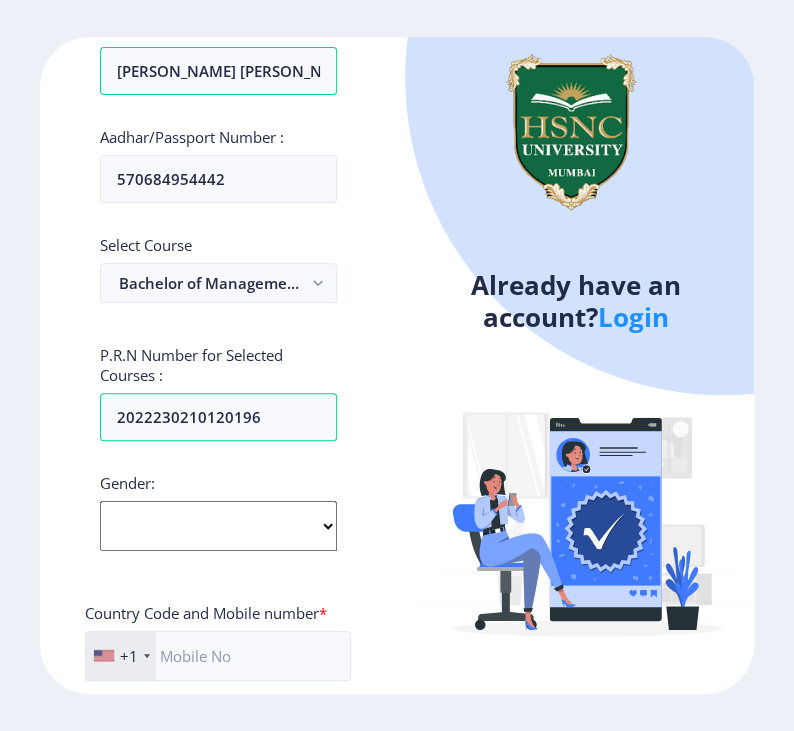 select on "[DEMOGRAPHIC_DATA]" 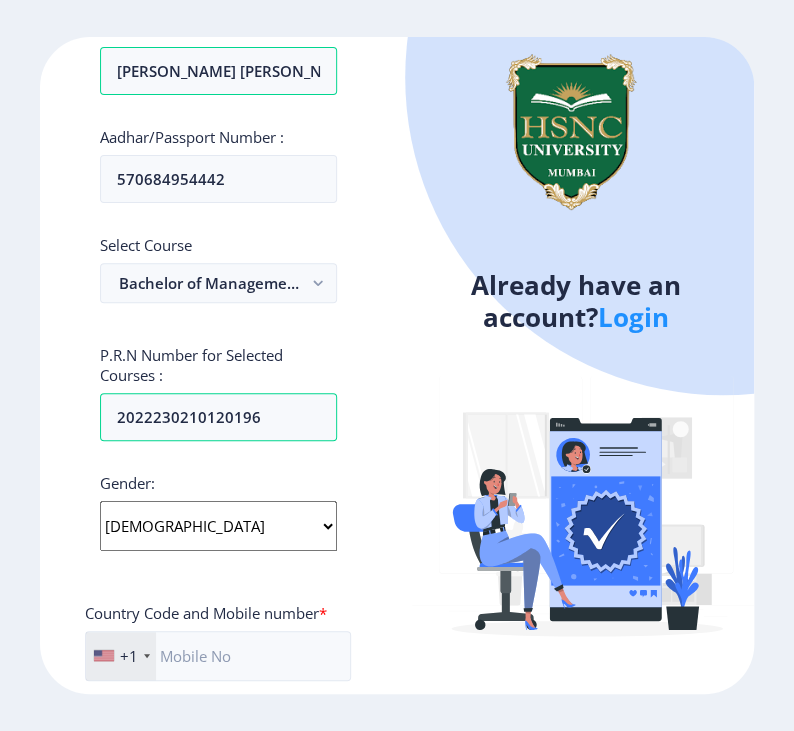 click on "Select Gender Male Female Other" 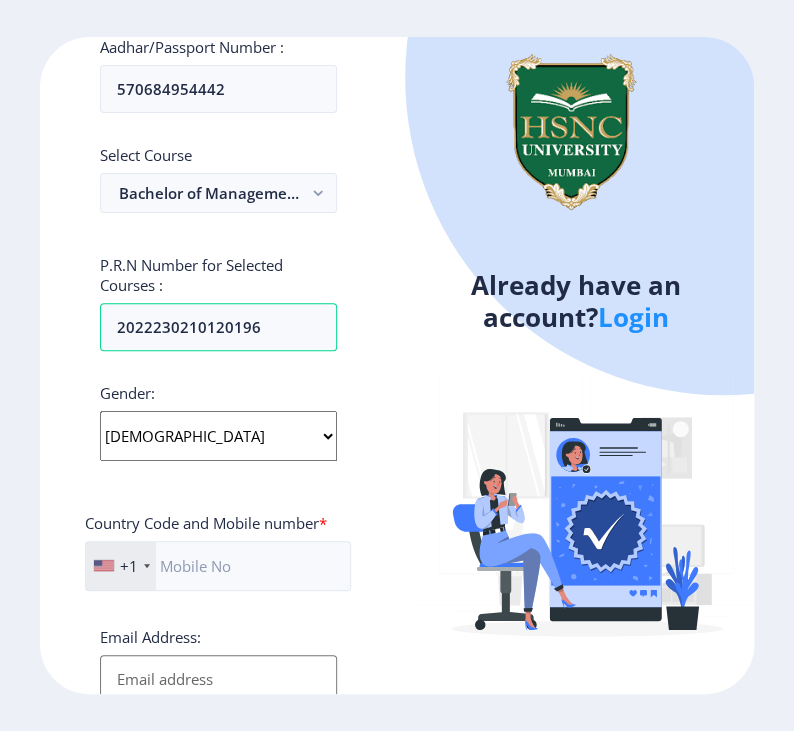 scroll, scrollTop: 491, scrollLeft: 0, axis: vertical 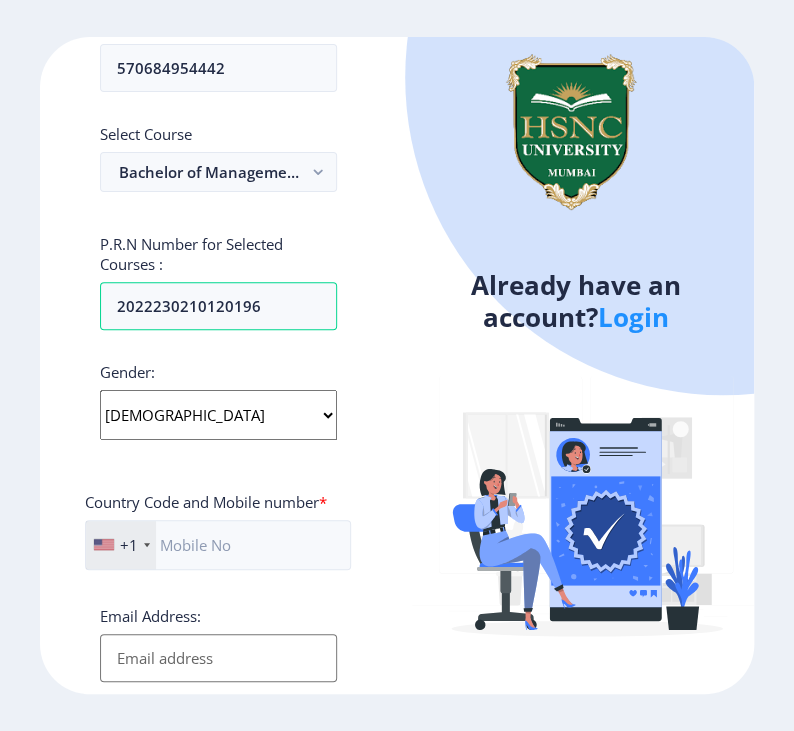 click on "+1" 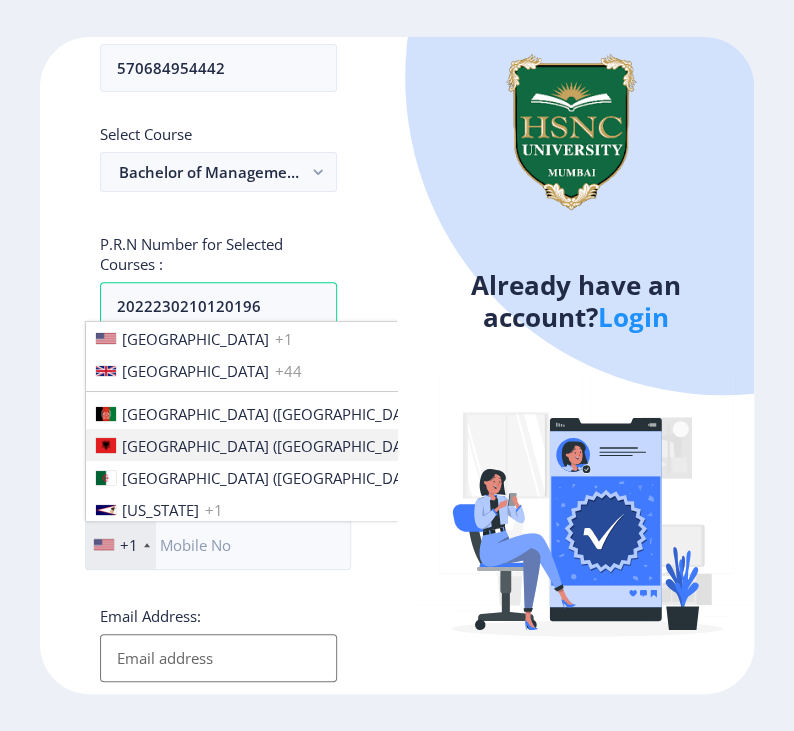 scroll, scrollTop: 3062, scrollLeft: 0, axis: vertical 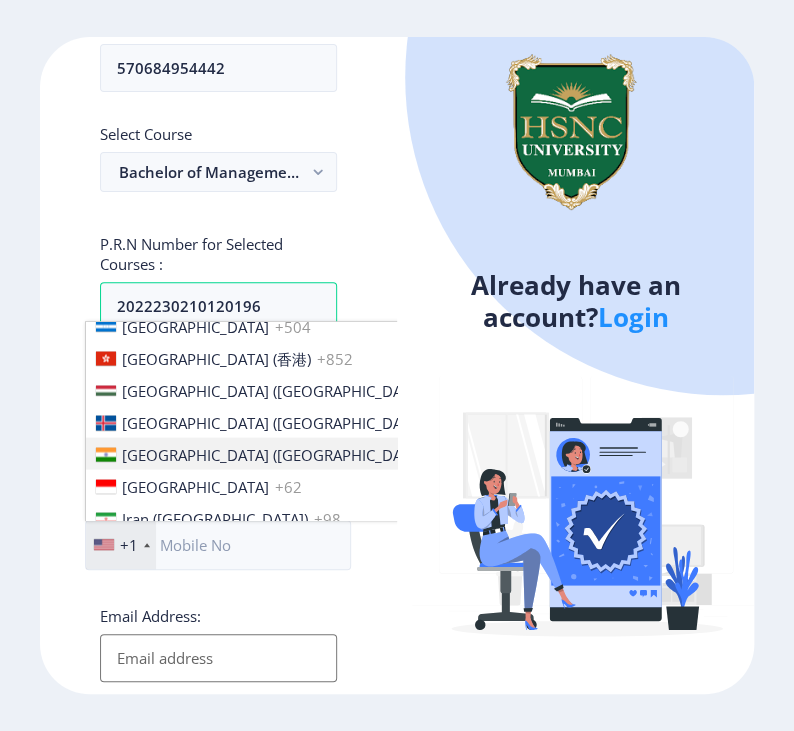 click on "India (भारत) +91" at bounding box center (402, 453) 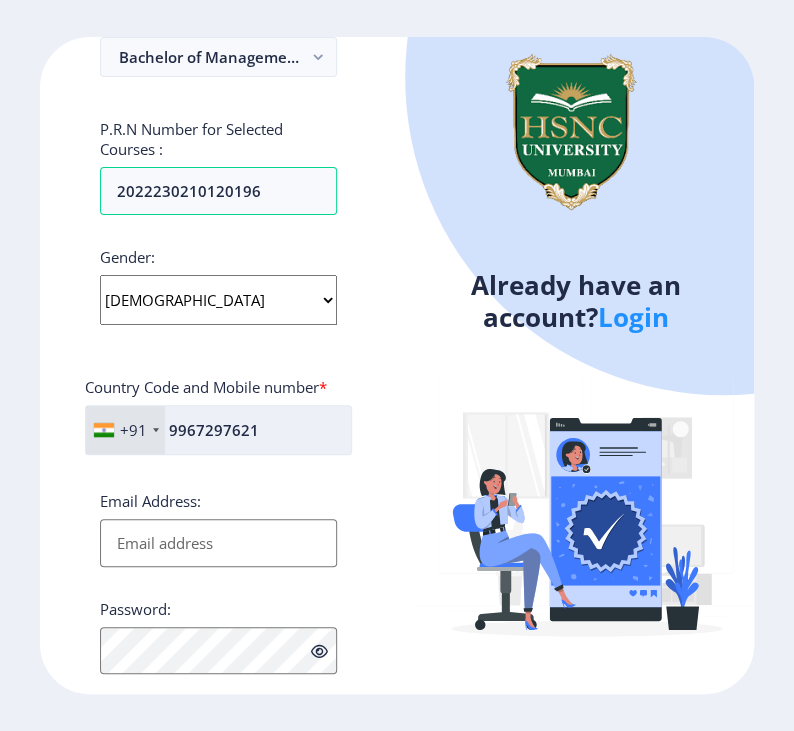 scroll, scrollTop: 607, scrollLeft: 0, axis: vertical 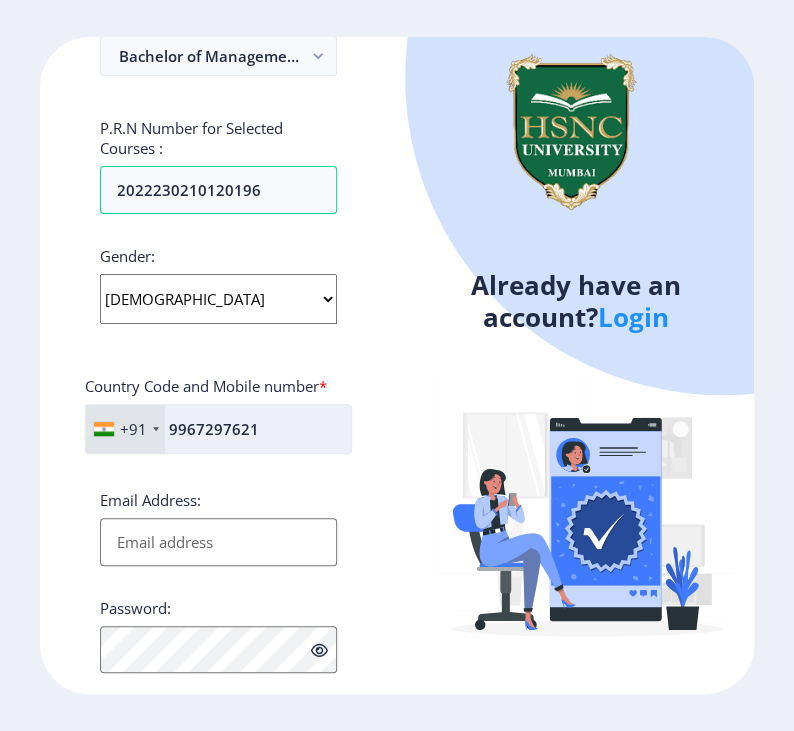 type on "9967297621" 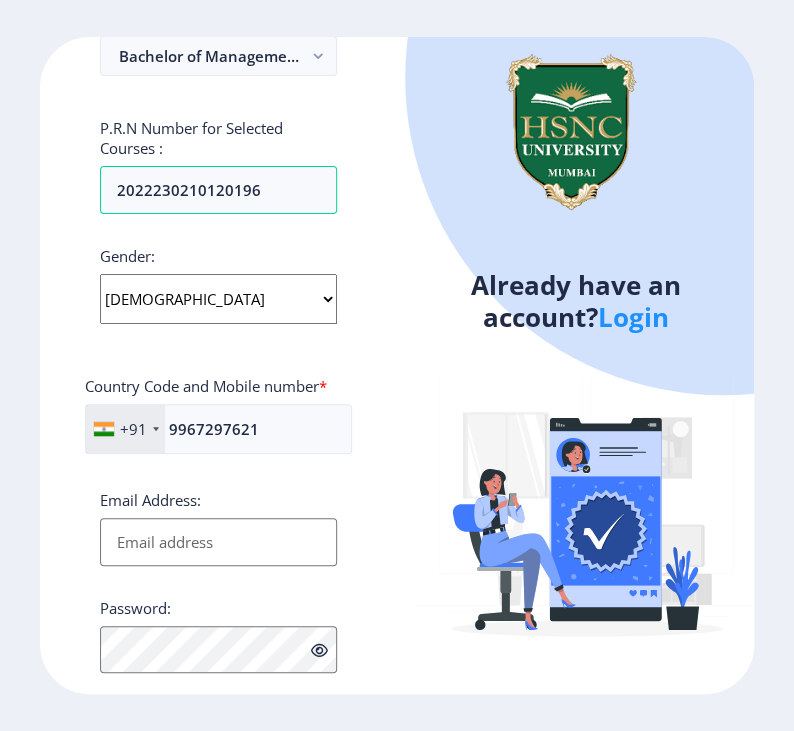 click on "Email Address:" at bounding box center (218, 542) 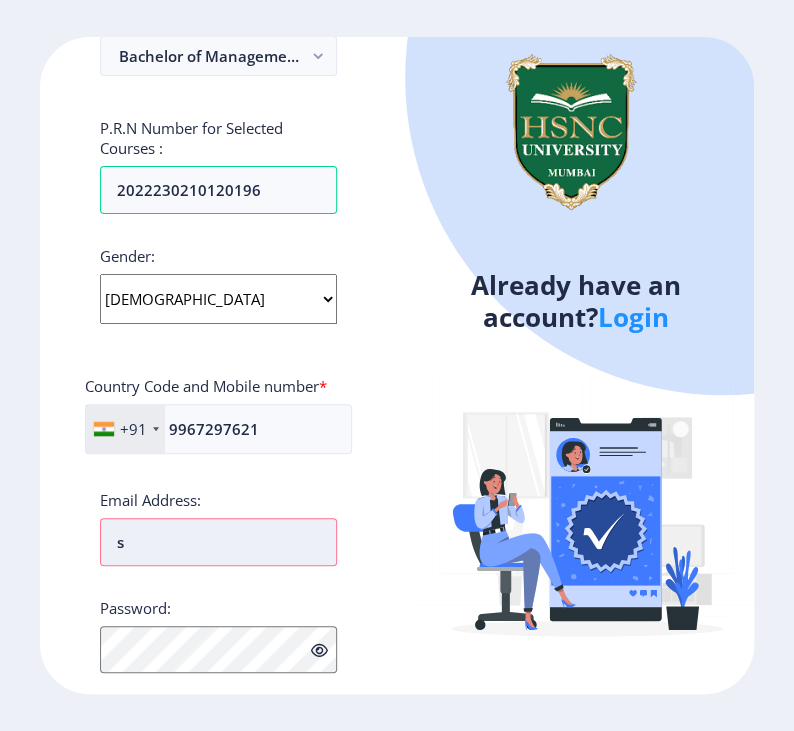 type on "[EMAIL_ADDRESS][DOMAIN_NAME]" 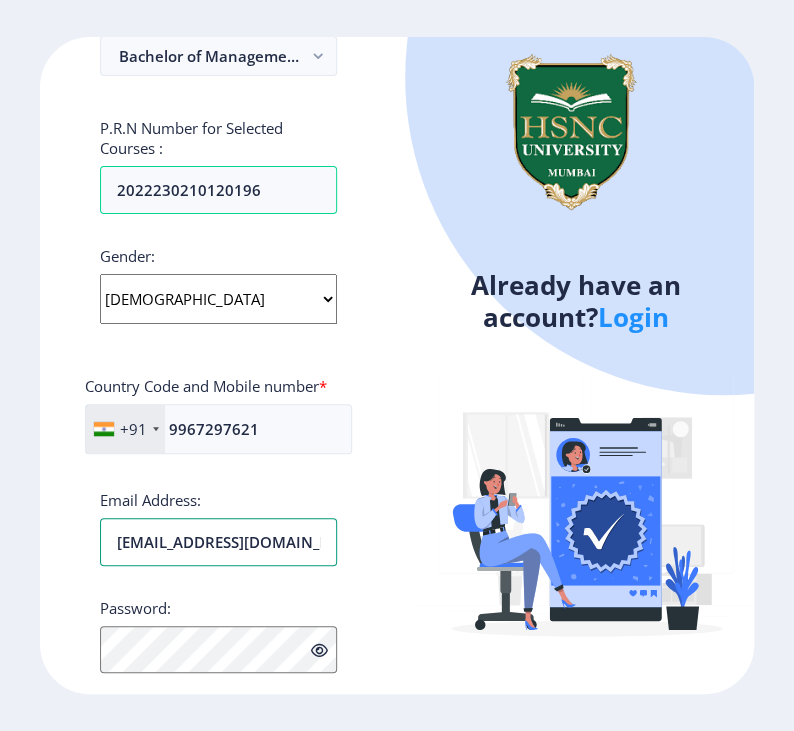 scroll, scrollTop: 753, scrollLeft: 0, axis: vertical 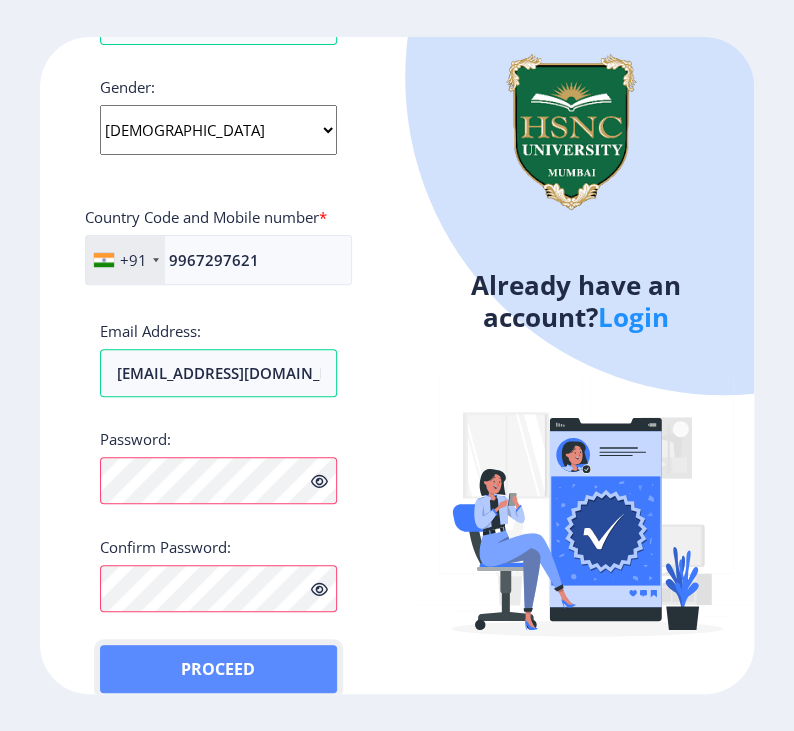 click on "Proceed" 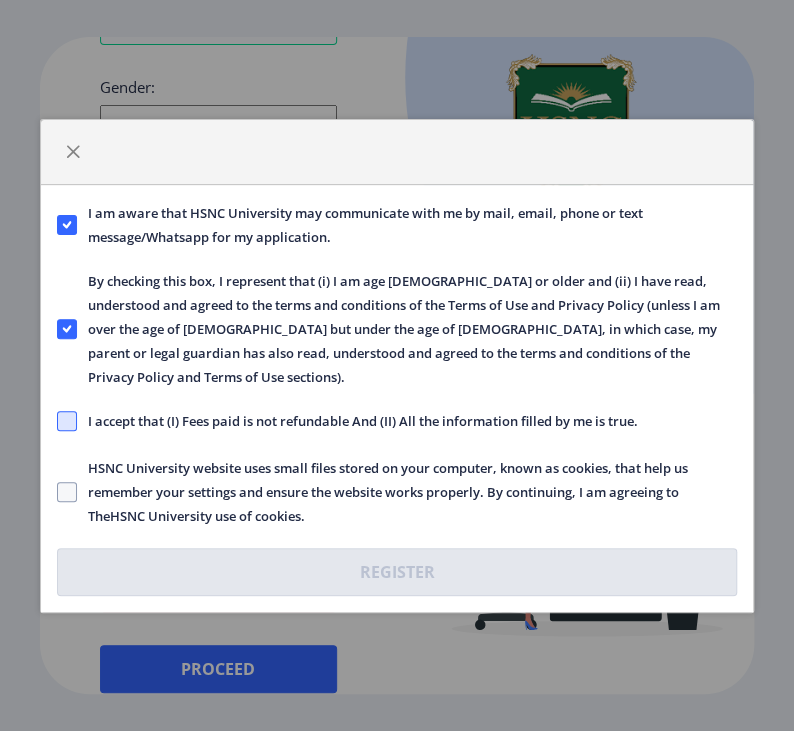 click 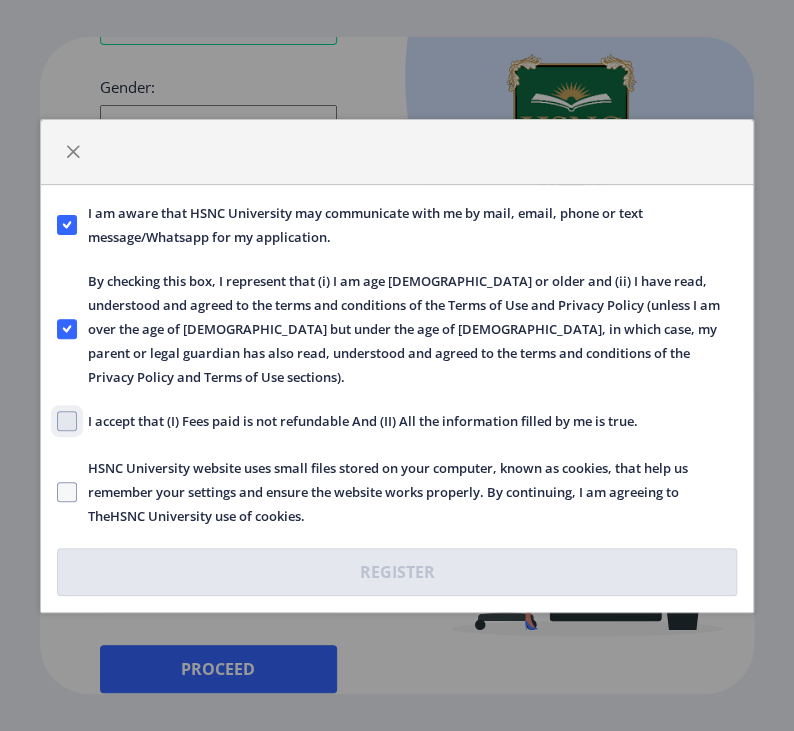 checkbox on "true" 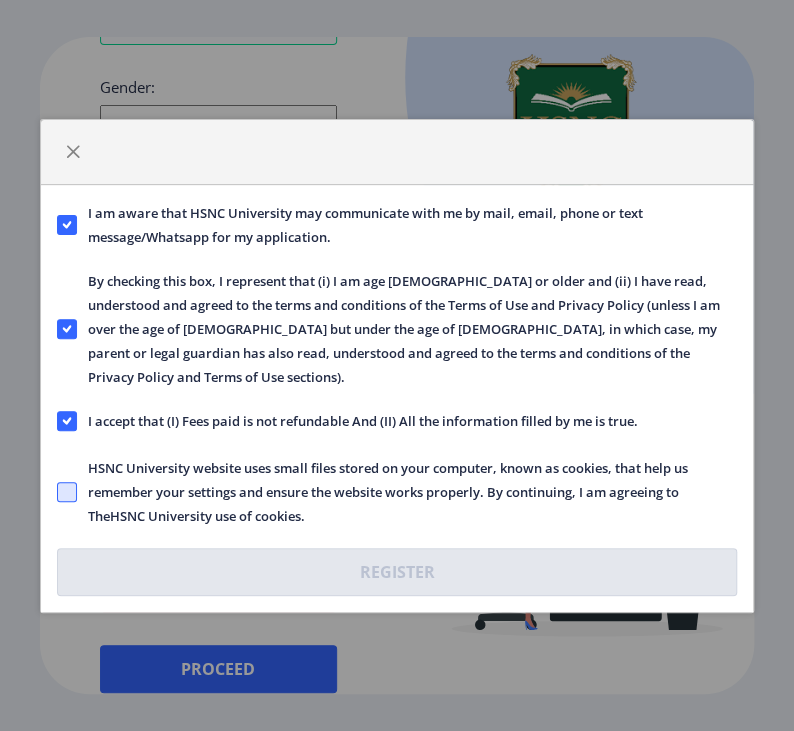 click 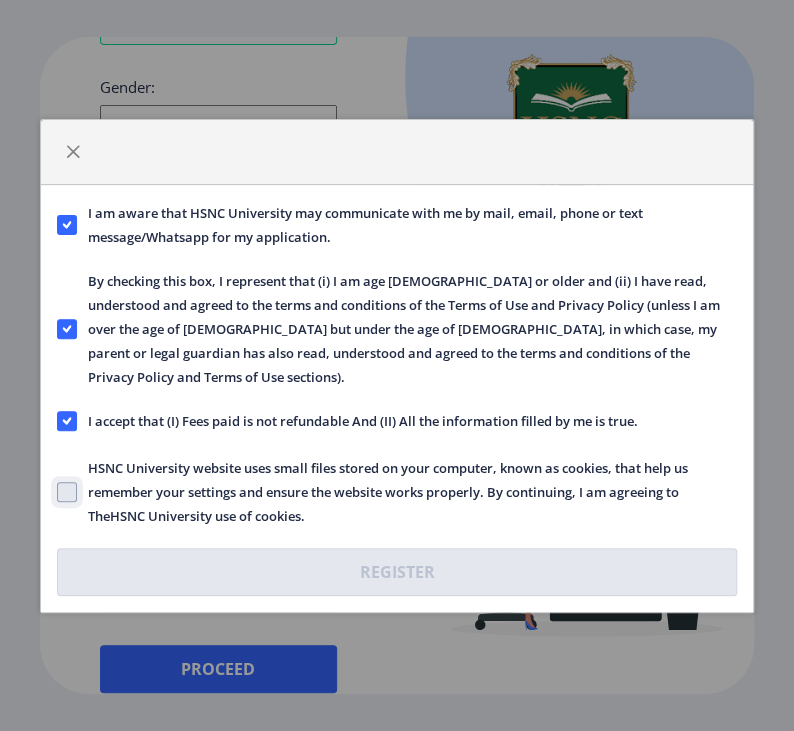 checkbox on "true" 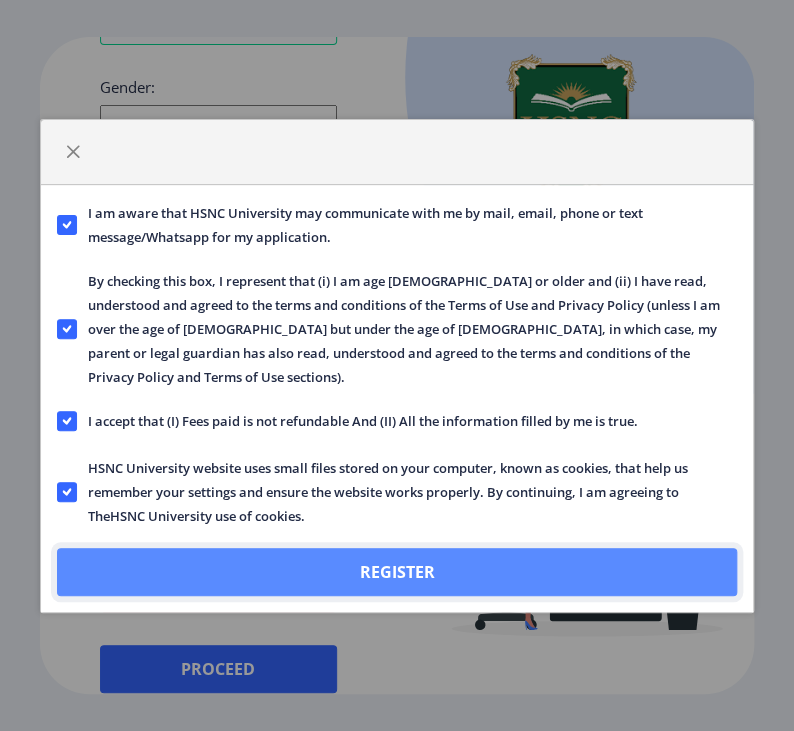 click on "Register" 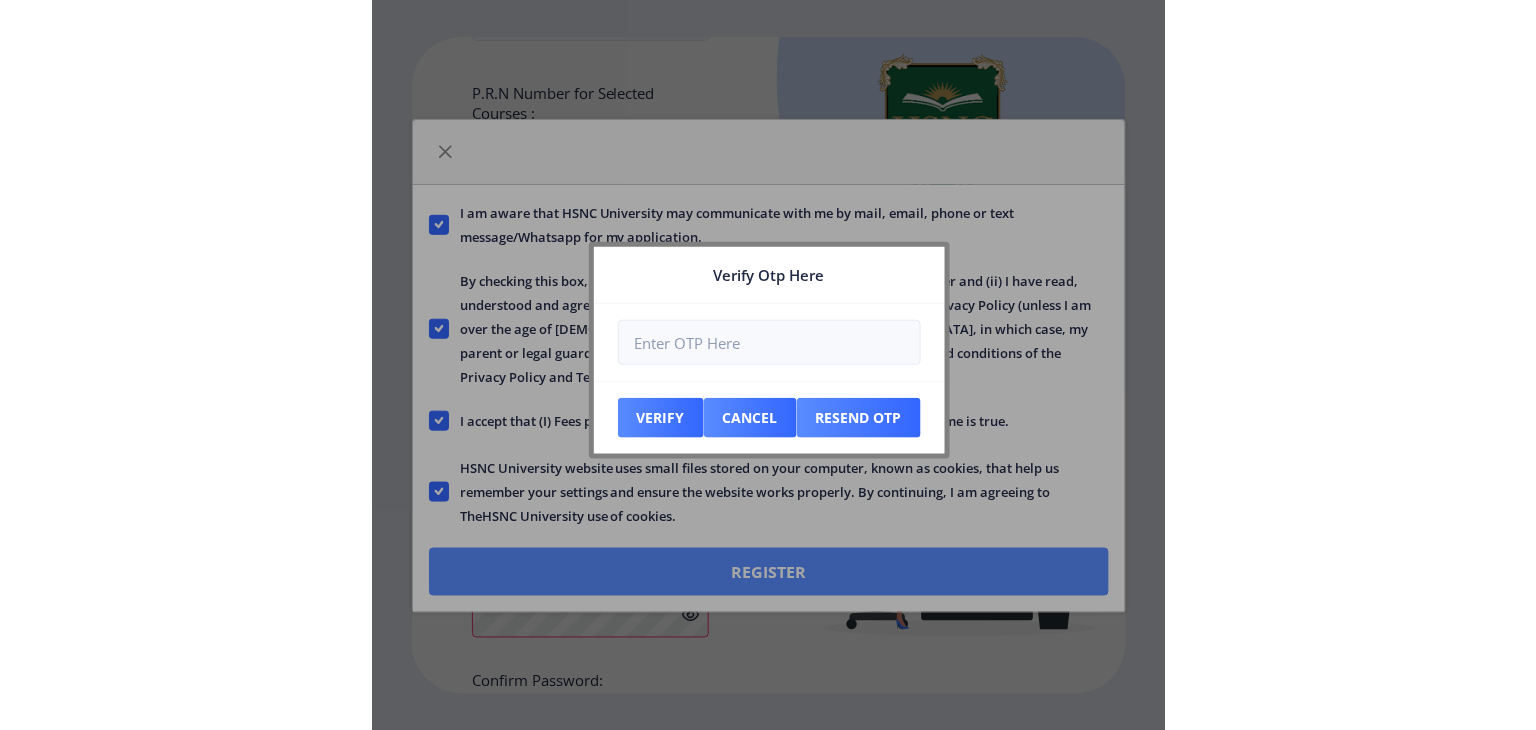 scroll, scrollTop: 910, scrollLeft: 0, axis: vertical 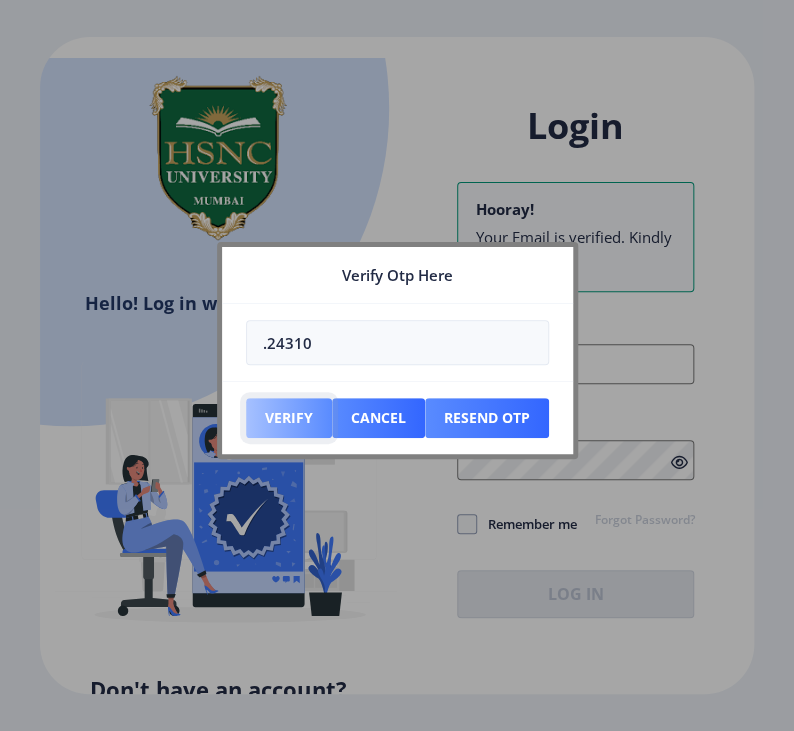 click on "Verify" at bounding box center (289, 418) 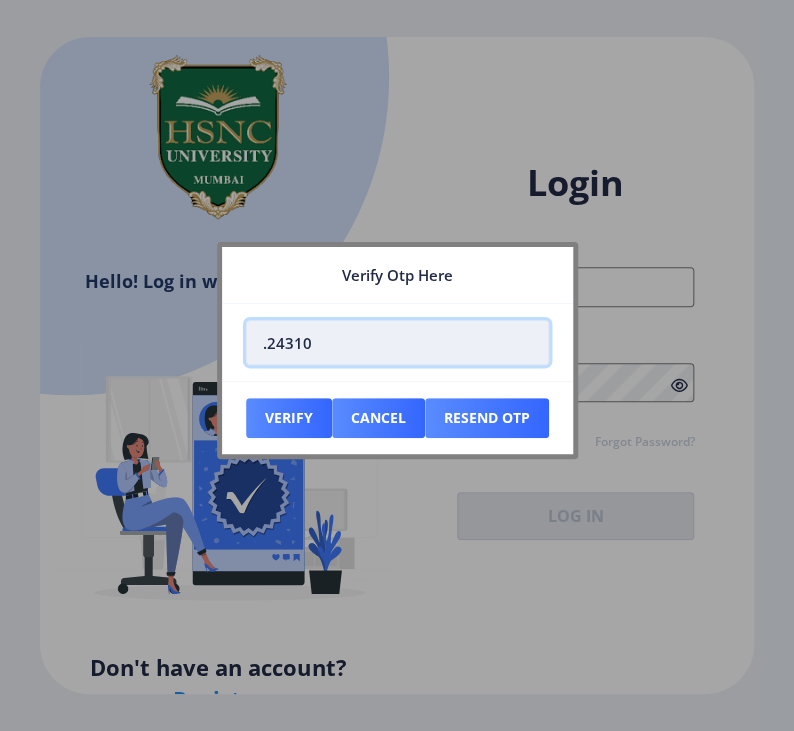 click on ".24310" at bounding box center (397, 342) 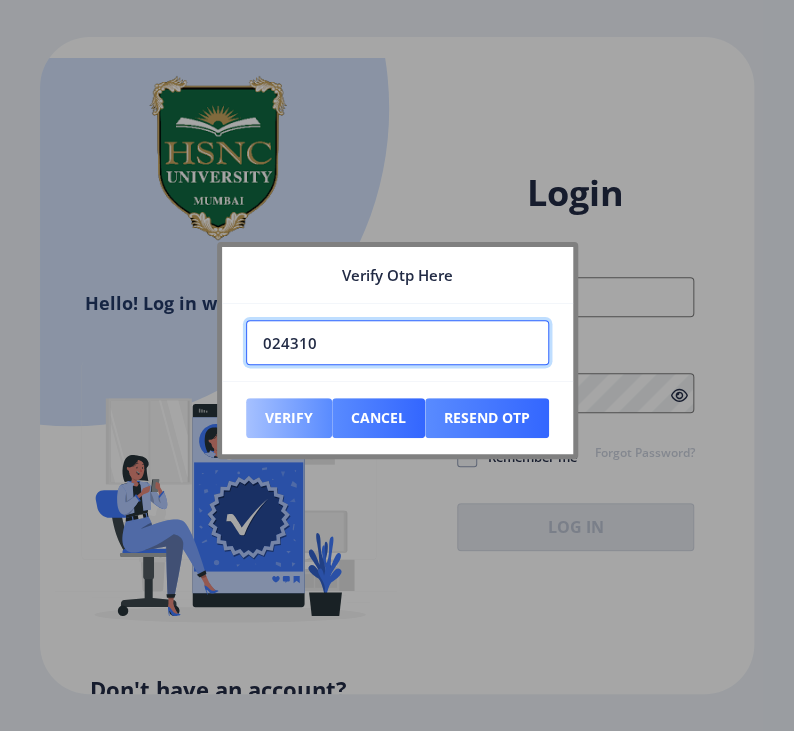 type on "024310" 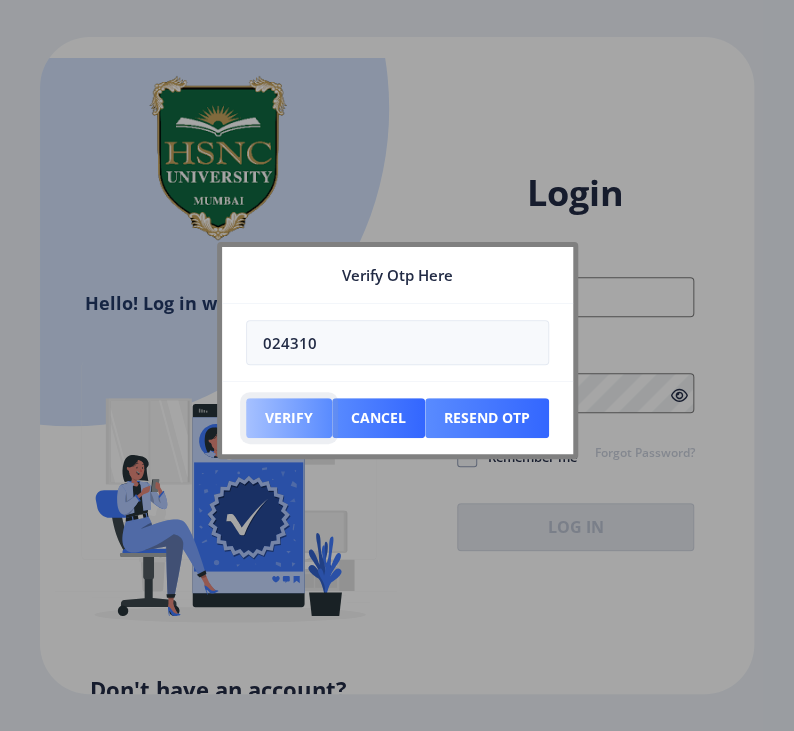 click on "Verify" at bounding box center [289, 418] 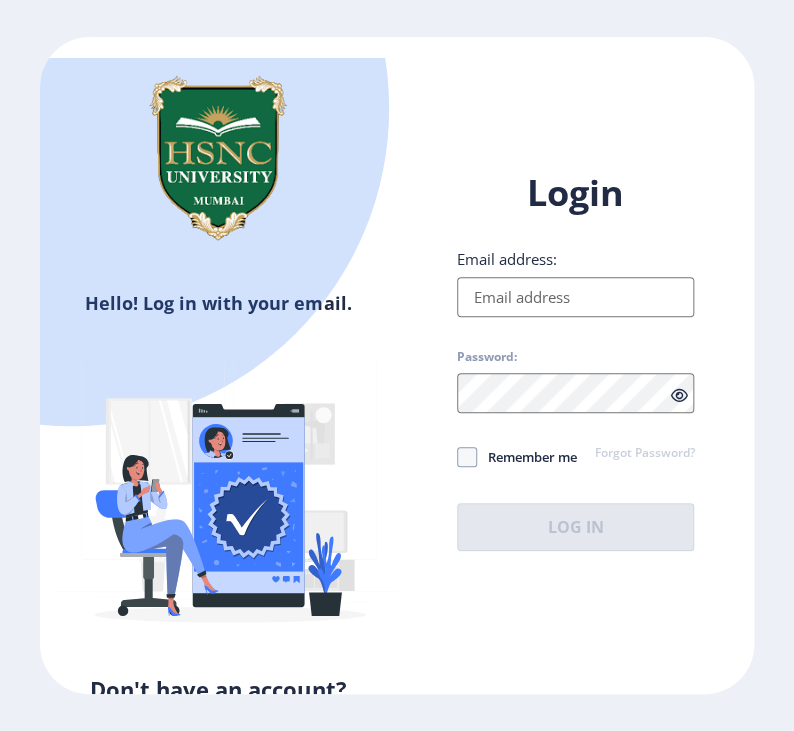 click on "Email address:" at bounding box center [575, 297] 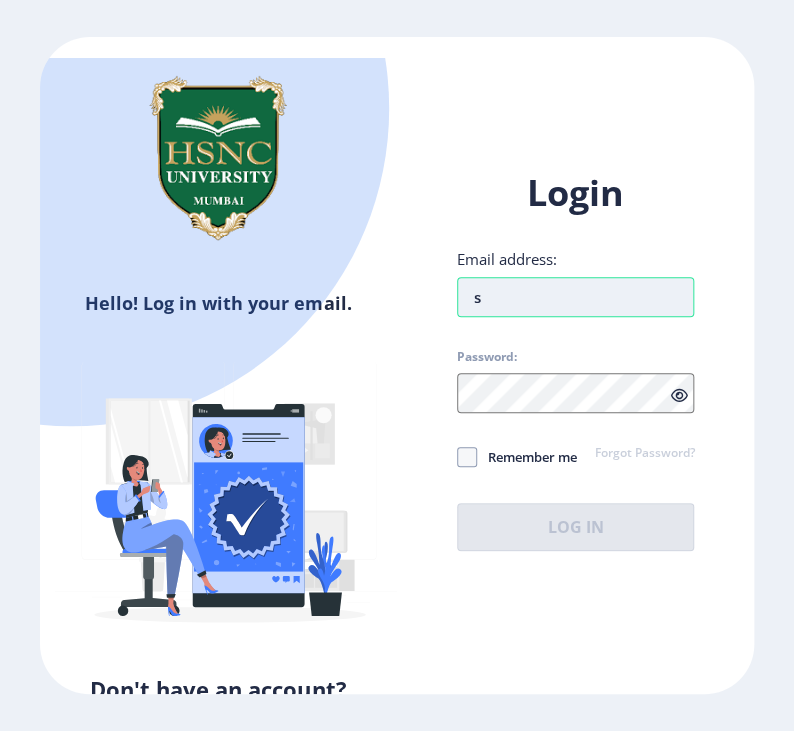 type on "[EMAIL_ADDRESS][DOMAIN_NAME]" 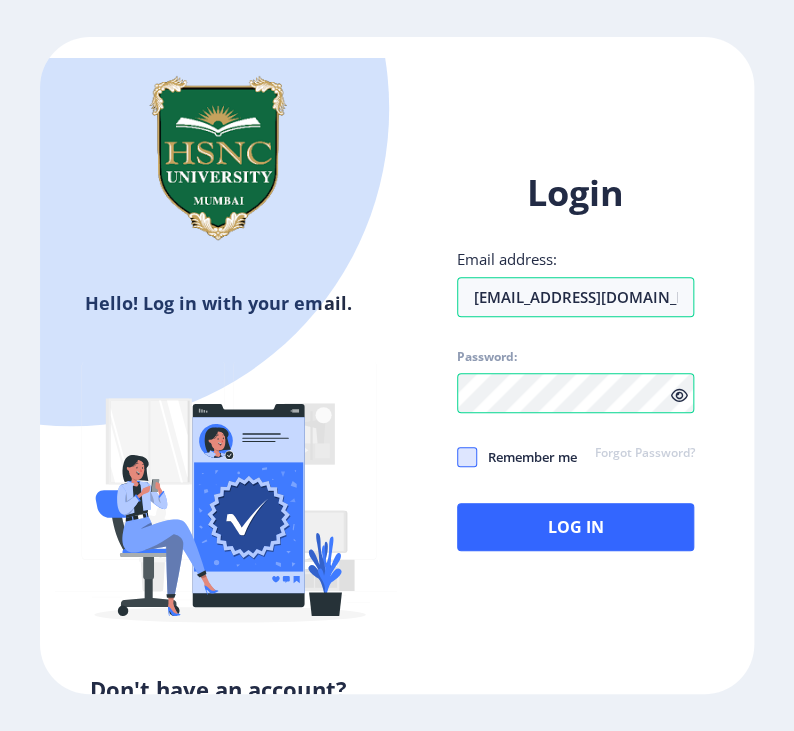 click 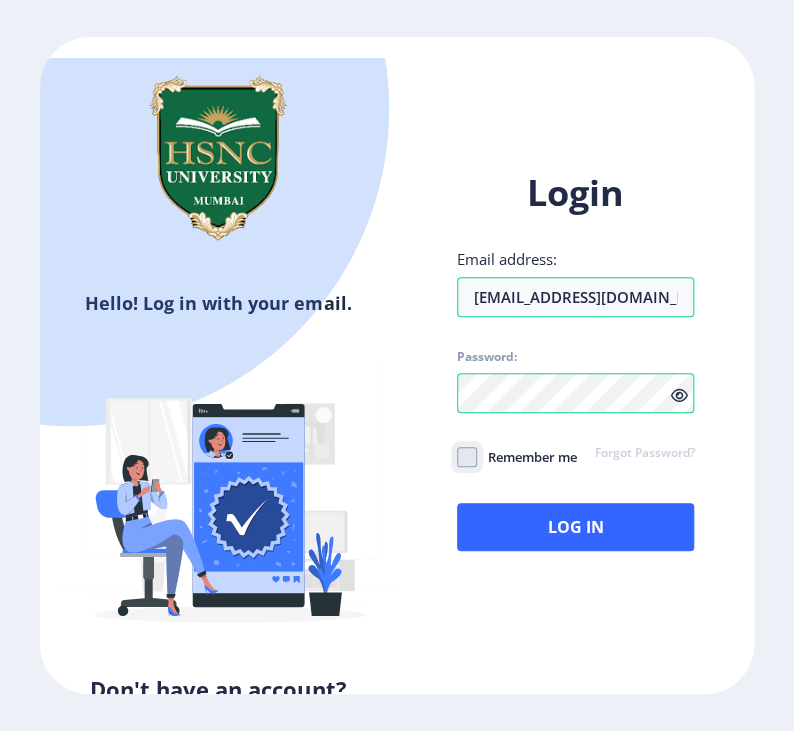 checkbox on "true" 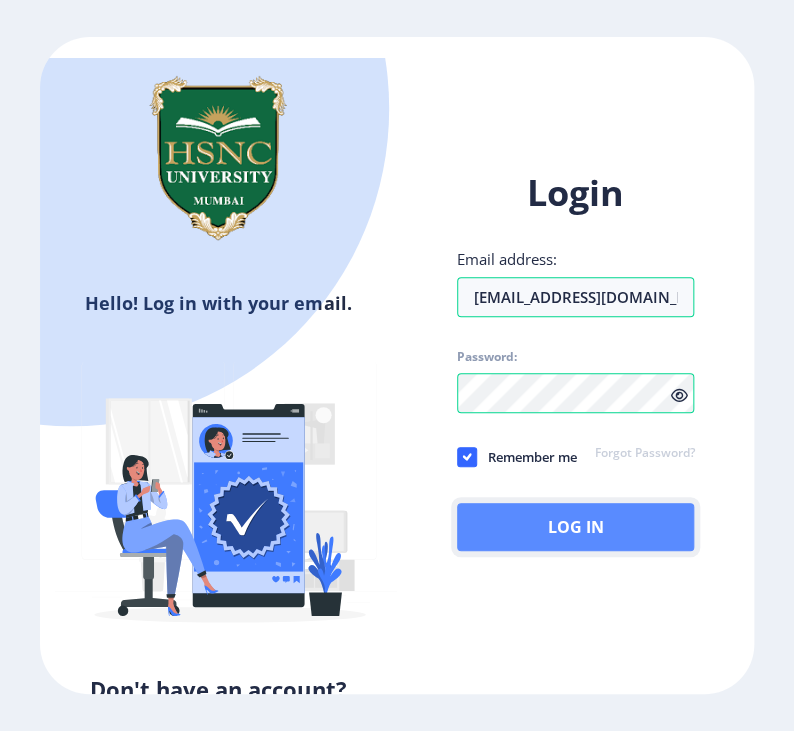 click on "Log In" 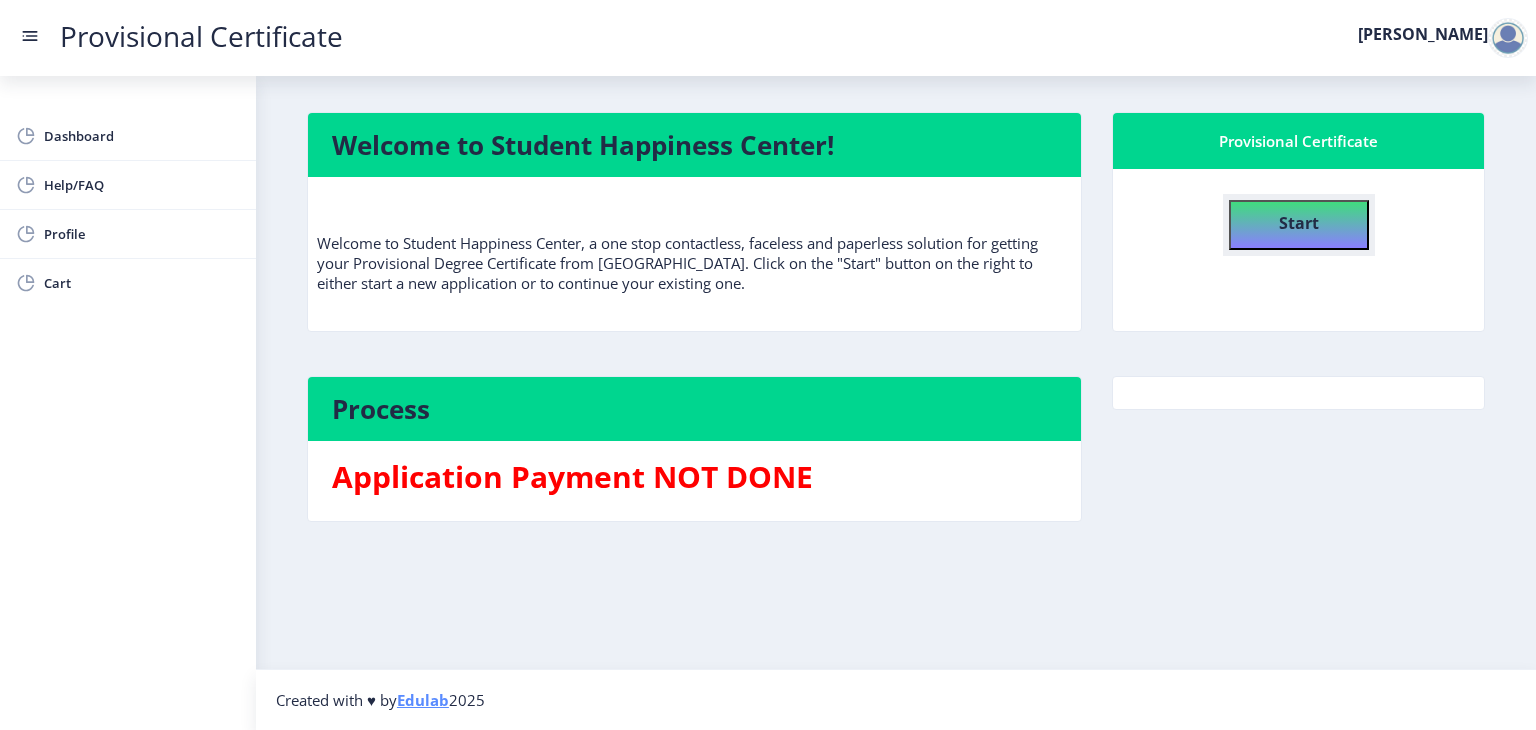 click on "Start" 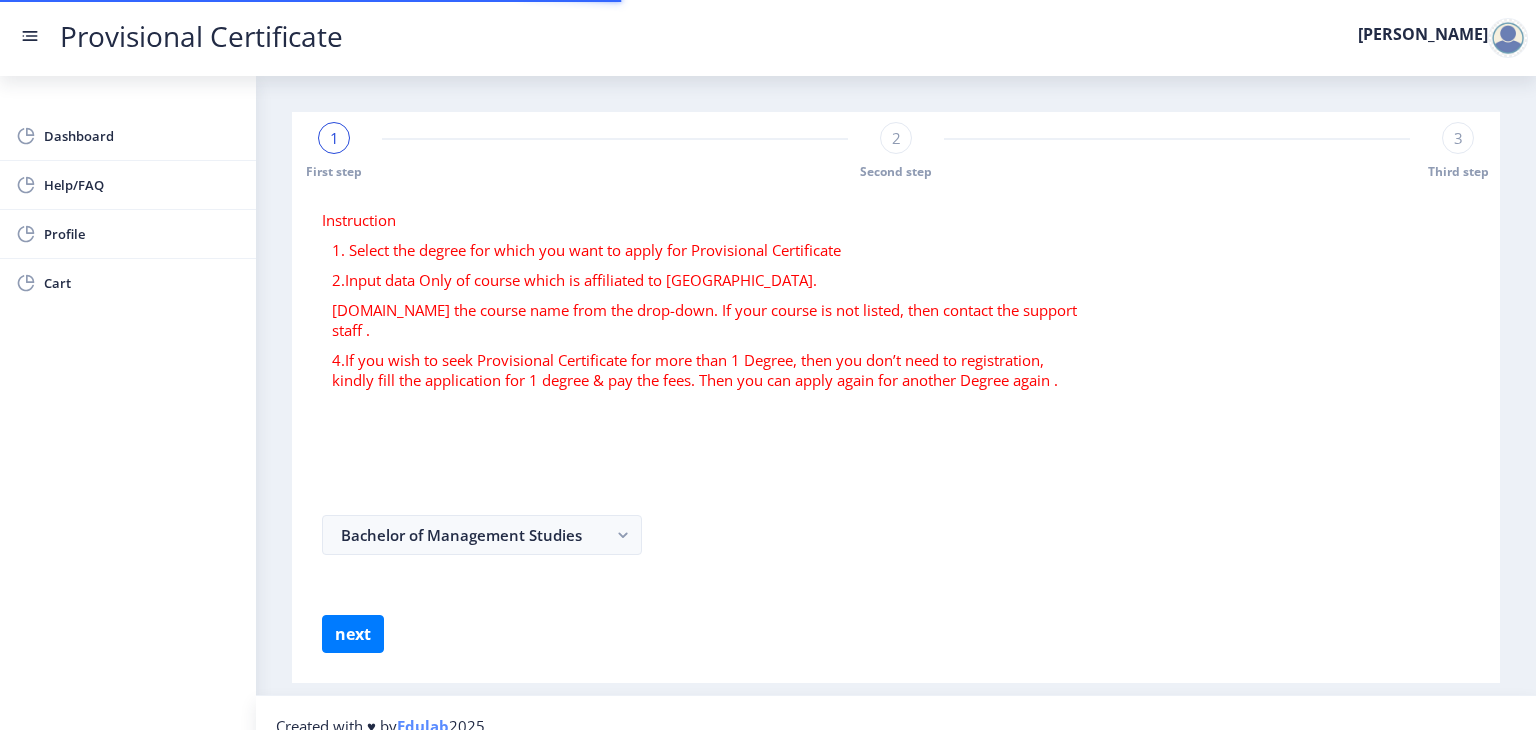 select 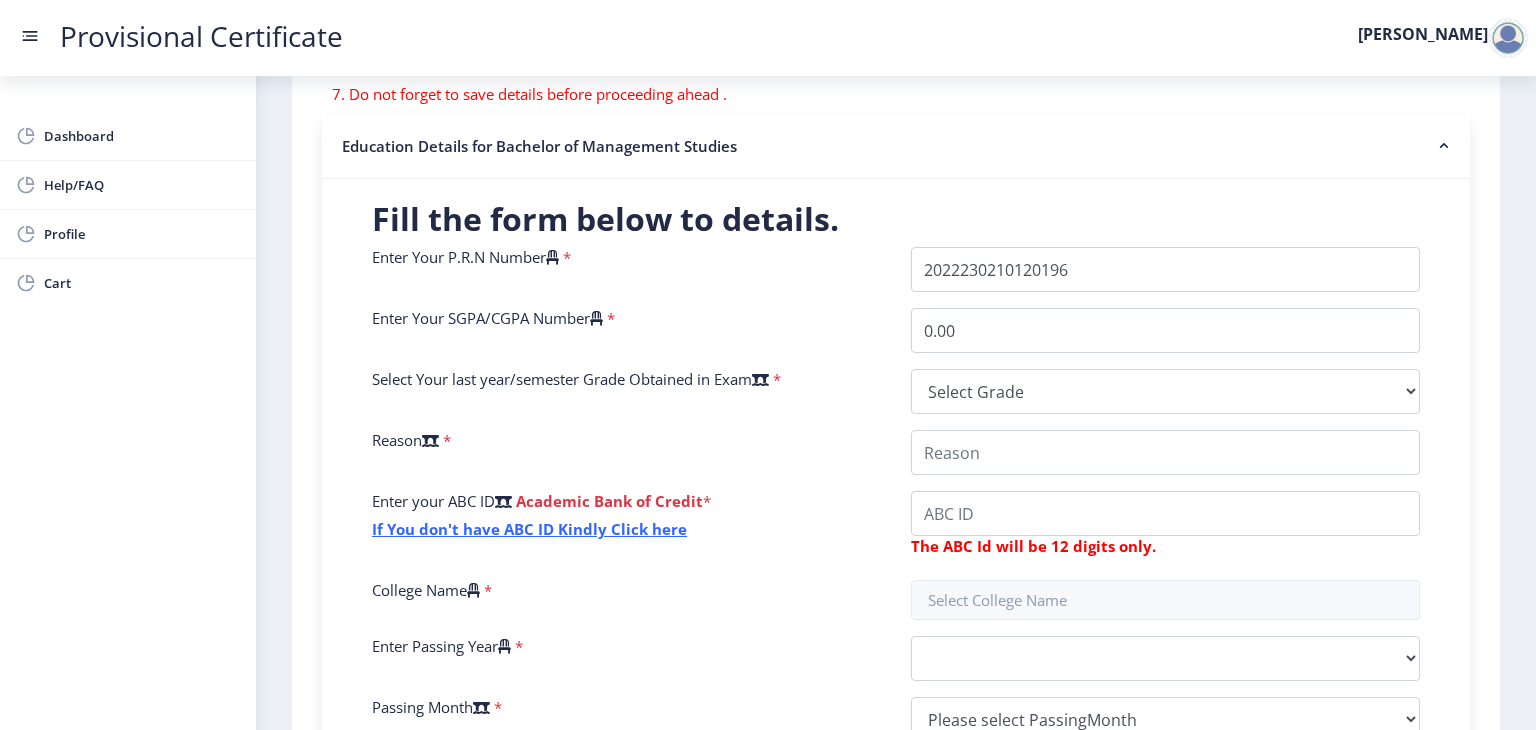 scroll, scrollTop: 364, scrollLeft: 0, axis: vertical 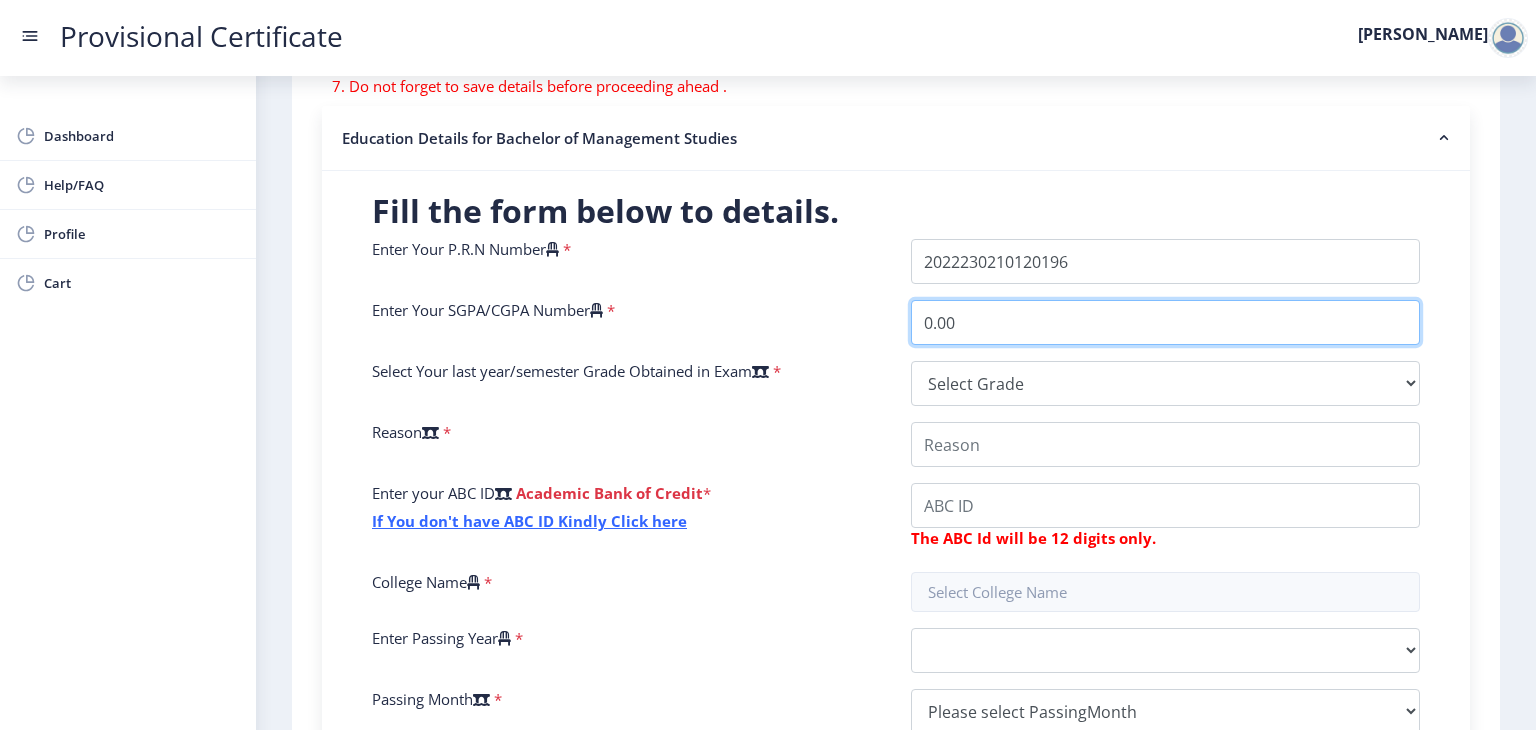 click on "0.00" at bounding box center [1165, 322] 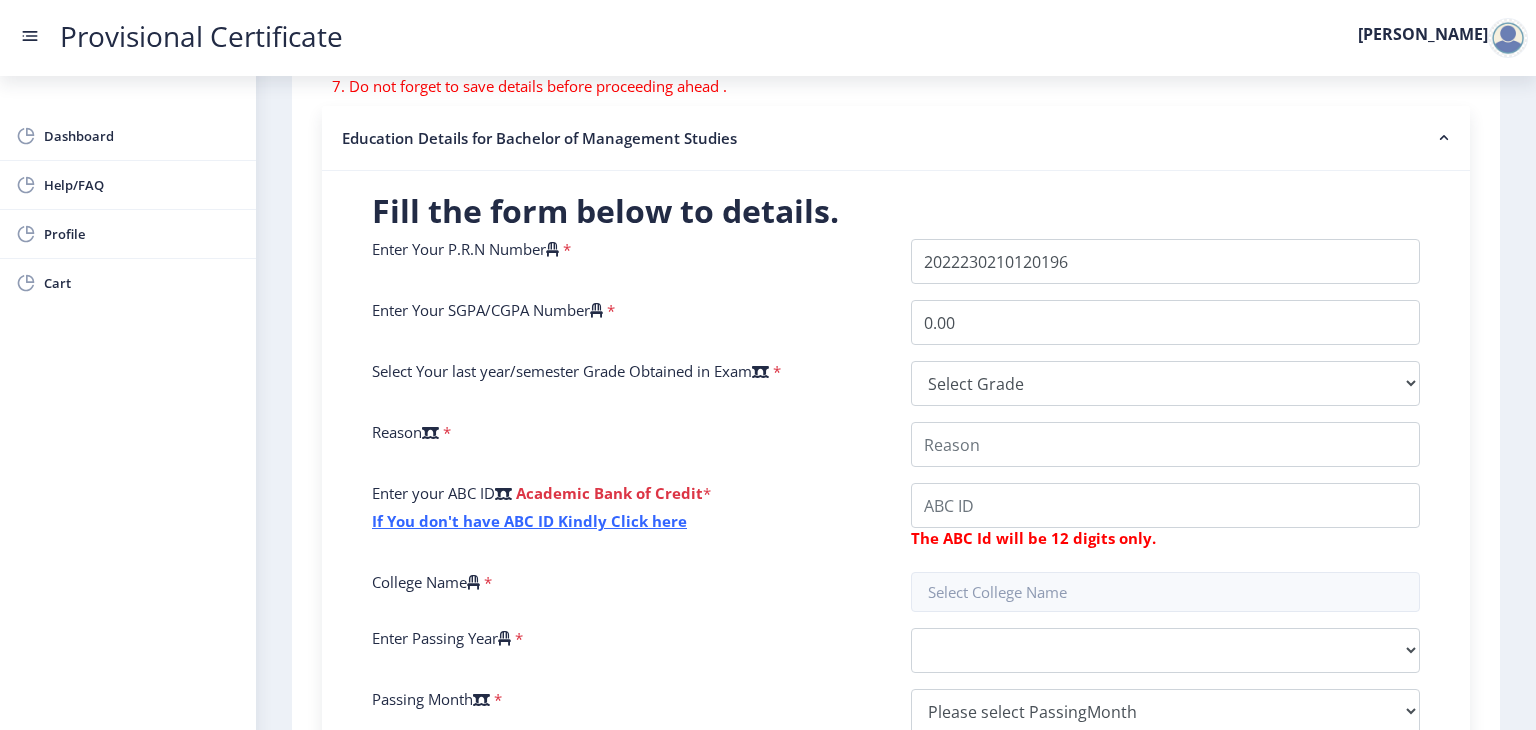 click 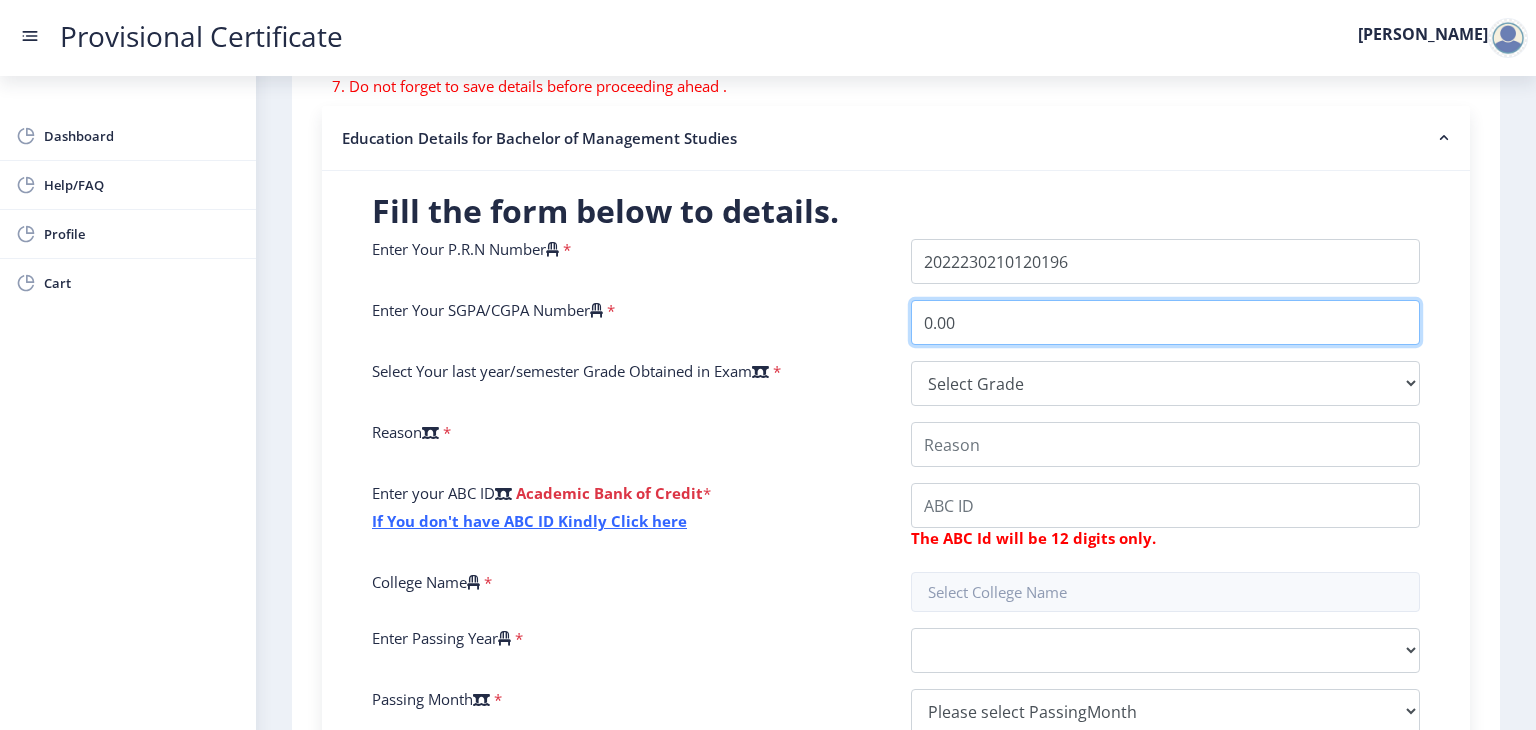 click on "0.00" at bounding box center (1165, 322) 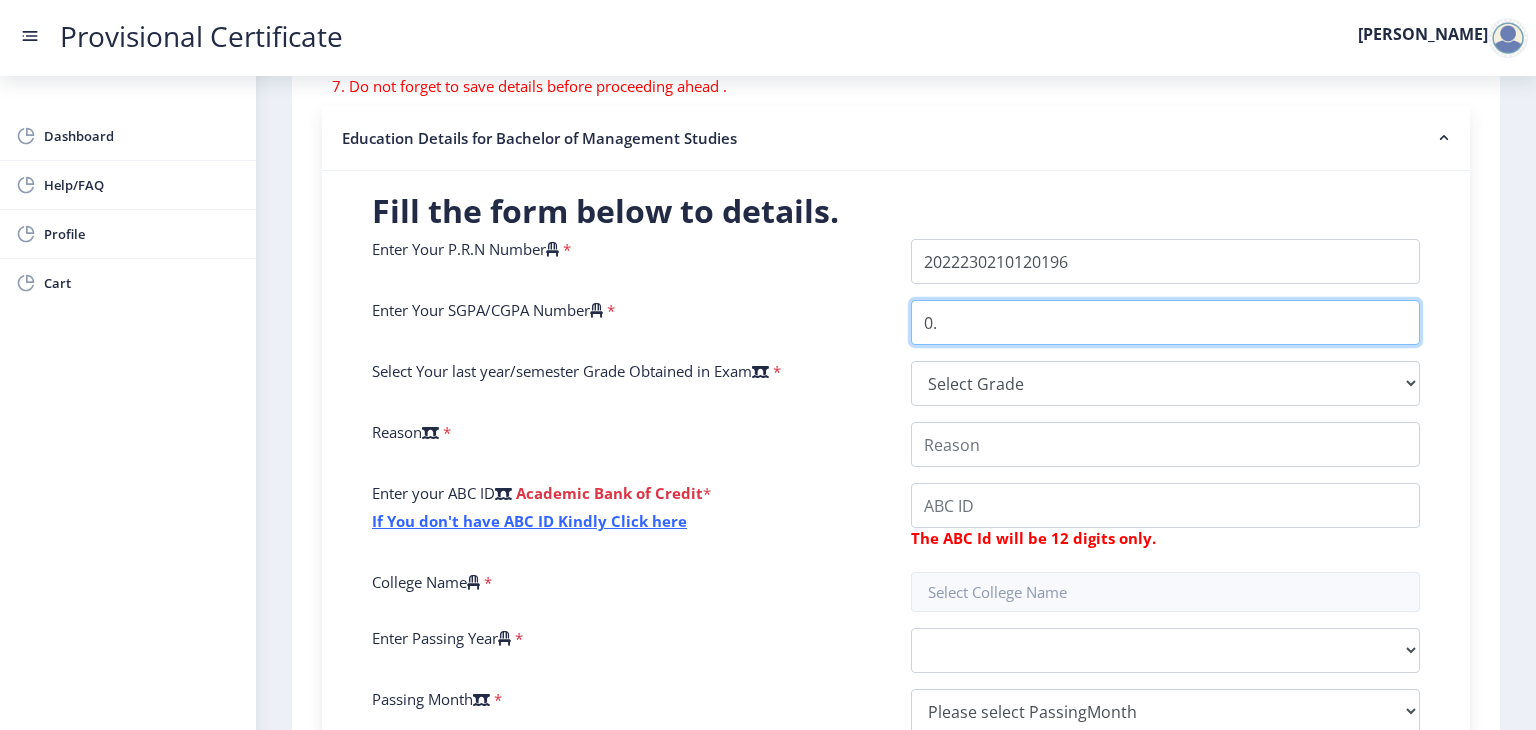type on "0" 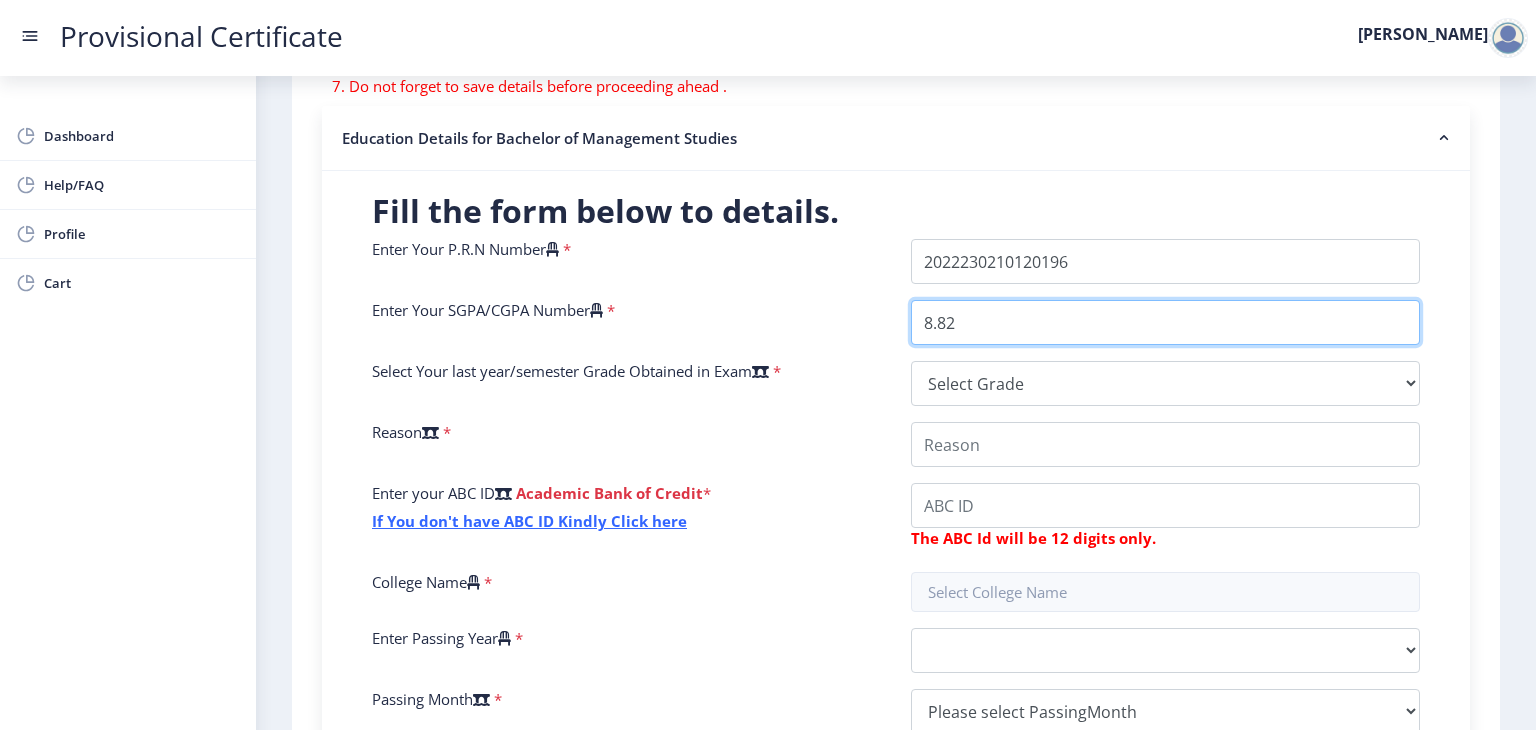 type on "8.82" 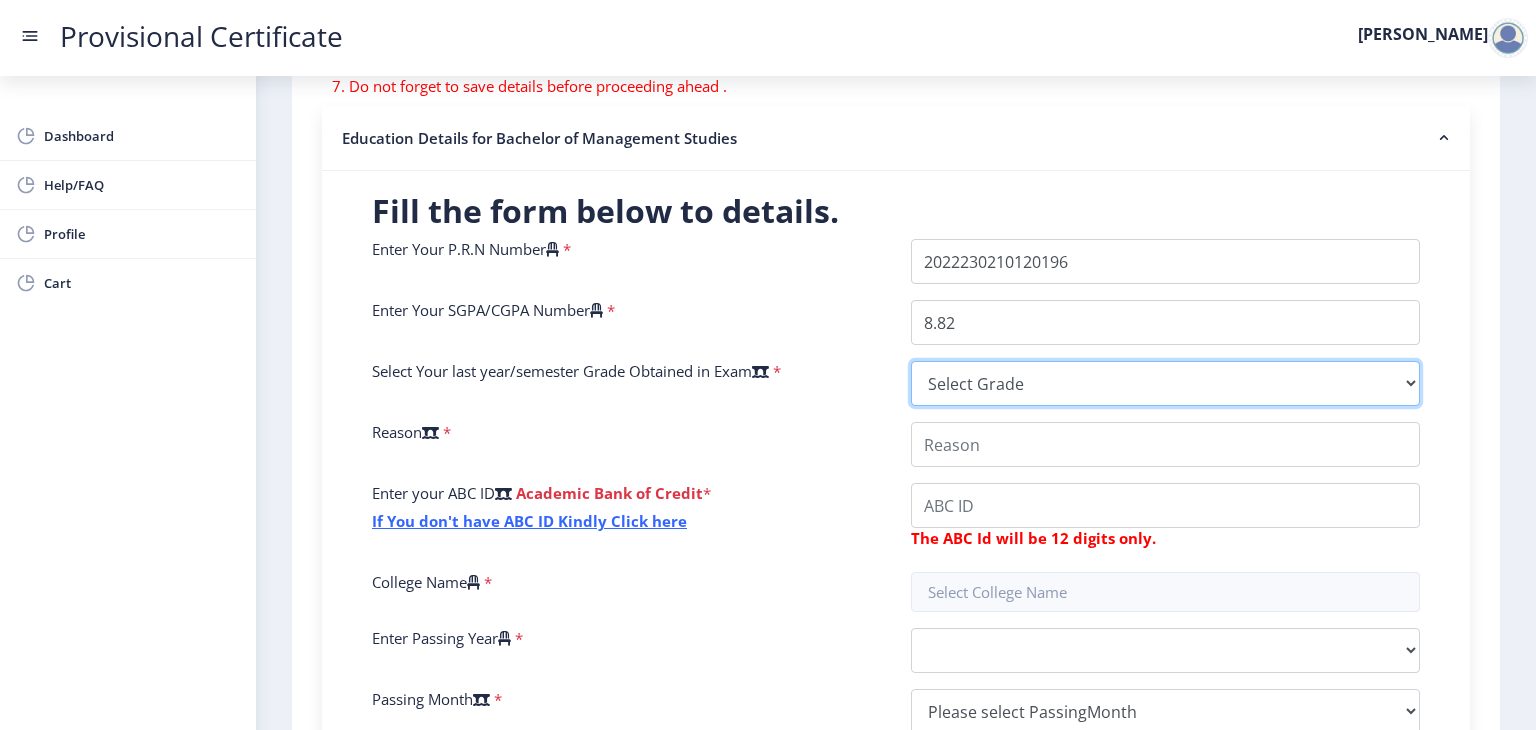 click on "Select Grade  O   A+   A   B+   B   C   D   F(Fail)" at bounding box center (1165, 383) 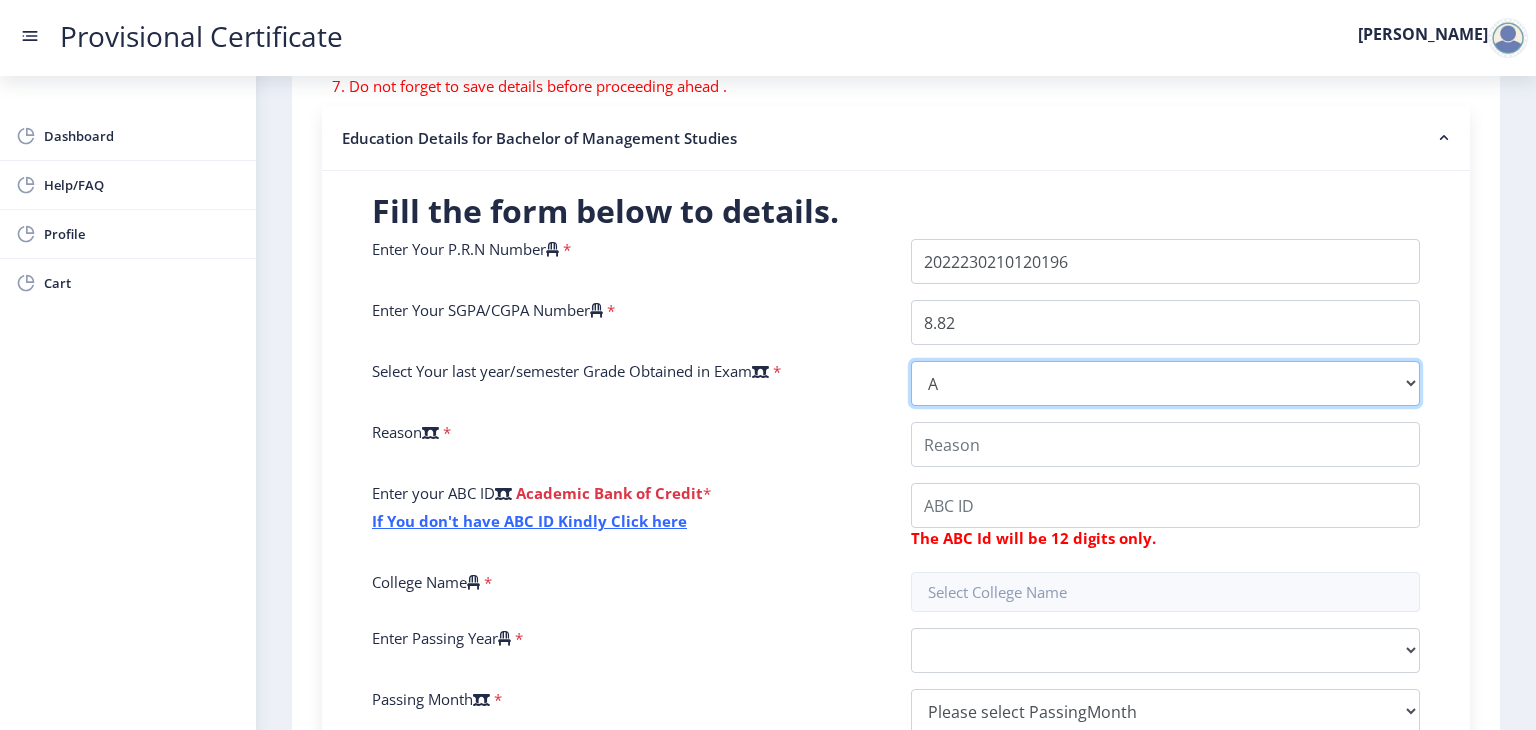 click on "Select Grade  O   A+   A   B+   B   C   D   F(Fail)" at bounding box center (1165, 383) 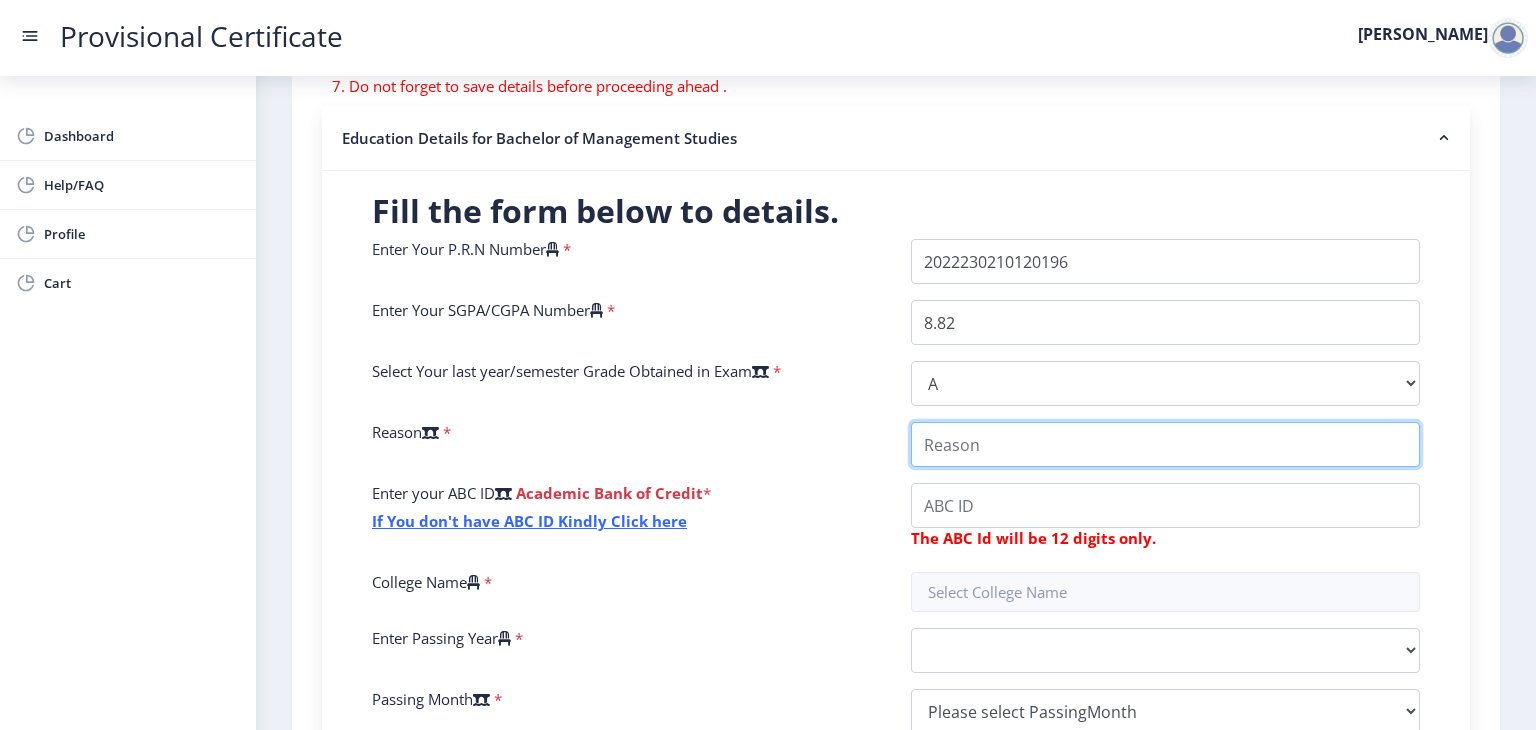 click on "College Name" at bounding box center (1165, 444) 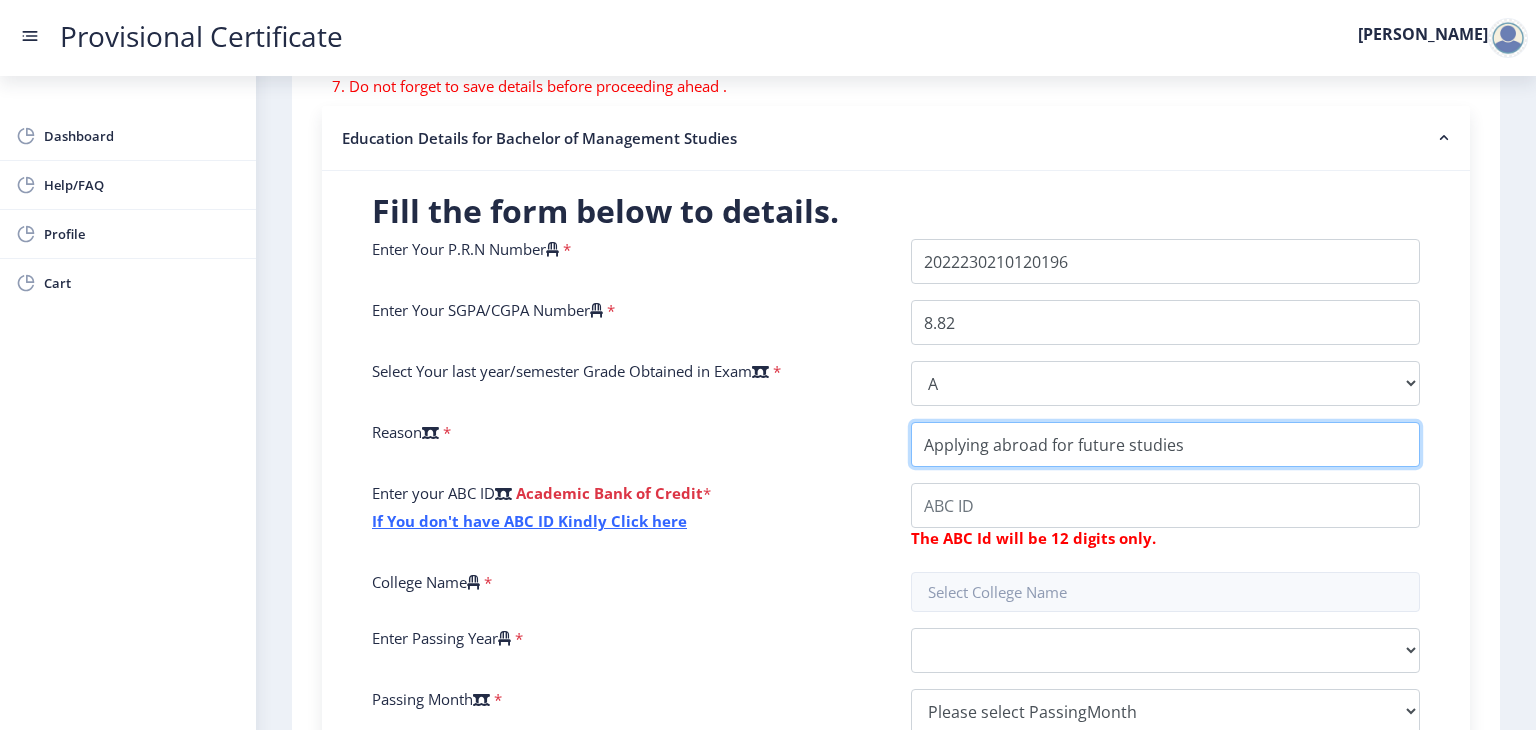 type on "Applying abroad for future studies" 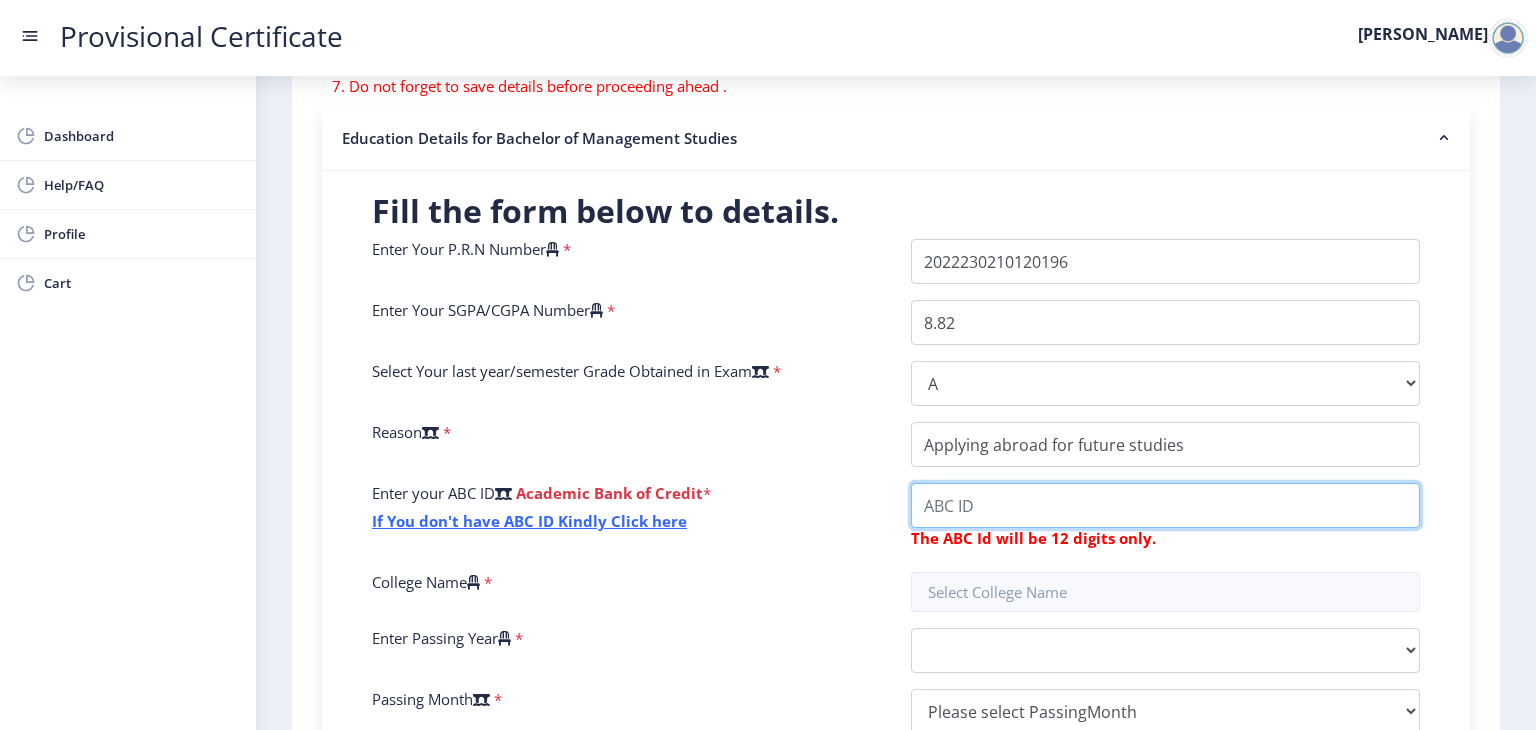 click on "College Name" at bounding box center (1165, 505) 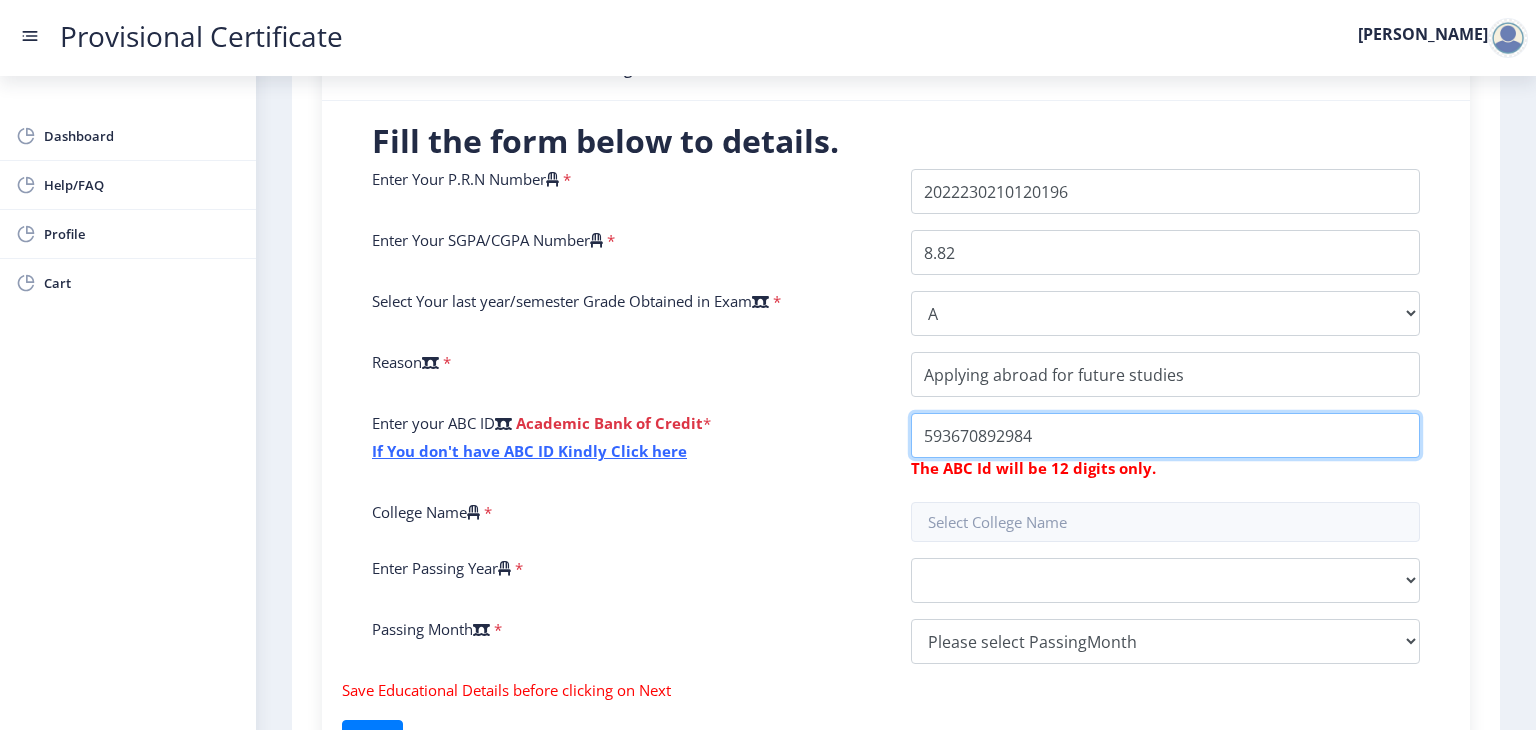 scroll, scrollTop: 439, scrollLeft: 0, axis: vertical 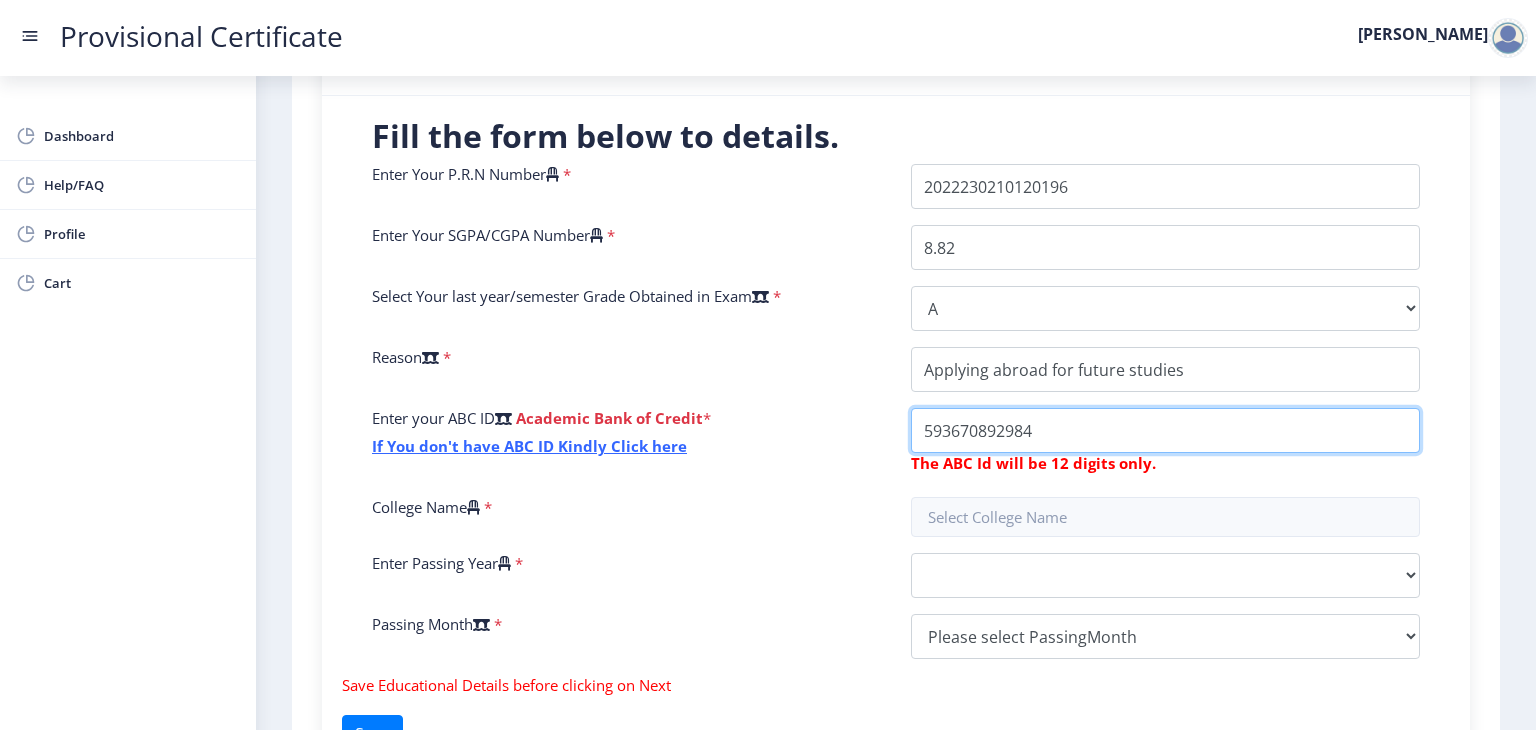 type on "593670892984" 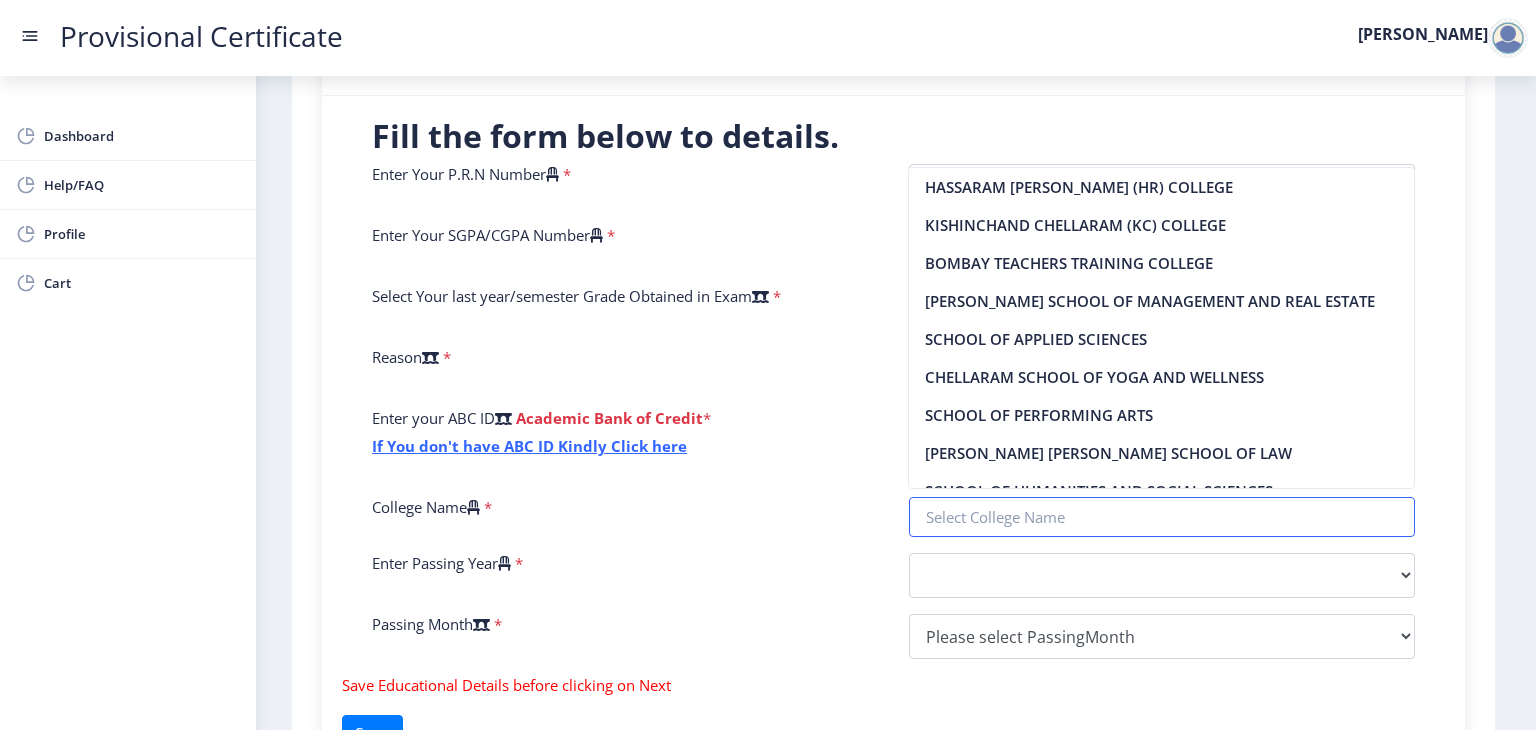 click 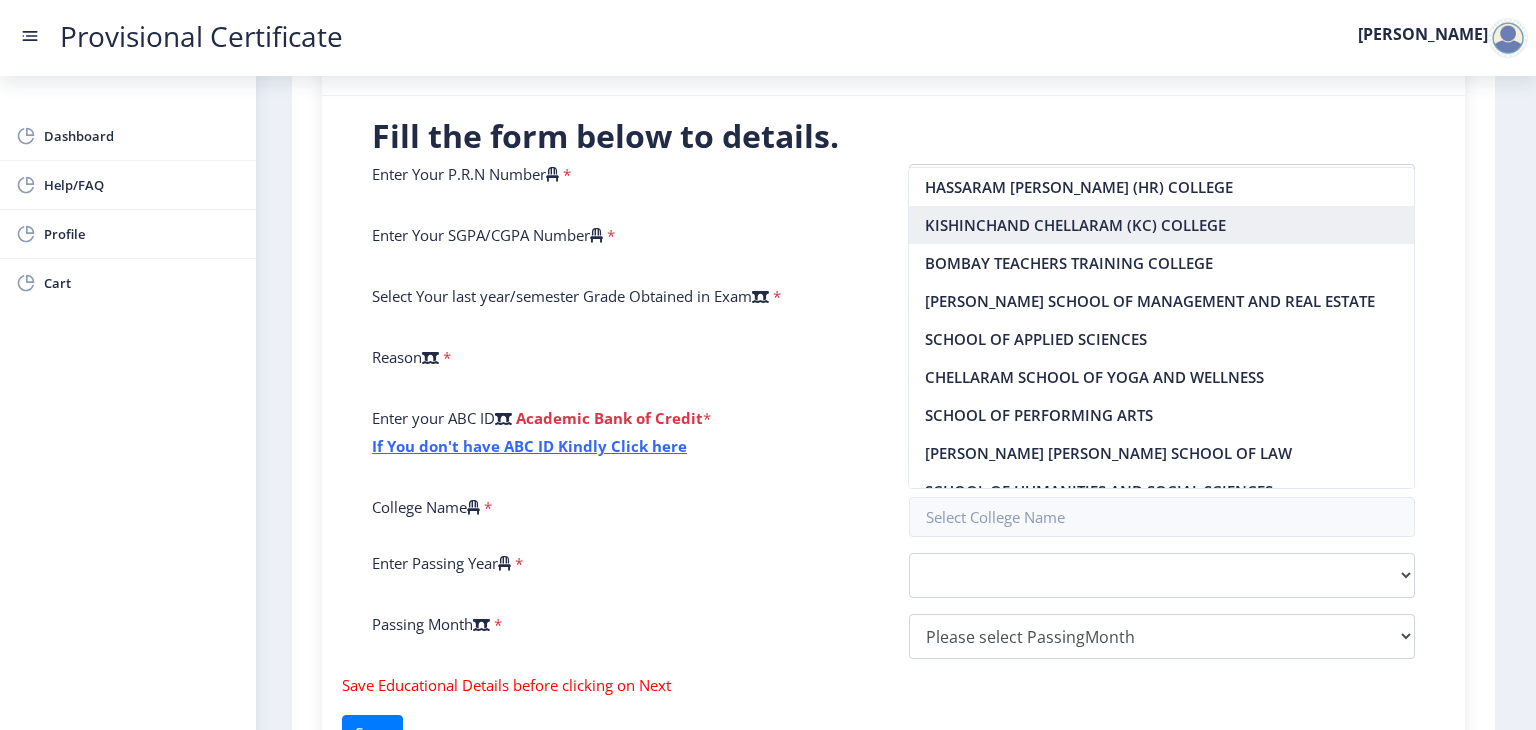 click on "KISHINCHAND CHELLARAM (KC) COLLEGE" at bounding box center (1161, 225) 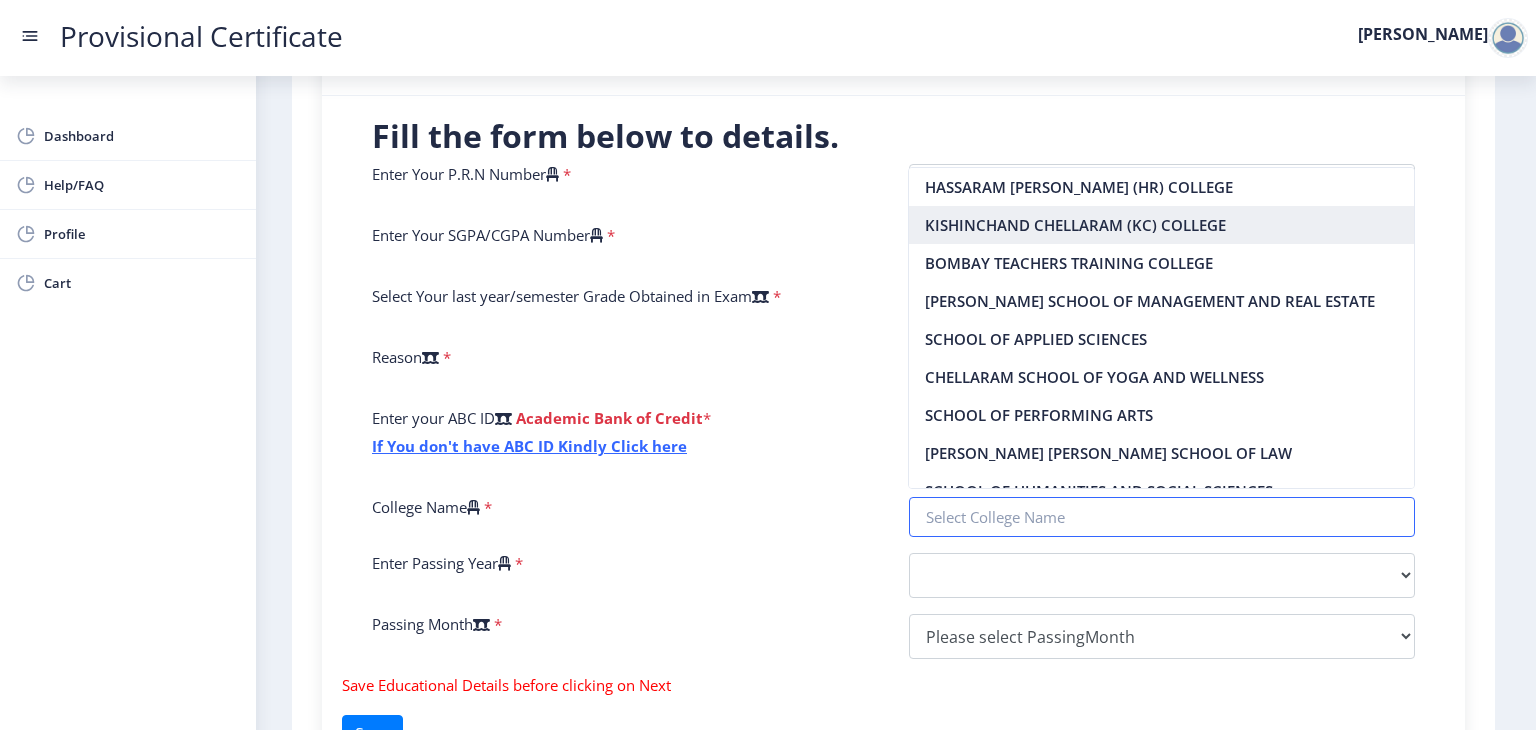 type on "KISHINCHAND CHELLARAM (KC) COLLEGE" 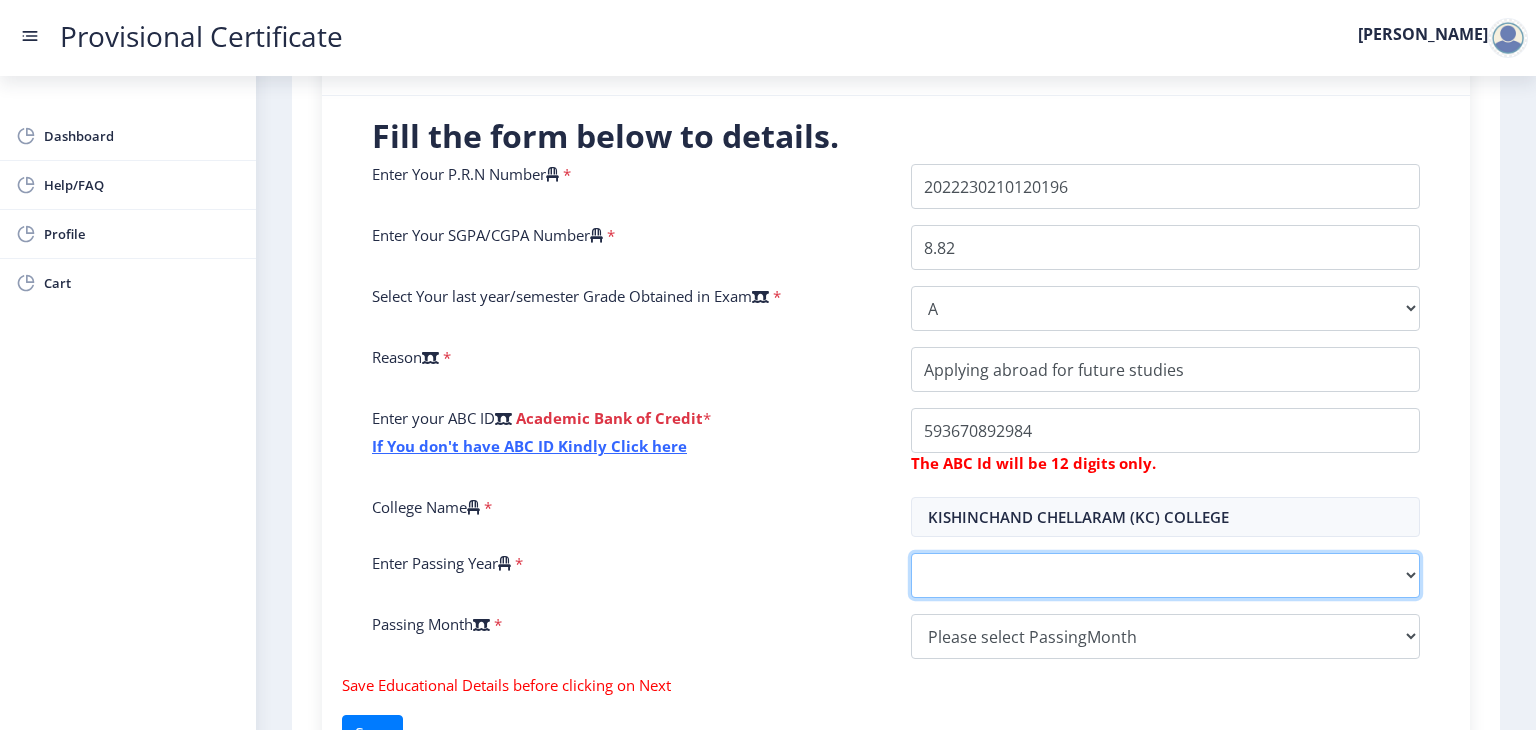 click on "2025   2024   2023   2022   2021   2020   2019   2018   2017   2016   2015   2014   2013   2012   2011   2010   2009   2008   2007   2006   2005   2004   2003   2002   2001   2000   1999   1998   1997   1996   1995   1994   1993   1992   1991   1990   1989   1988   1987   1986   1985   1984   1983   1982   1981   1980   1979   1978   1977   1976   1975   1974   1973   1972   1971   1970   1969   1968   1967" 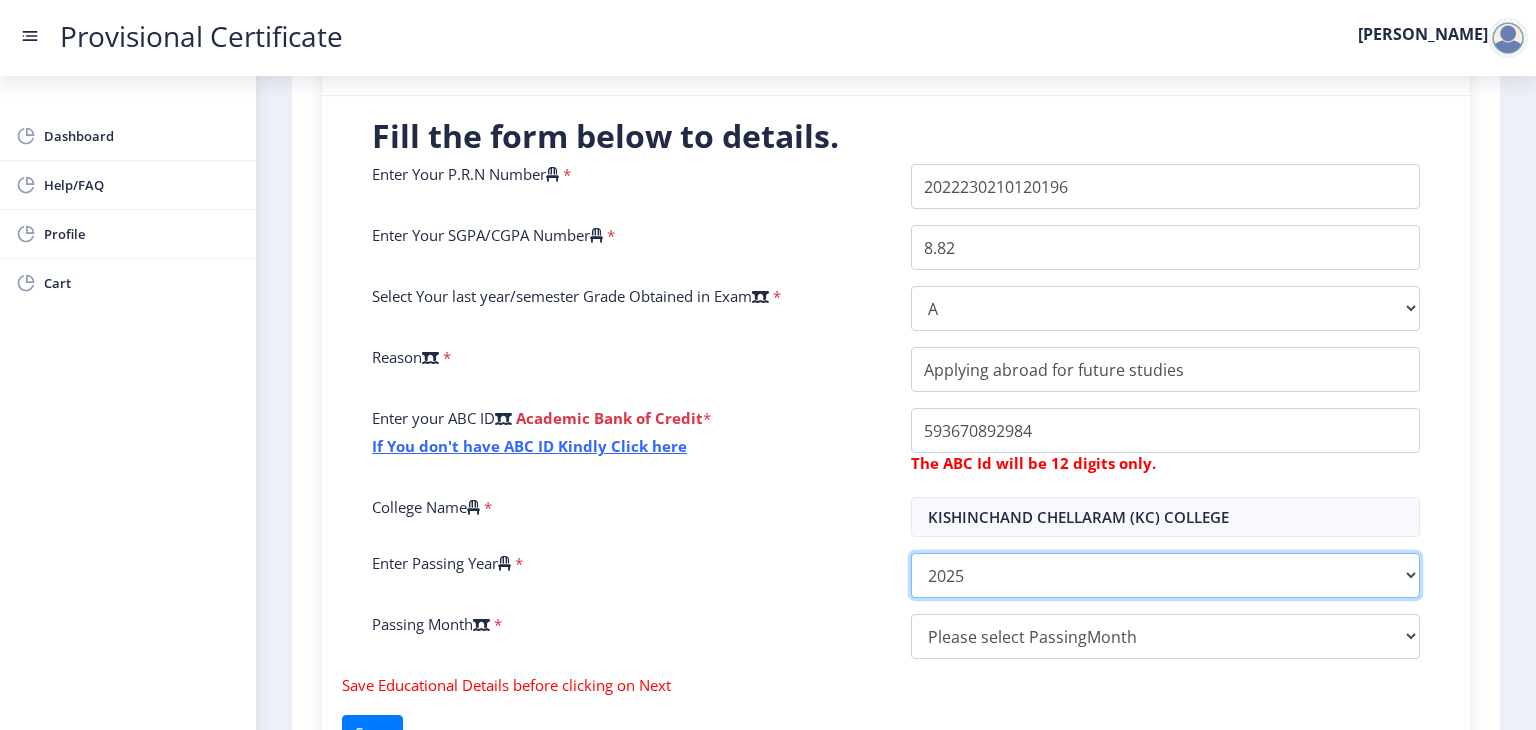 click on "2025   2024   2023   2022   2021   2020   2019   2018   2017   2016   2015   2014   2013   2012   2011   2010   2009   2008   2007   2006   2005   2004   2003   2002   2001   2000   1999   1998   1997   1996   1995   1994   1993   1992   1991   1990   1989   1988   1987   1986   1985   1984   1983   1982   1981   1980   1979   1978   1977   1976   1975   1974   1973   1972   1971   1970   1969   1968   1967" 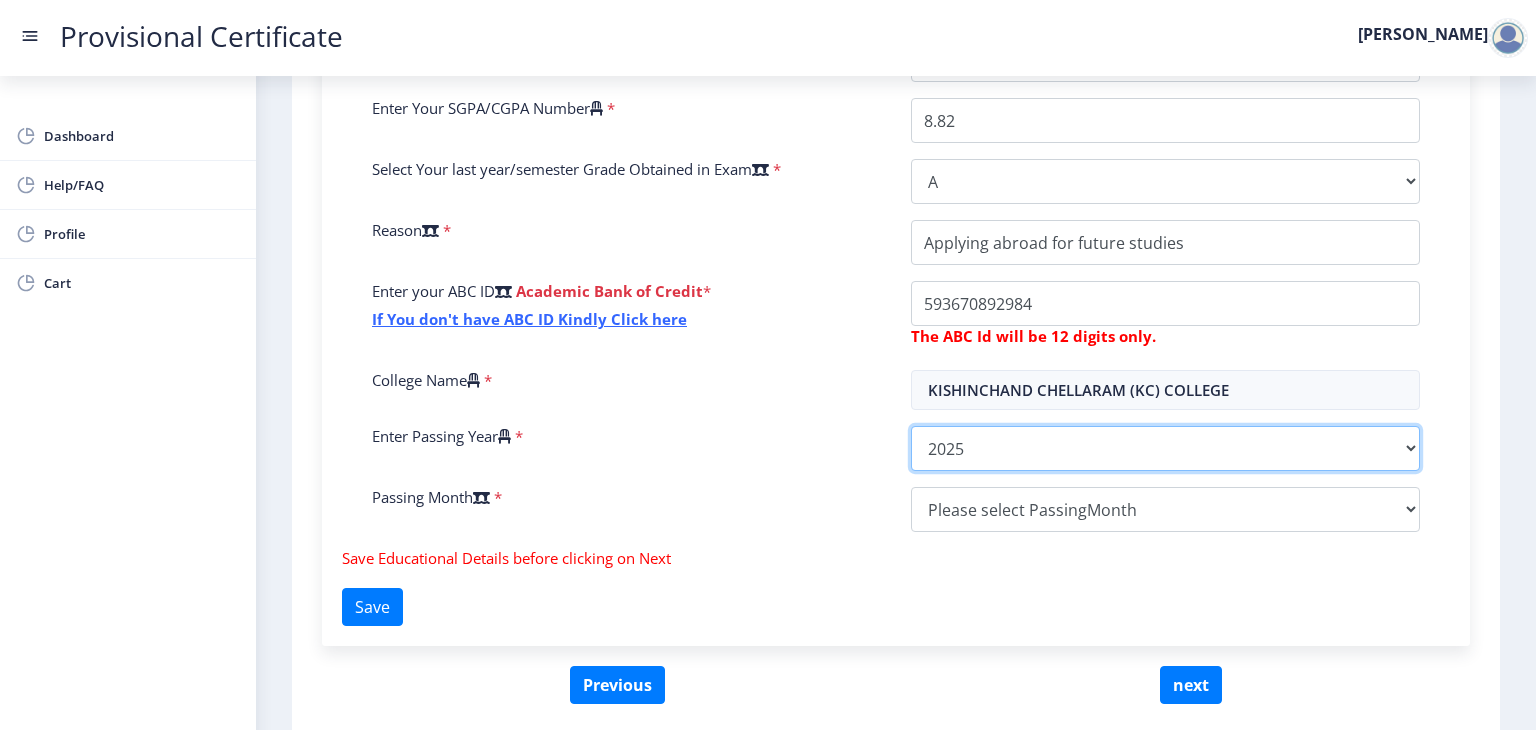 scroll, scrollTop: 567, scrollLeft: 0, axis: vertical 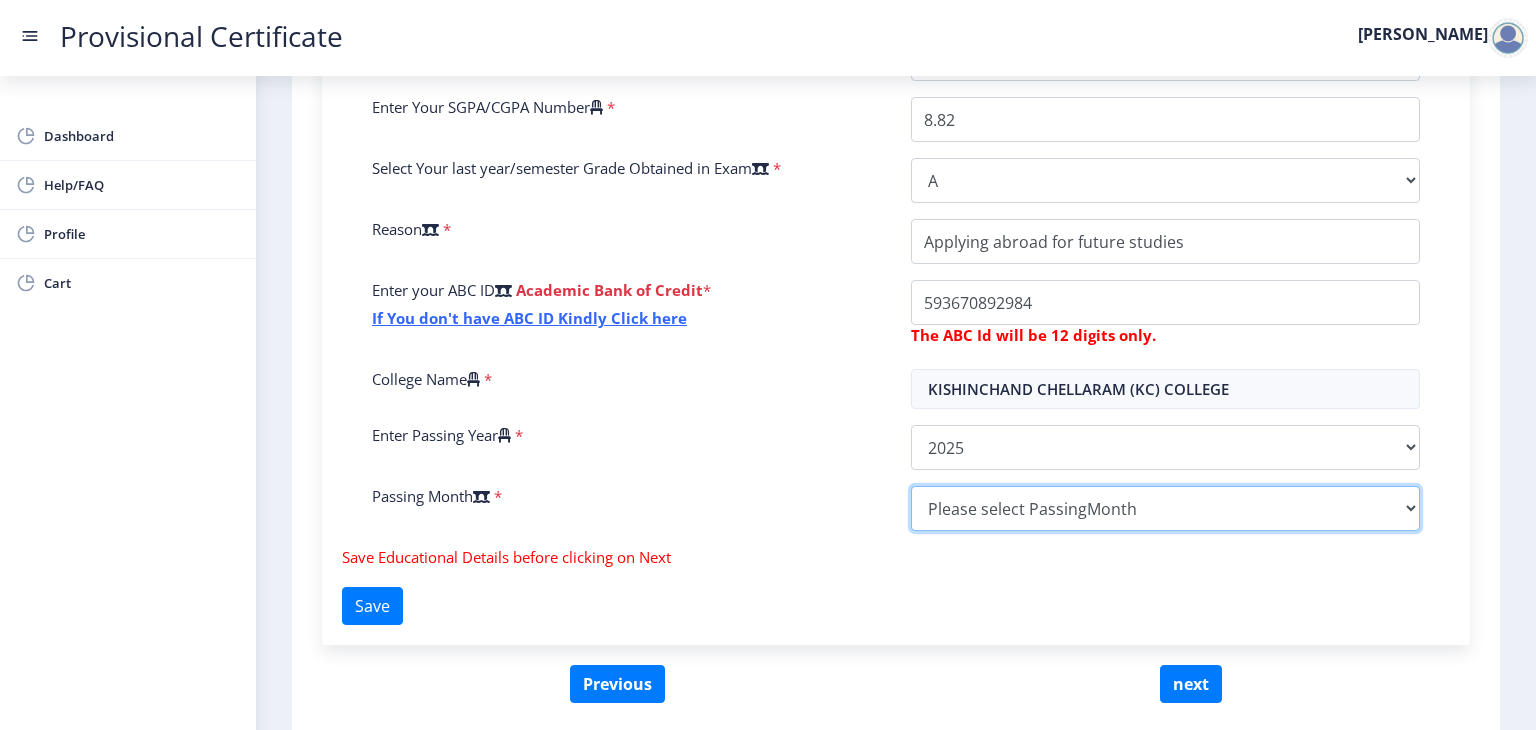 click on "Please select PassingMonth  (01) January (02) February (03) March (04) April (05) May (06) June (07) July (08) August (09) September (10) October (11) November (12) December" at bounding box center [1165, 508] 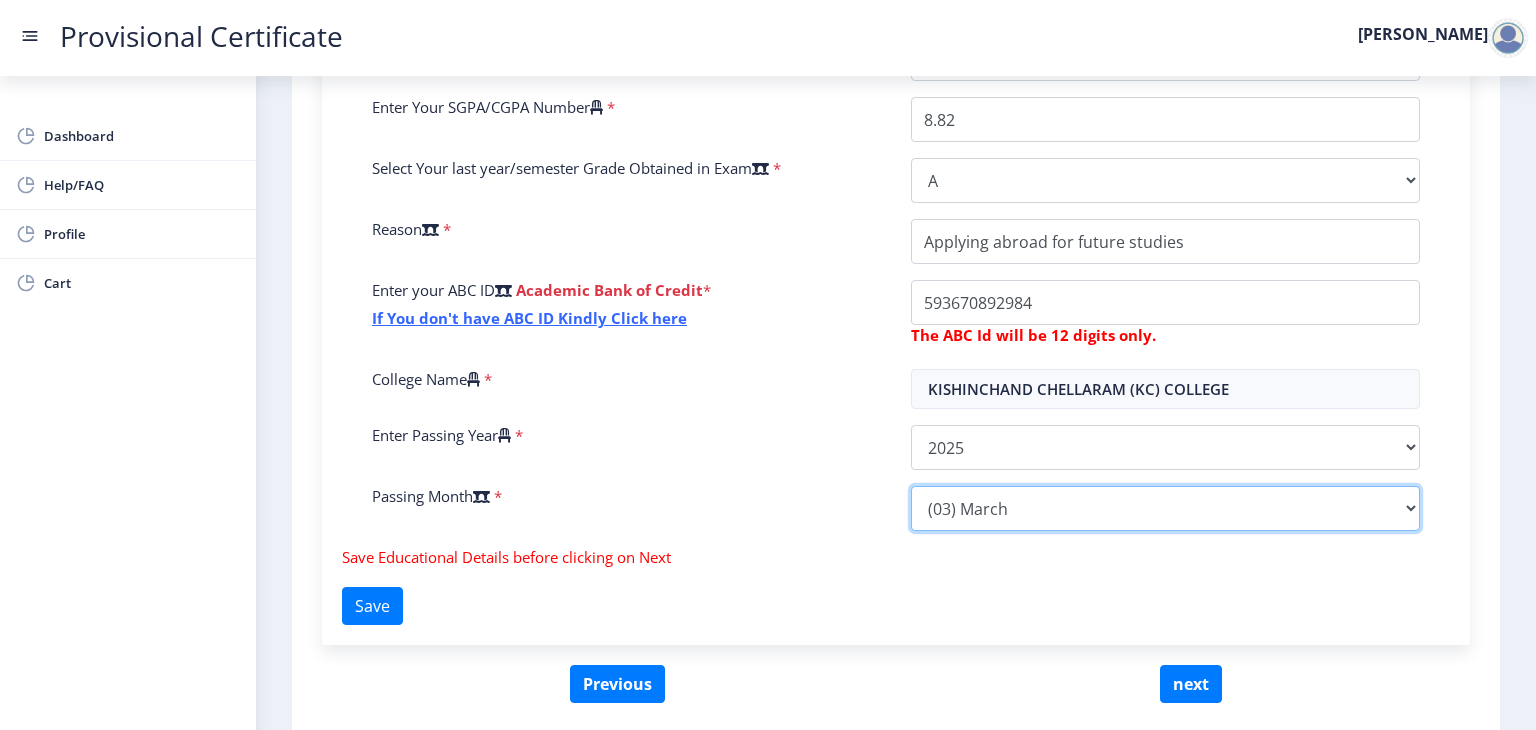 click on "Please select PassingMonth  (01) January (02) February (03) March (04) April (05) May (06) June (07) July (08) August (09) September (10) October (11) November (12) December" at bounding box center (1165, 508) 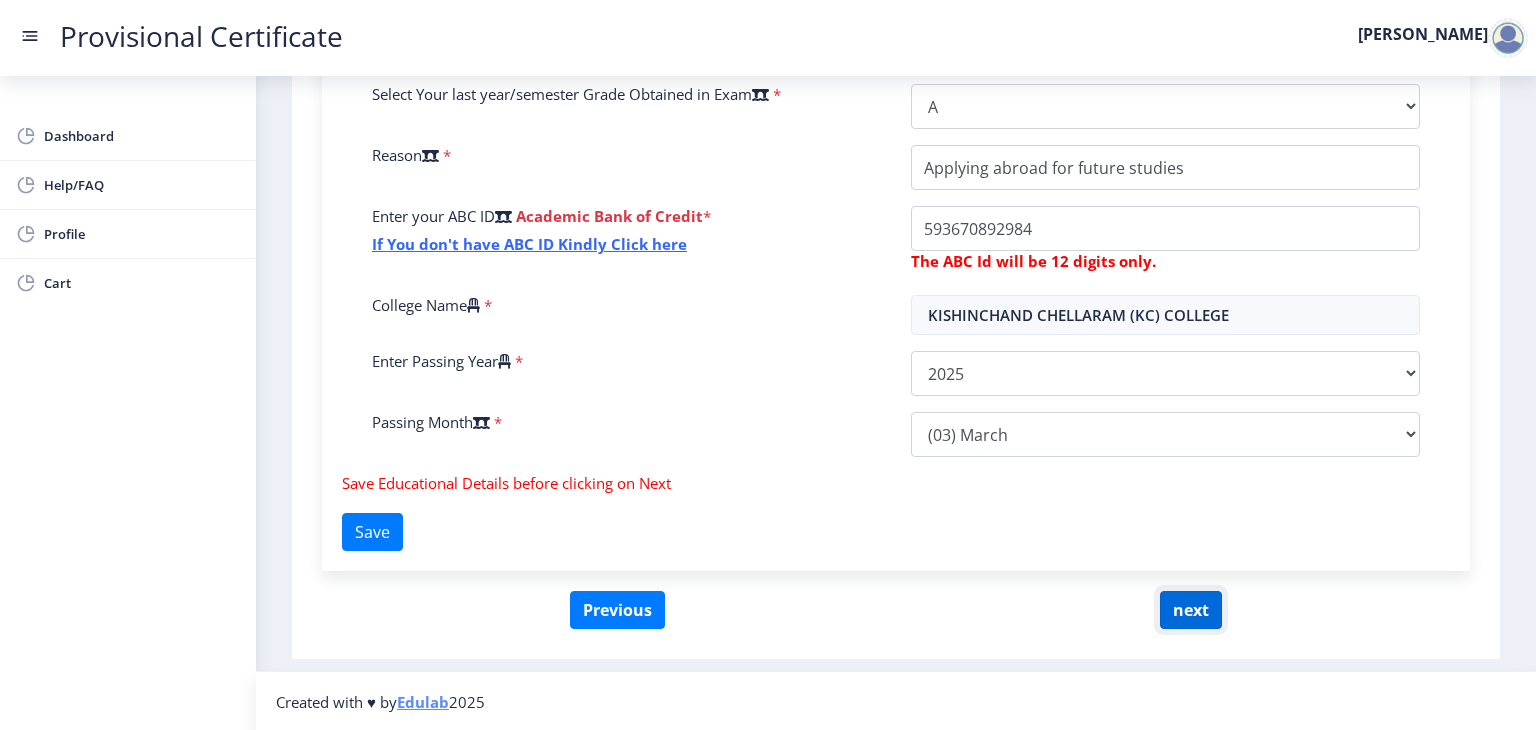 click on "next" 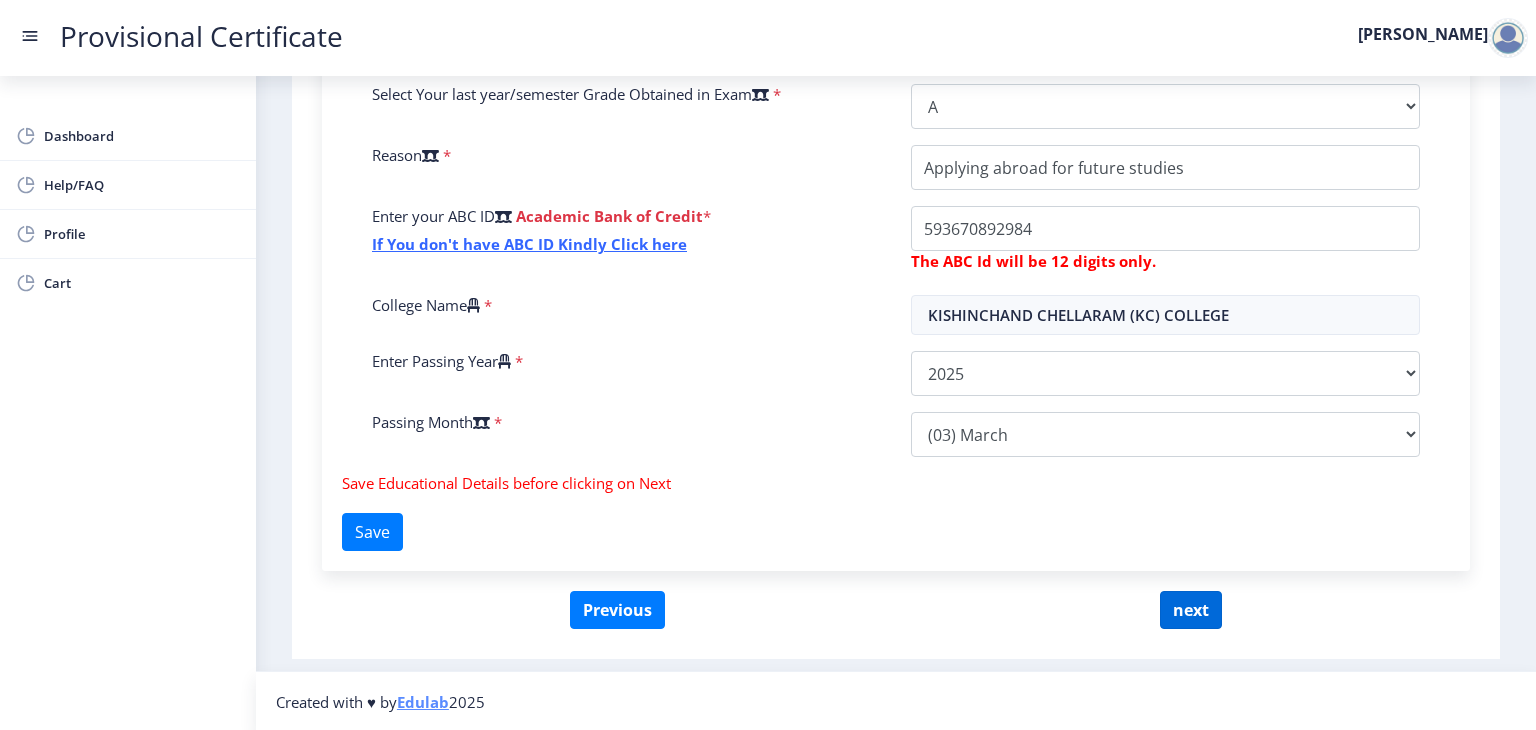 scroll, scrollTop: 0, scrollLeft: 0, axis: both 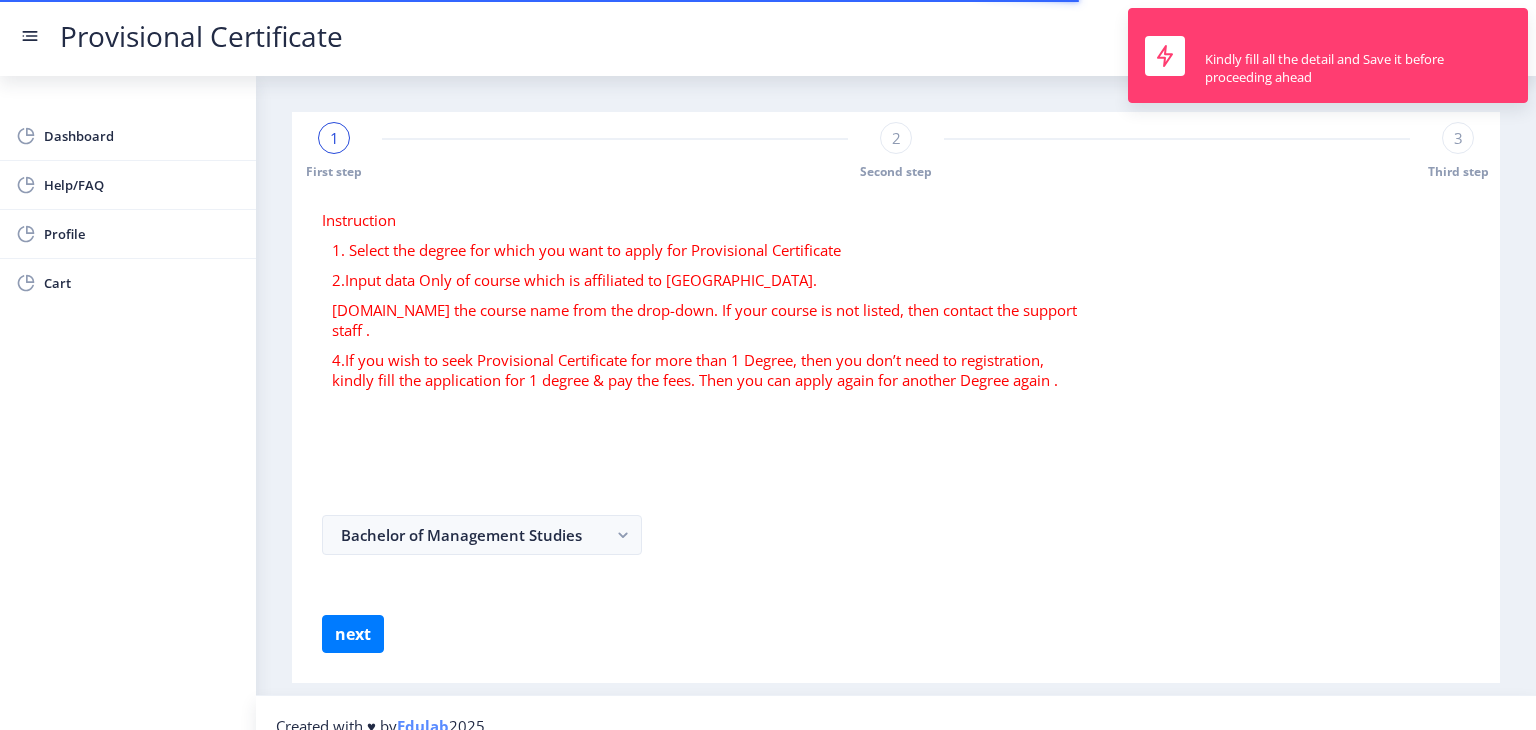 select 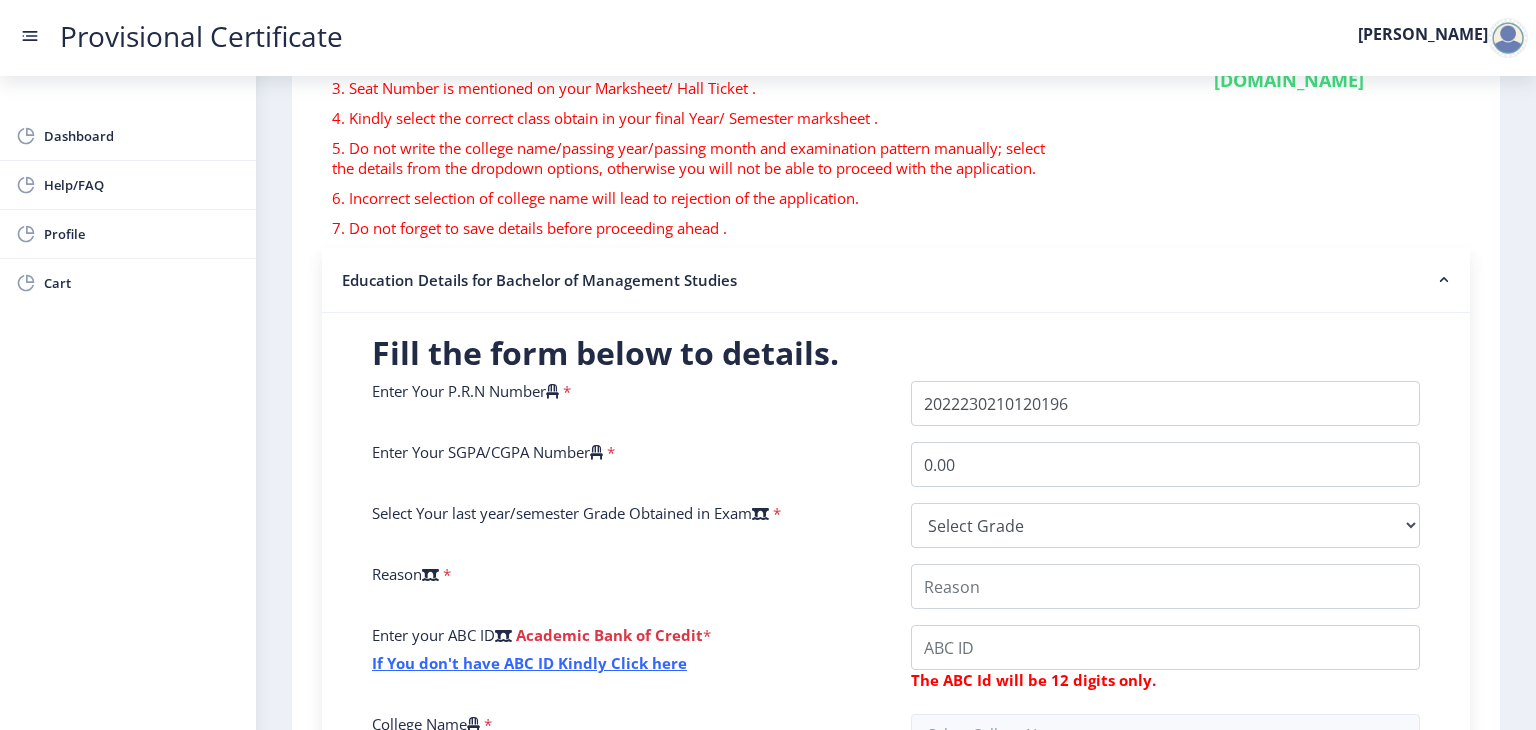 scroll, scrollTop: 268, scrollLeft: 0, axis: vertical 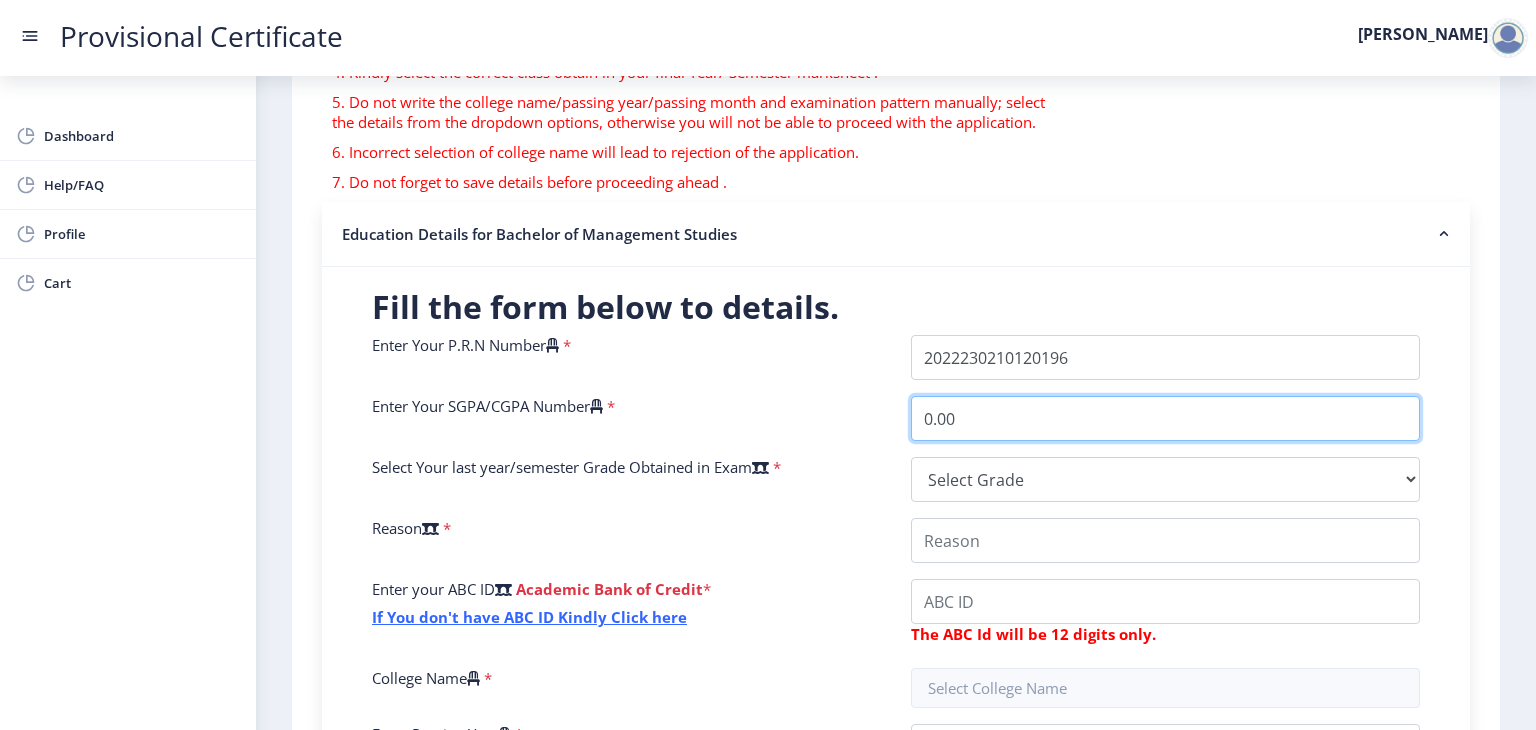 click on "0.00" at bounding box center (1165, 418) 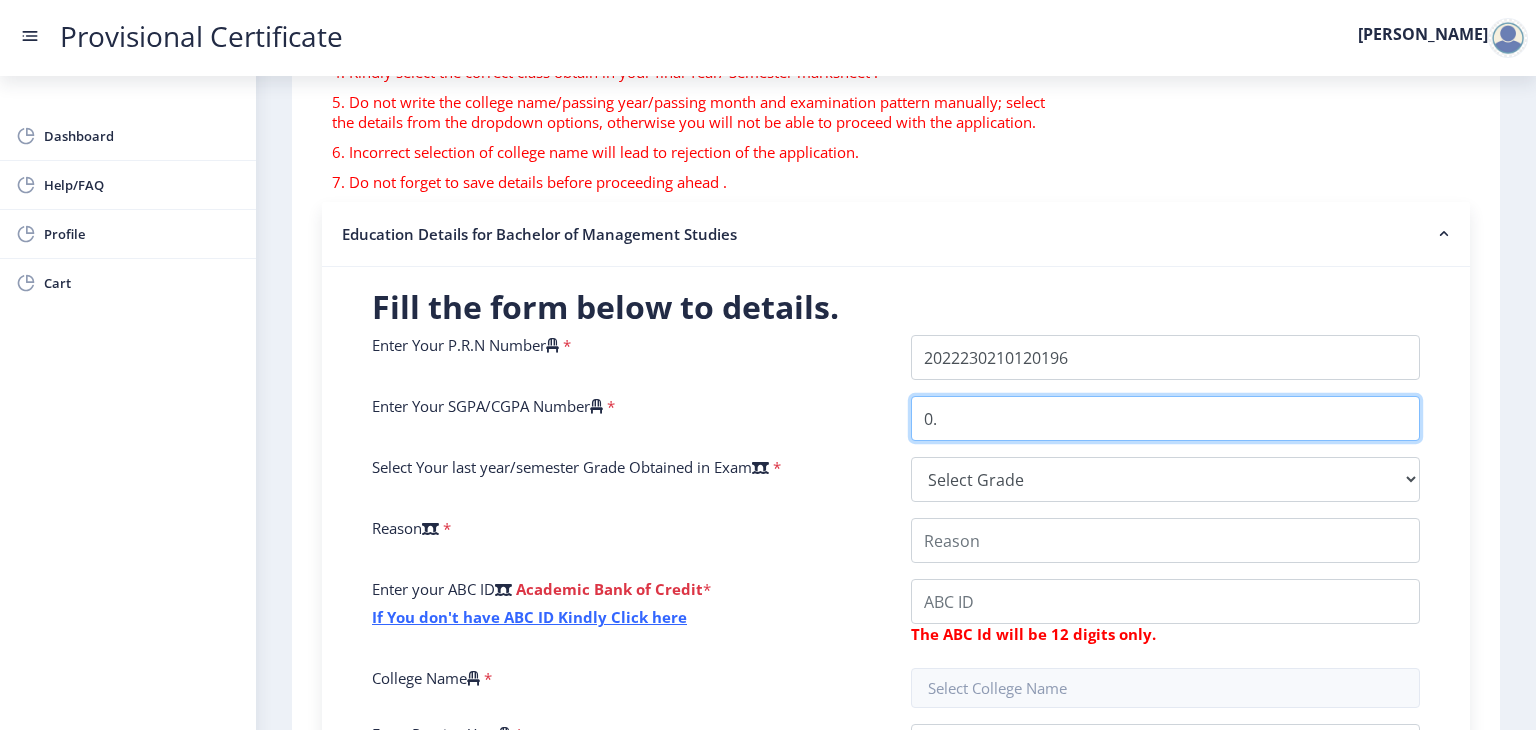 type on "0" 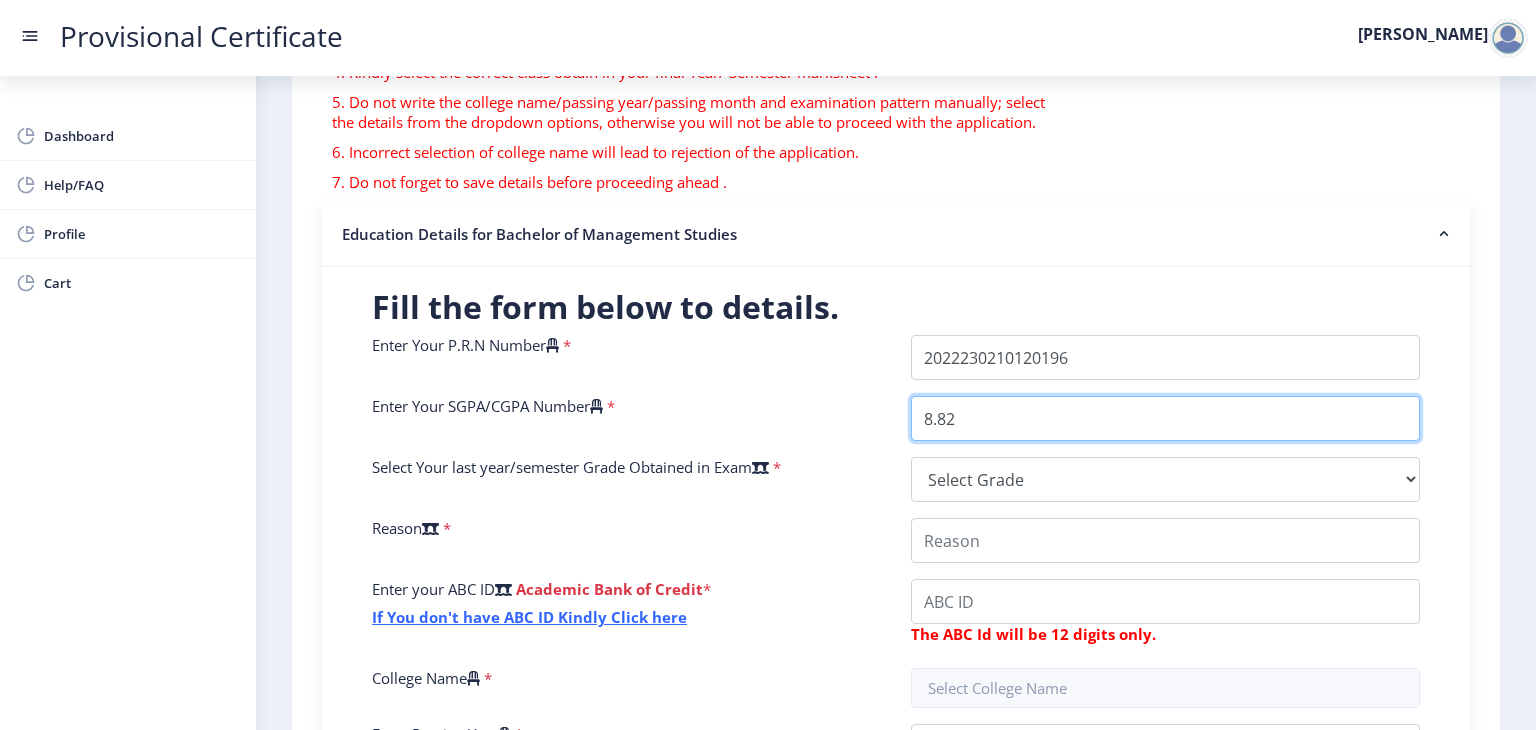 type on "8.82" 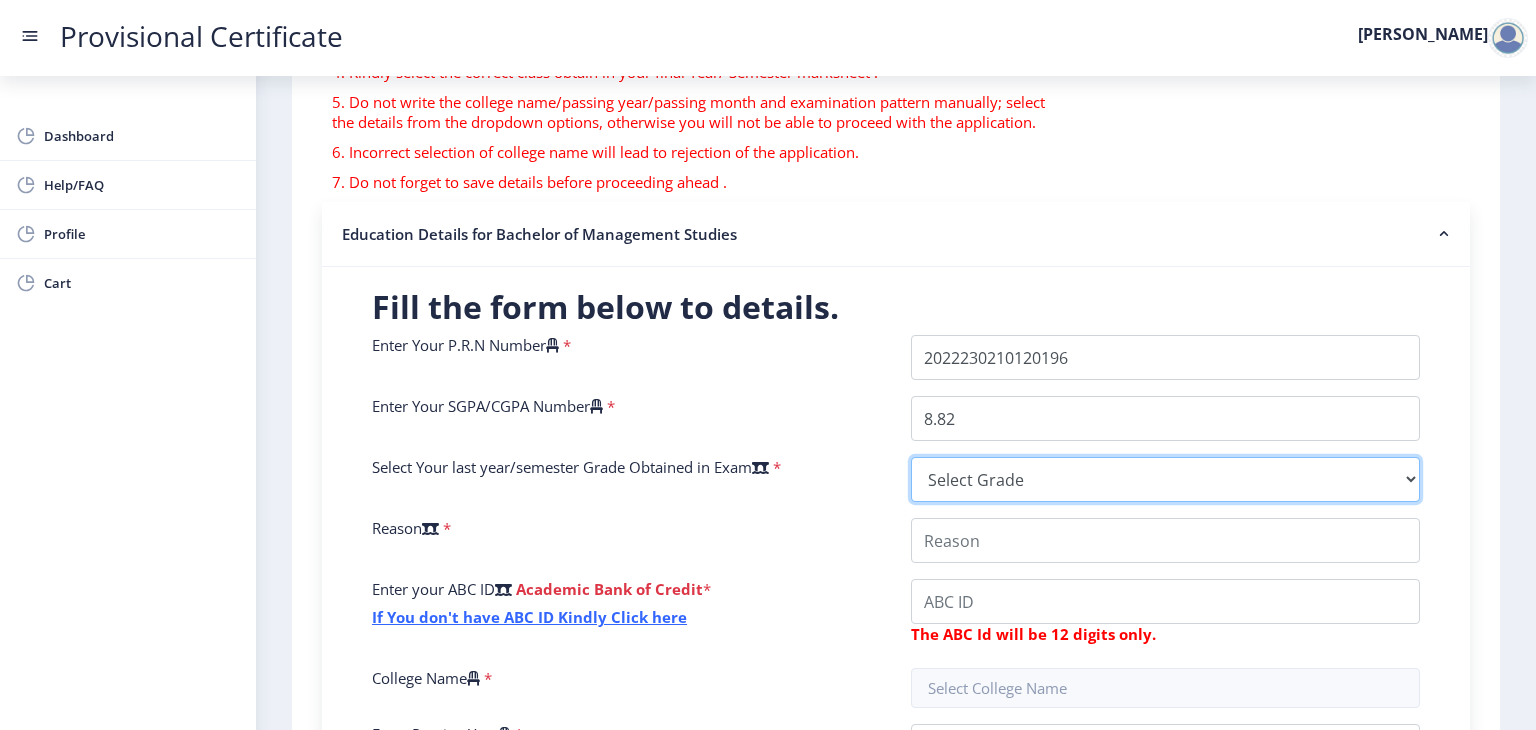 click on "Select Grade  O   A+   A   B+   B   C   D   F(Fail)" at bounding box center (1165, 479) 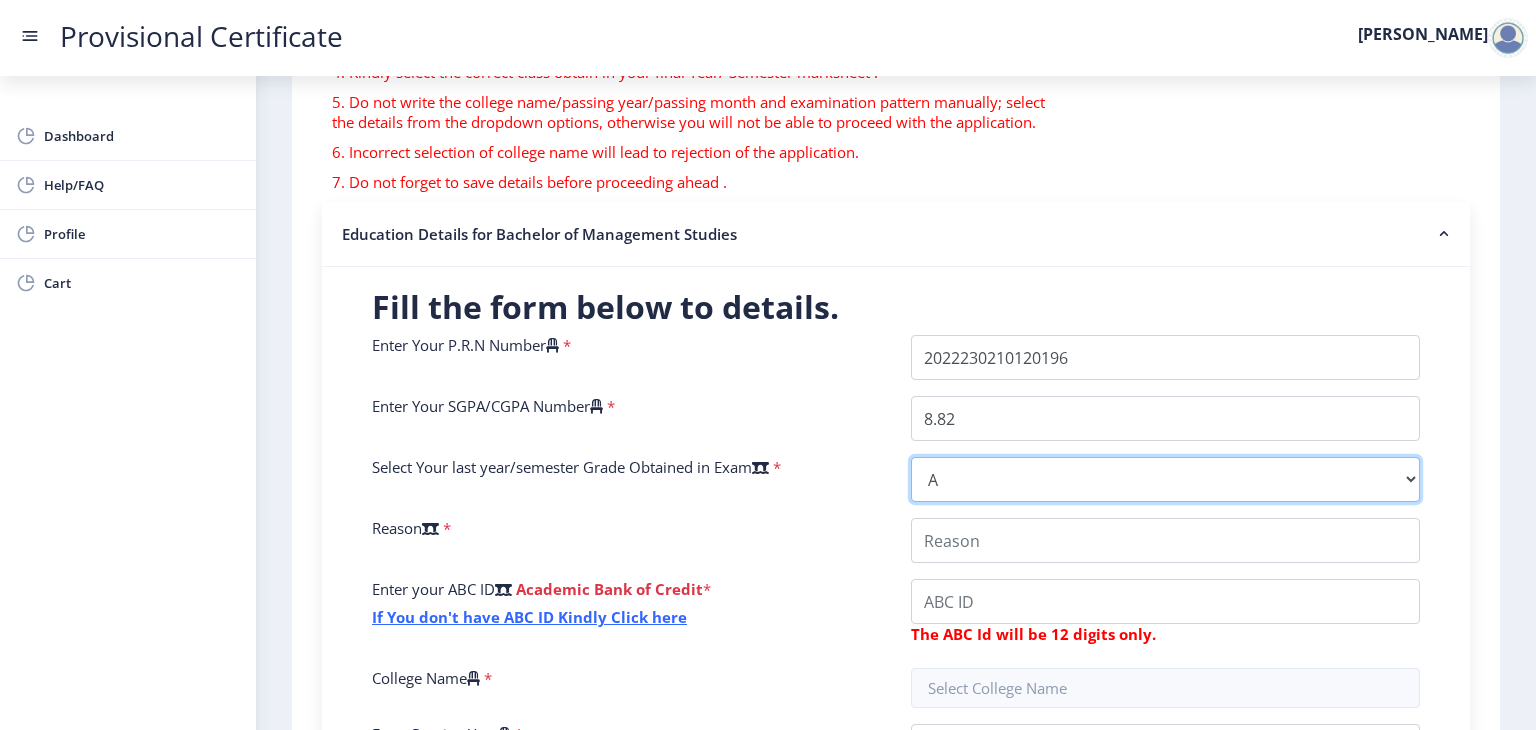 click on "Select Grade  O   A+   A   B+   B   C   D   F(Fail)" at bounding box center (1165, 479) 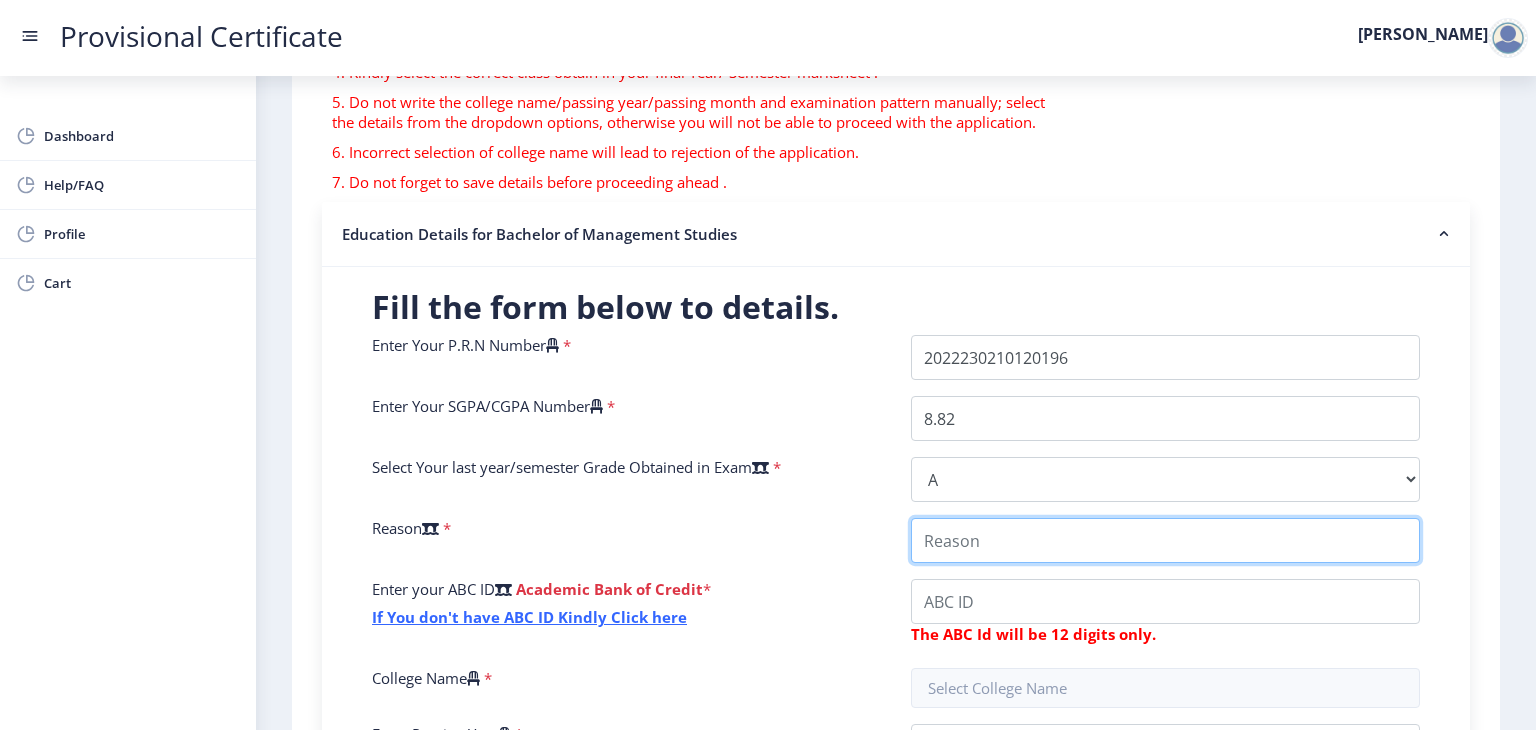click on "College Name" at bounding box center (1165, 540) 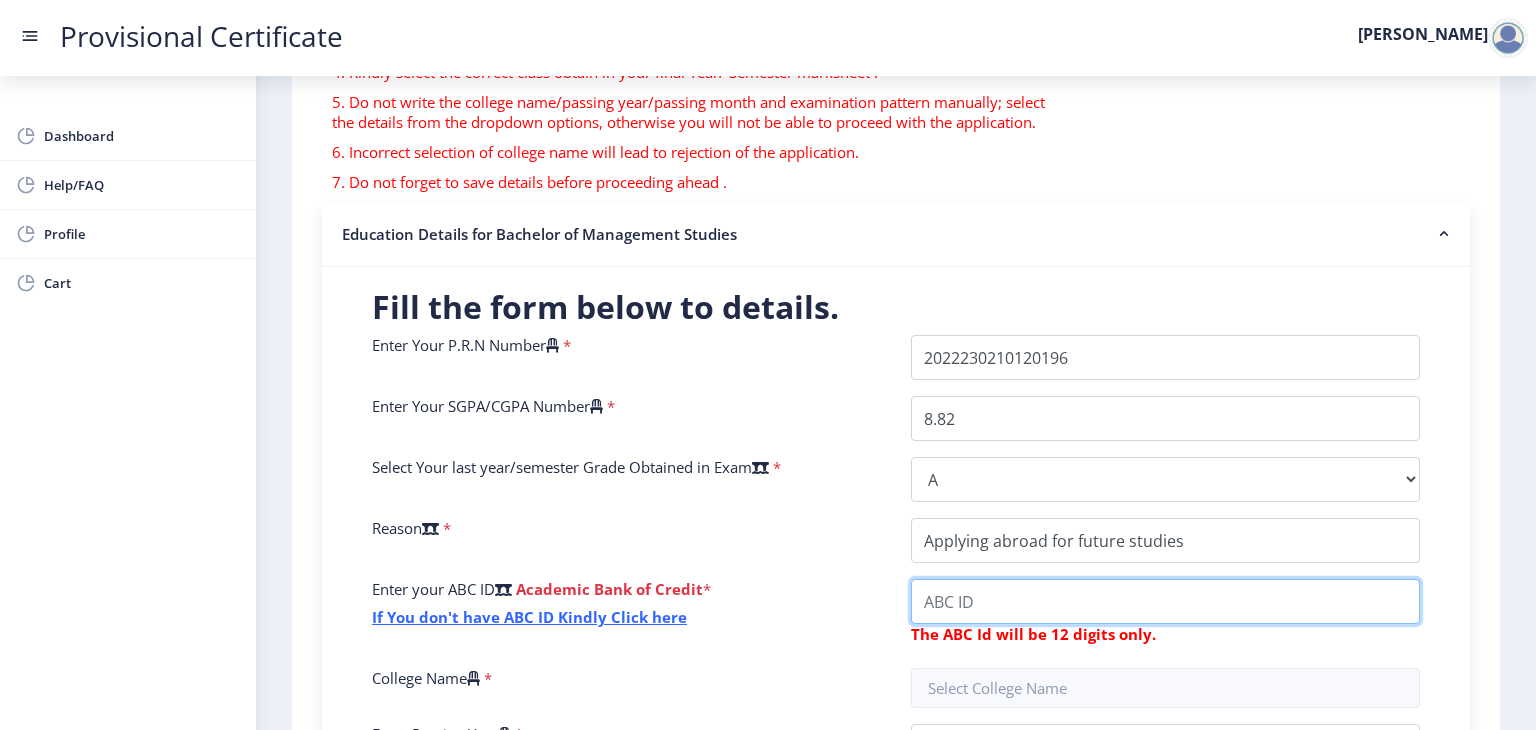 click on "College Name" at bounding box center [1165, 601] 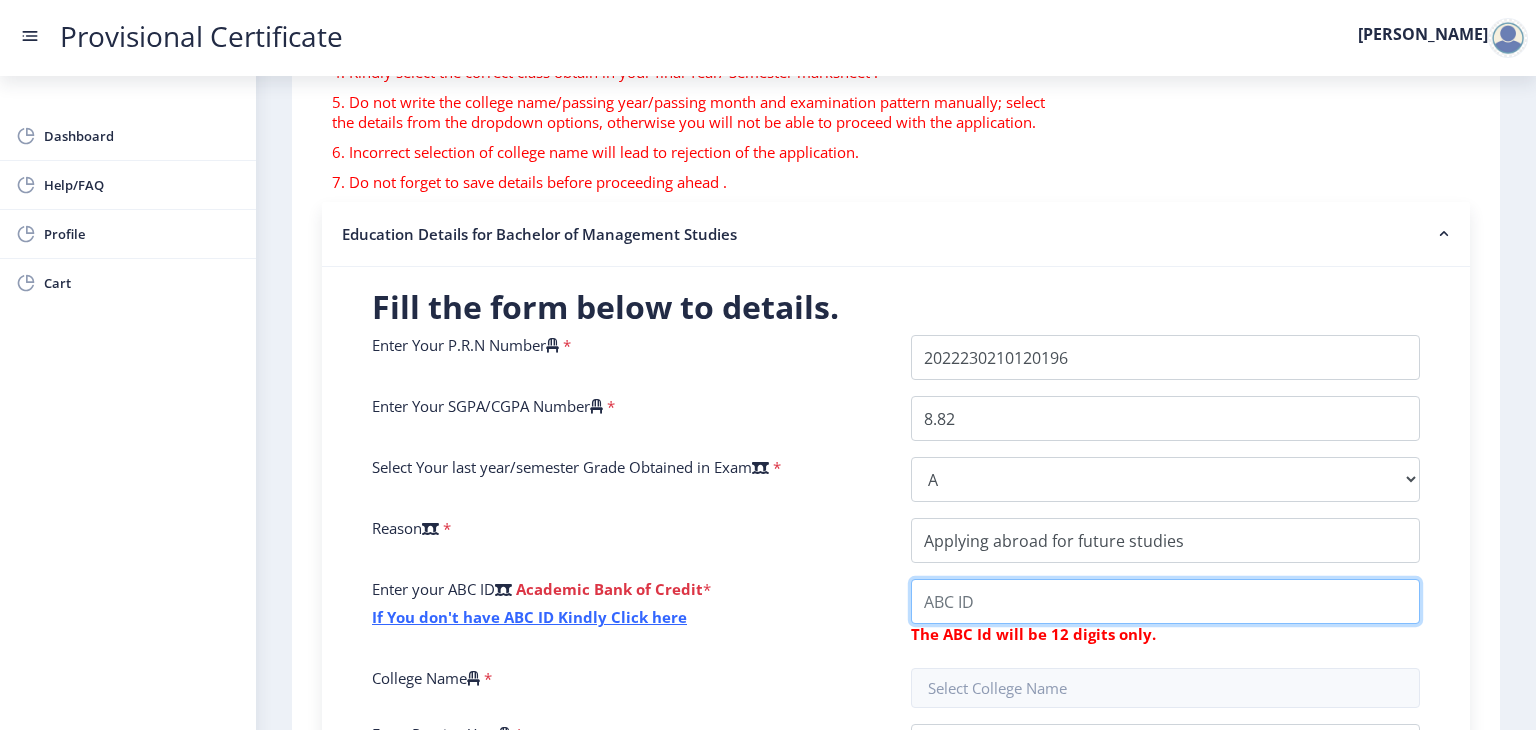 scroll, scrollTop: 428, scrollLeft: 0, axis: vertical 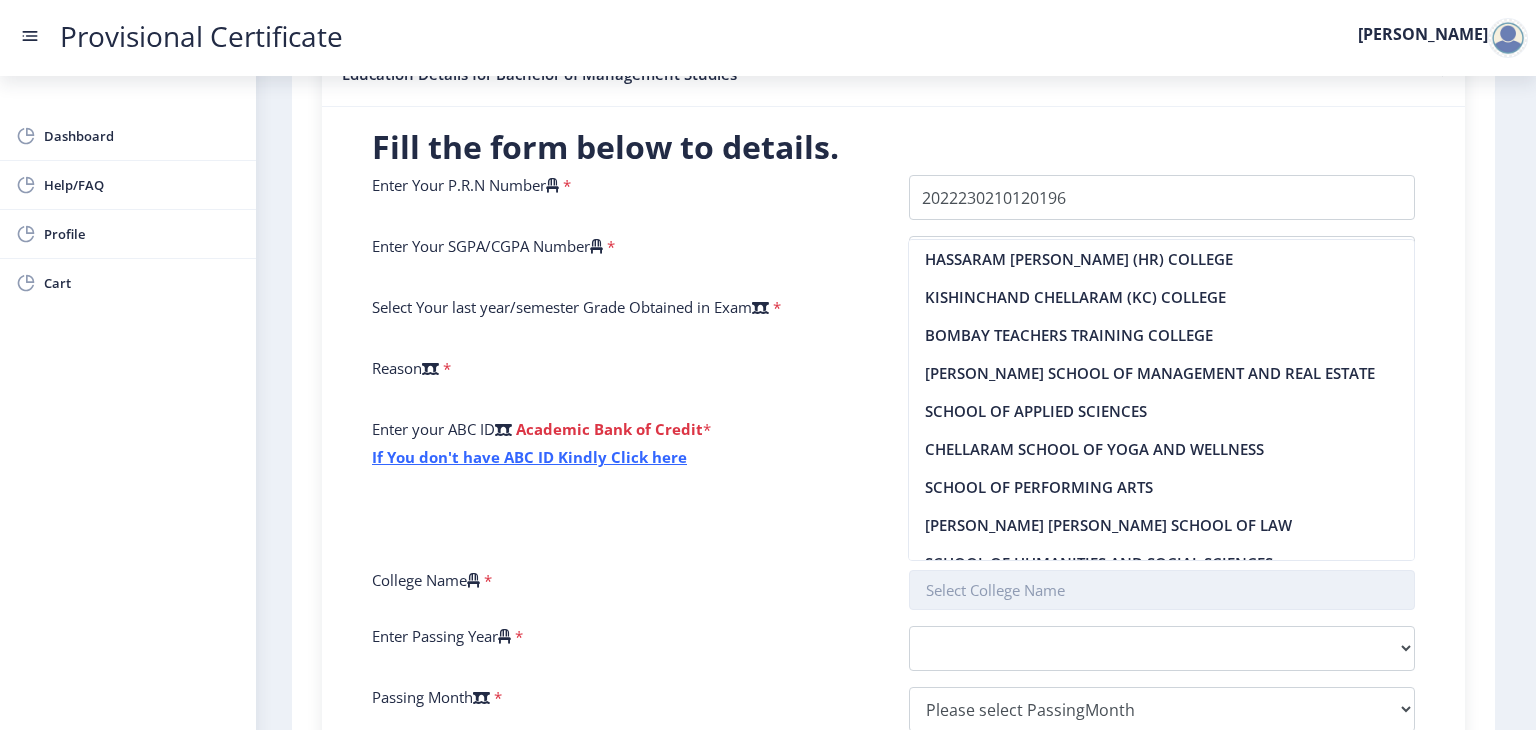 click on "Provisional Certificate Shrenik Dashboard Help/FAQ Profile Cart First step 2 Second step 3 Third step Instruction  1. Fields marked with * are mandatory. 2. Input the seat number – As per your last Year/Semester marksheet 3. Seat Number is mentioned on your Marksheet/ Hall Ticket . 4. Kindly select the correct class obtain in your final Year/ Semester marksheet .  5. Do not write the college name/passing year/passing month and examination pattern manually; select the details from the dropdown options, otherwise you will not be able to proceed with the application. 6. Incorrect selection of college name will lead to rejection of the application.  7. Do not forget to save details before proceeding ahead . Need Help? Email Us on   hsncpdc@studentscenter.in Education Details for Bachelor of Management Studies  Fill the form below to details.   Enter Your P.R.N Number   *  Enter Your SGPA/CGPA Number   * 8.82 Select Your last year/semester Grade Obtained in Exam   * Select Grade  O   A+   A   B+   B   C  *" 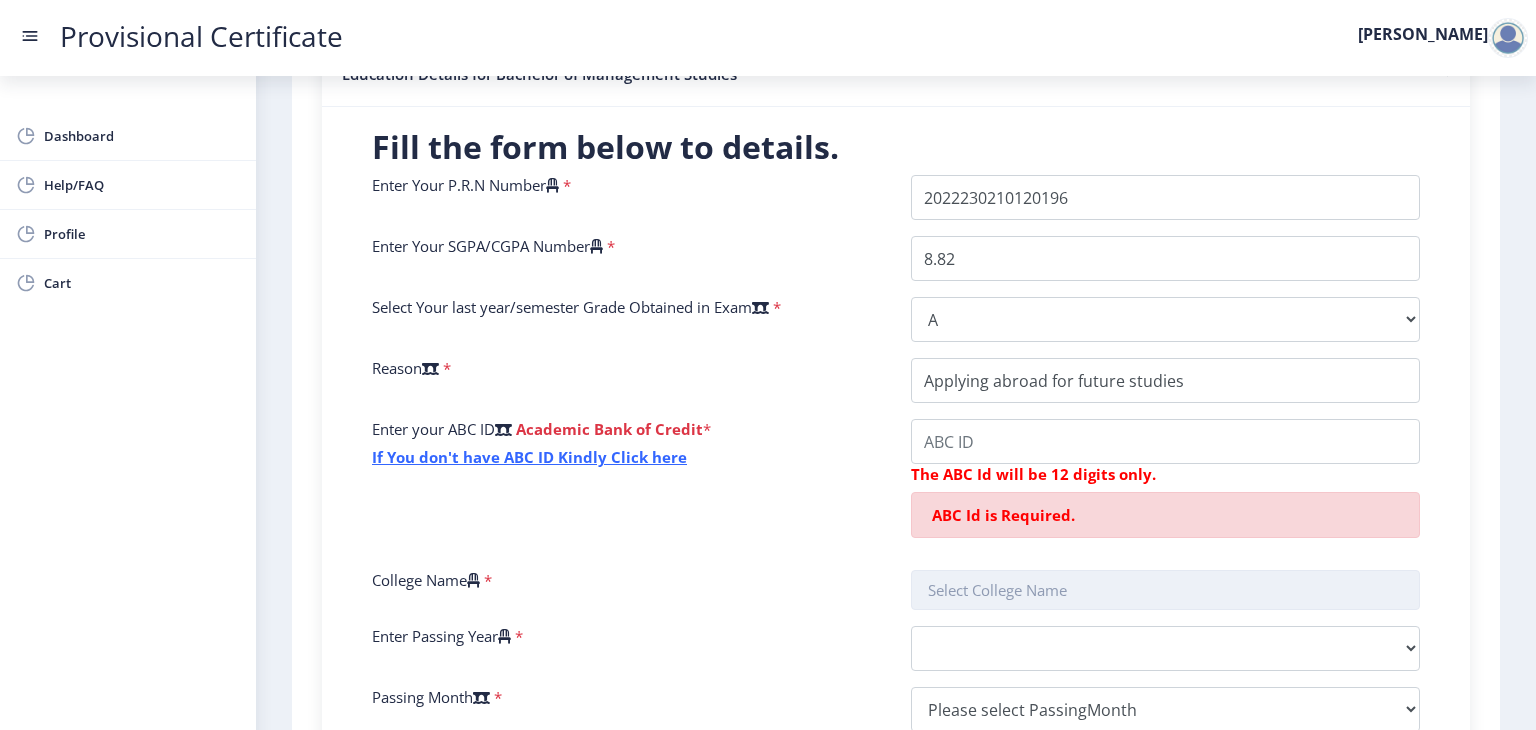 click 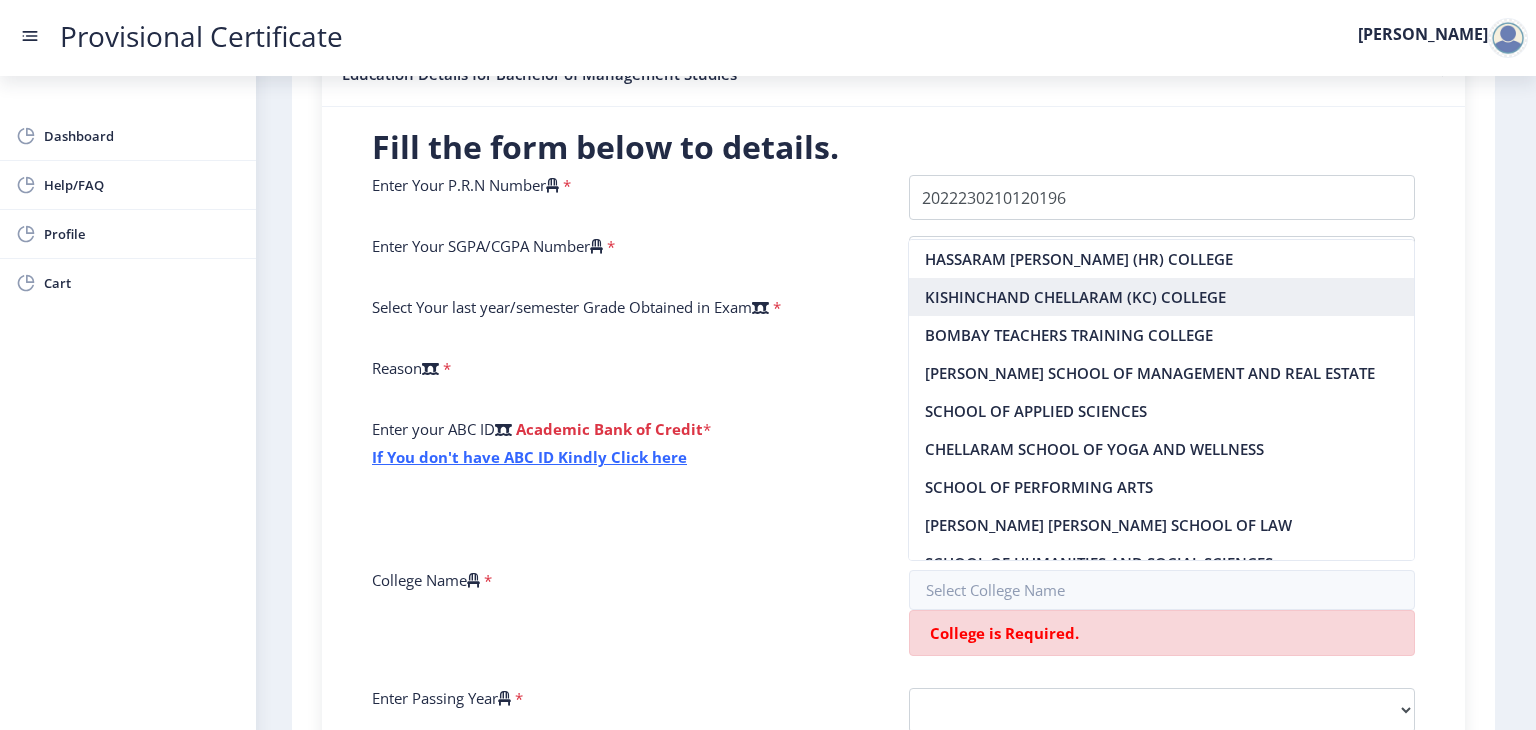 click on "KISHINCHAND CHELLARAM (KC) COLLEGE" at bounding box center [1161, 297] 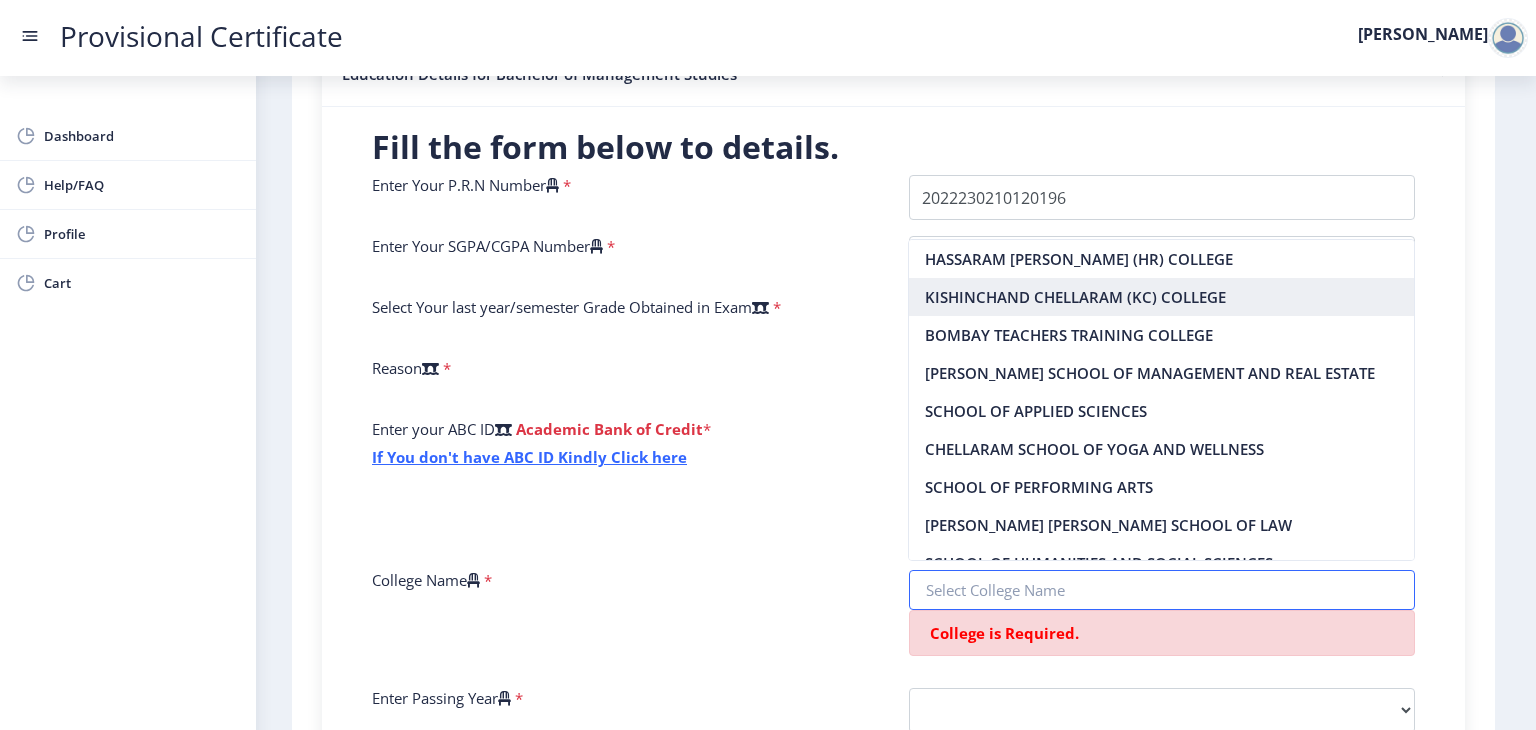 type on "KISHINCHAND CHELLARAM (KC) COLLEGE" 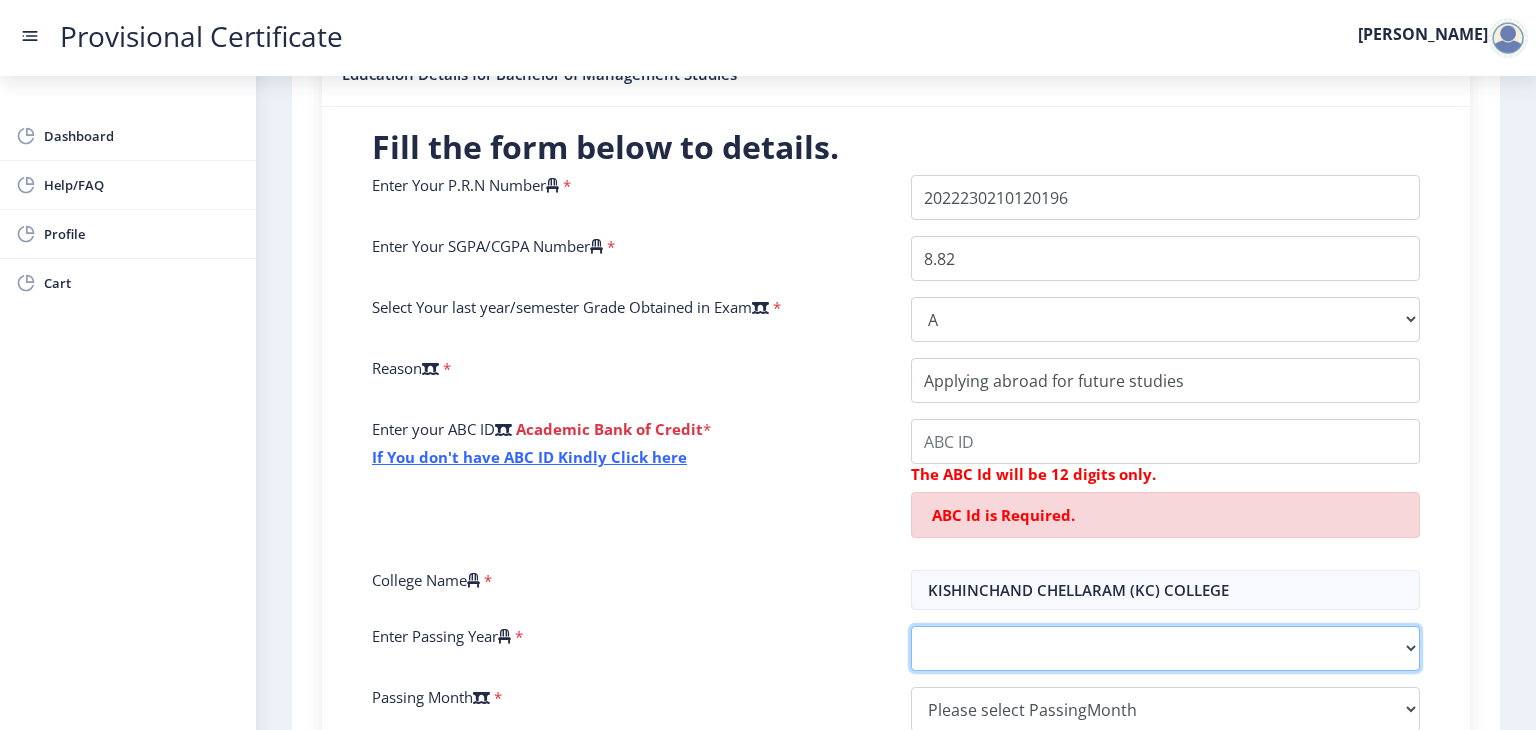 click on "2025   2024   2023   2022   2021   2020   2019   2018   2017   2016   2015   2014   2013   2012   2011   2010   2009   2008   2007   2006   2005   2004   2003   2002   2001   2000   1999   1998   1997   1996   1995   1994   1993   1992   1991   1990   1989   1988   1987   1986   1985   1984   1983   1982   1981   1980   1979   1978   1977   1976   1975   1974   1973   1972   1971   1970   1969   1968   1967" 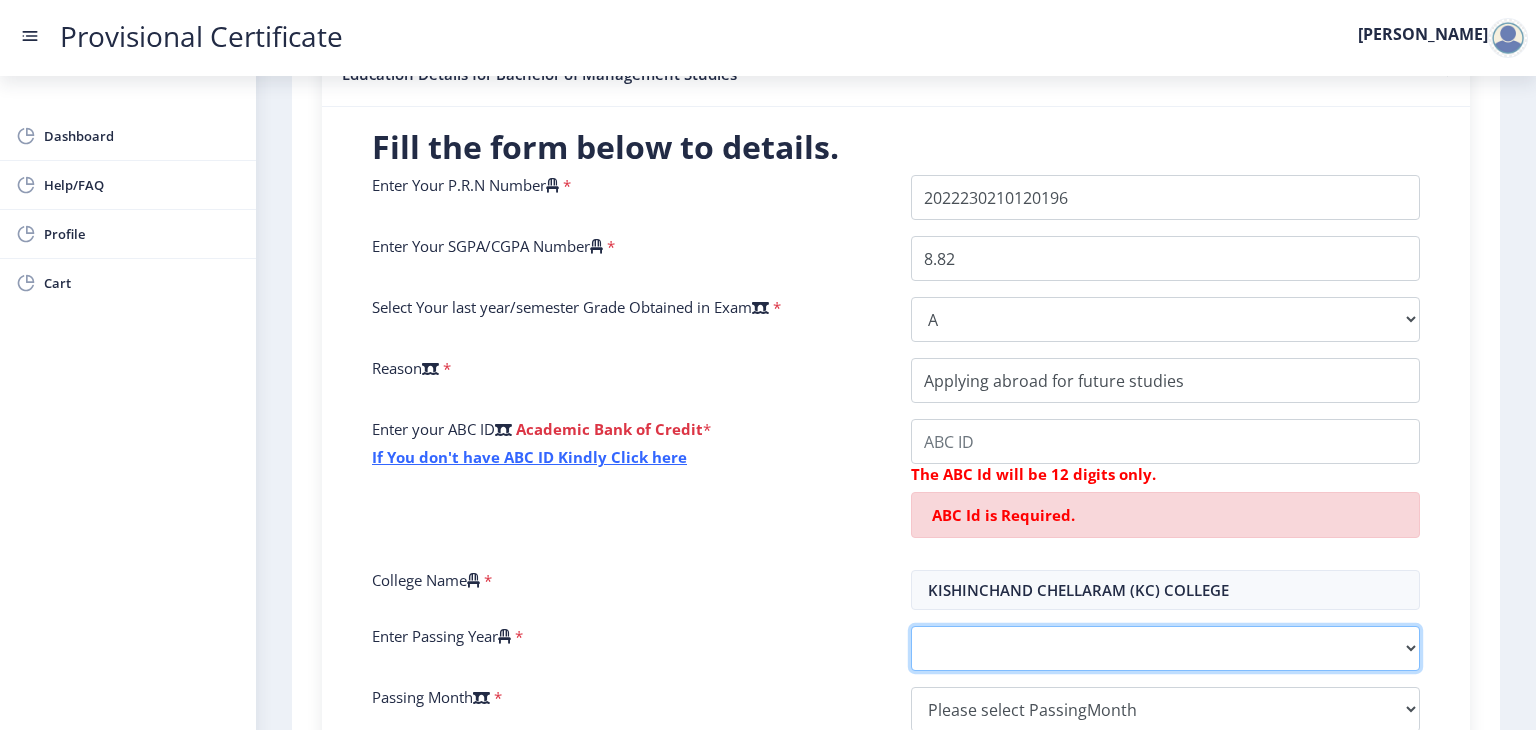 select on "2025" 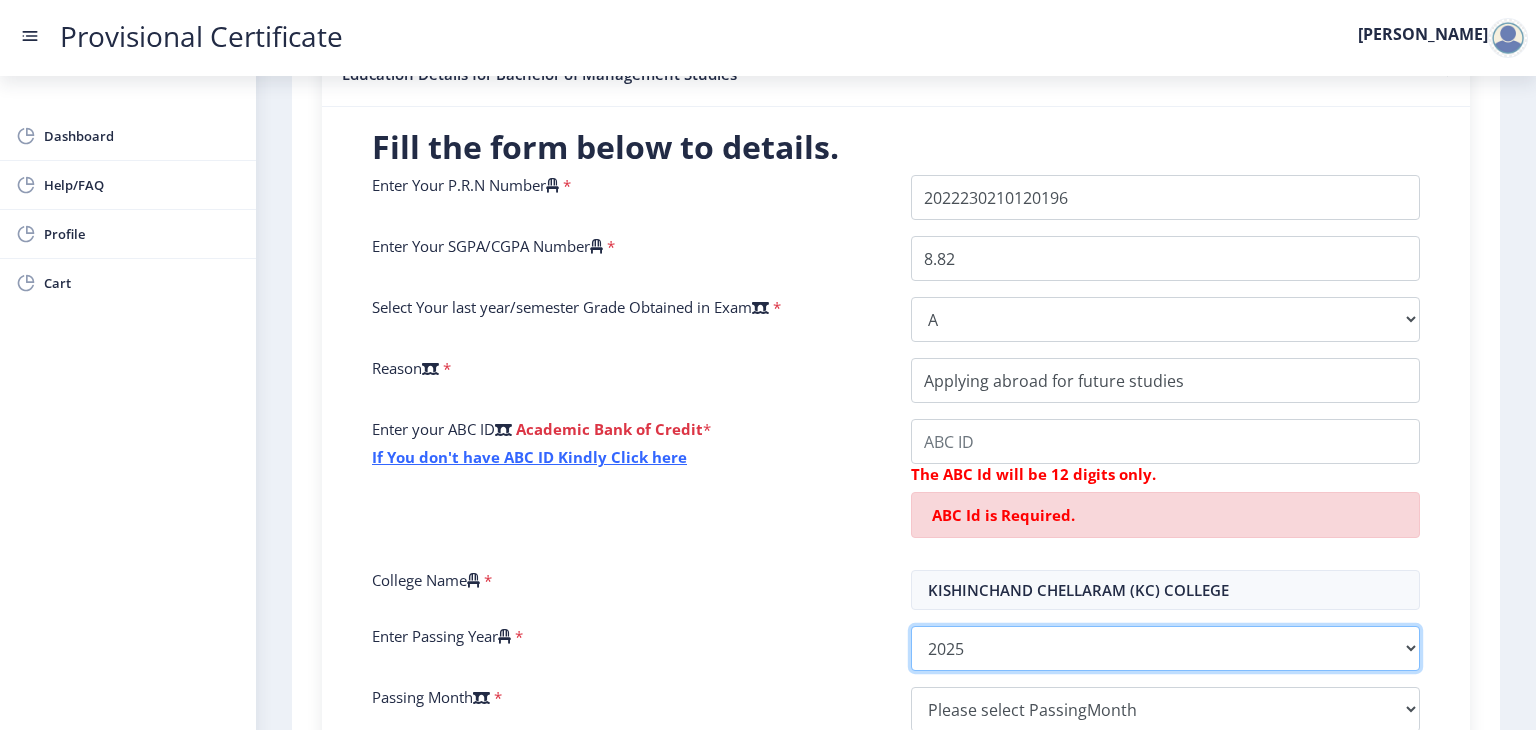 click on "2025   2024   2023   2022   2021   2020   2019   2018   2017   2016   2015   2014   2013   2012   2011   2010   2009   2008   2007   2006   2005   2004   2003   2002   2001   2000   1999   1998   1997   1996   1995   1994   1993   1992   1991   1990   1989   1988   1987   1986   1985   1984   1983   1982   1981   1980   1979   1978   1977   1976   1975   1974   1973   1972   1971   1970   1969   1968   1967" 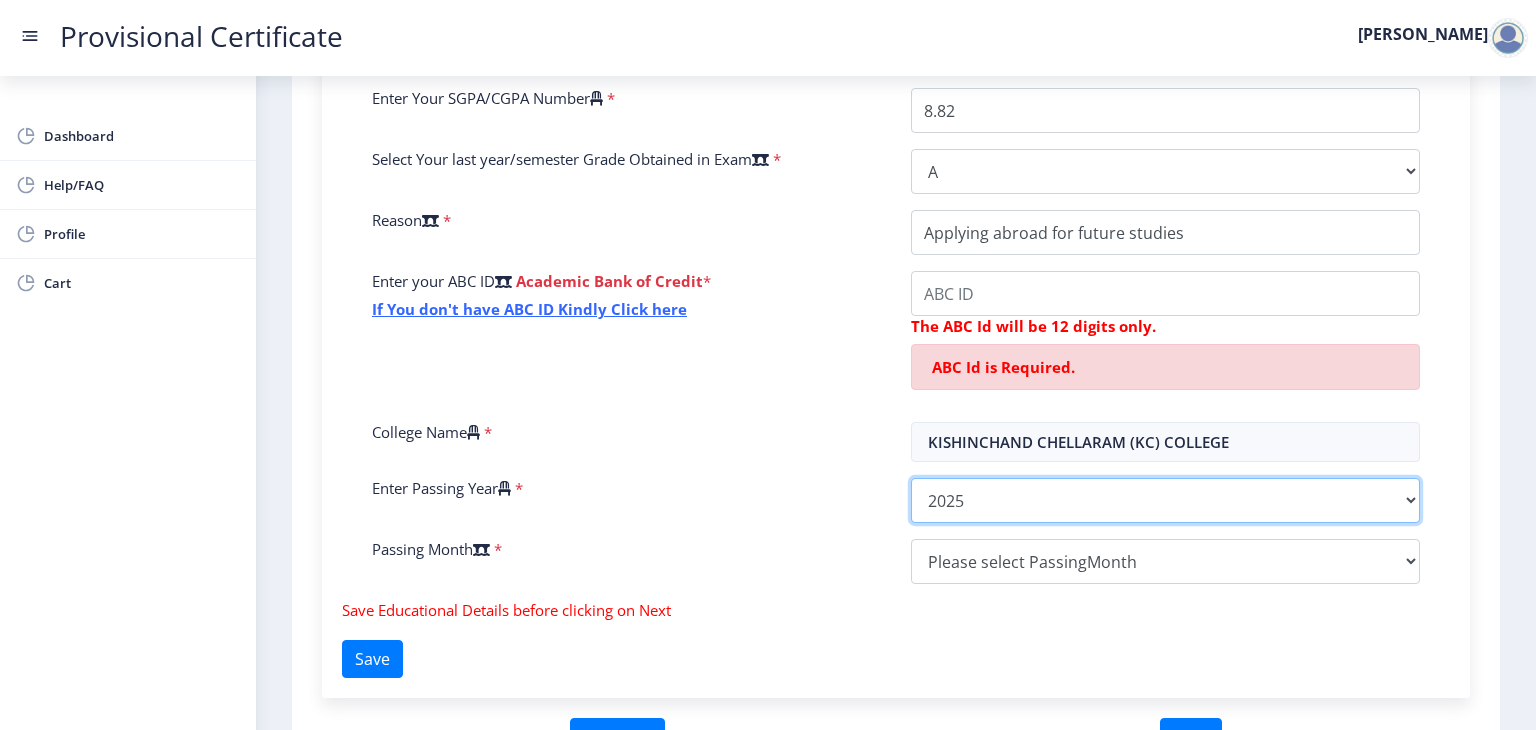 scroll, scrollTop: 588, scrollLeft: 0, axis: vertical 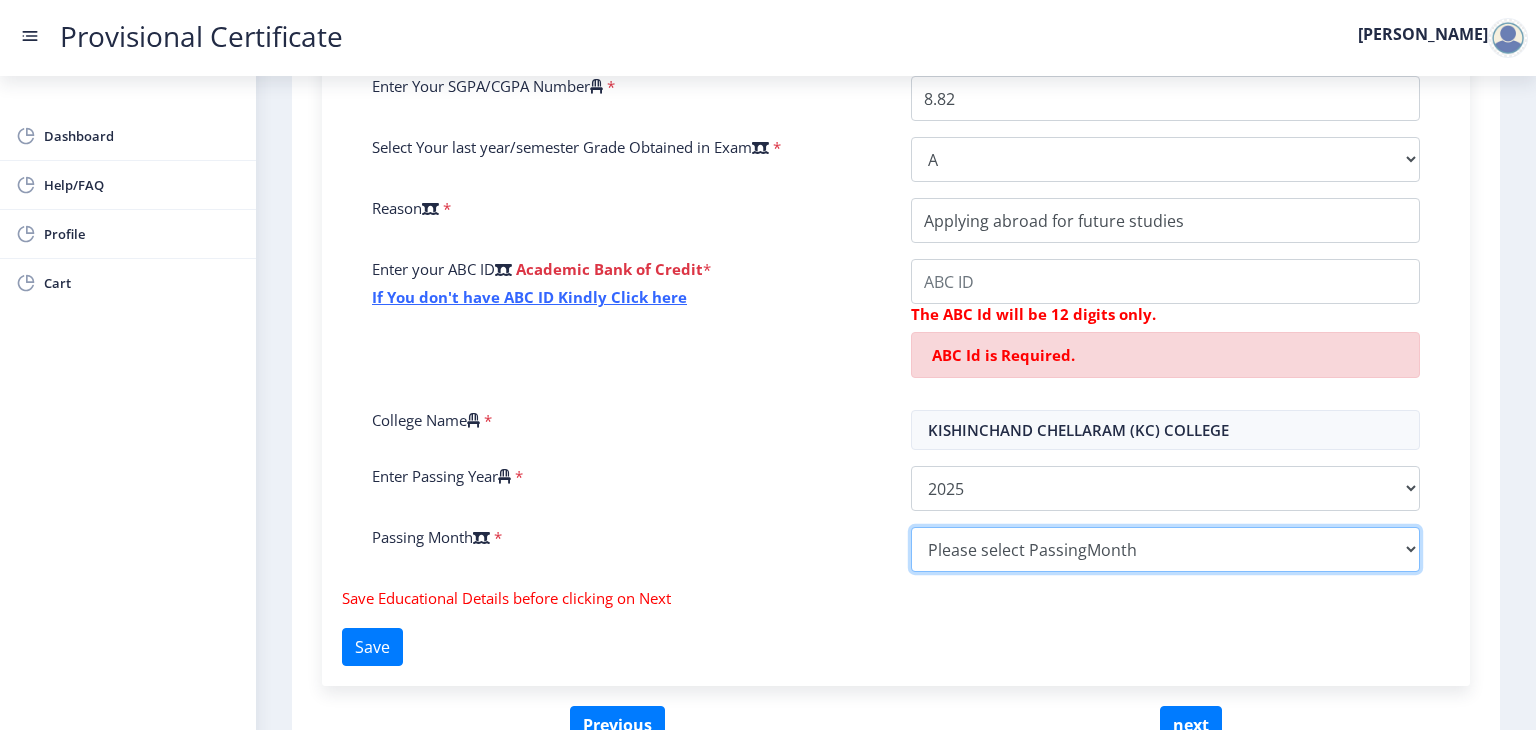 click on "Please select PassingMonth  (01) January (02) February (03) March (04) April (05) May (06) June (07) July (08) August (09) September (10) October (11) November (12) December" at bounding box center (1165, 549) 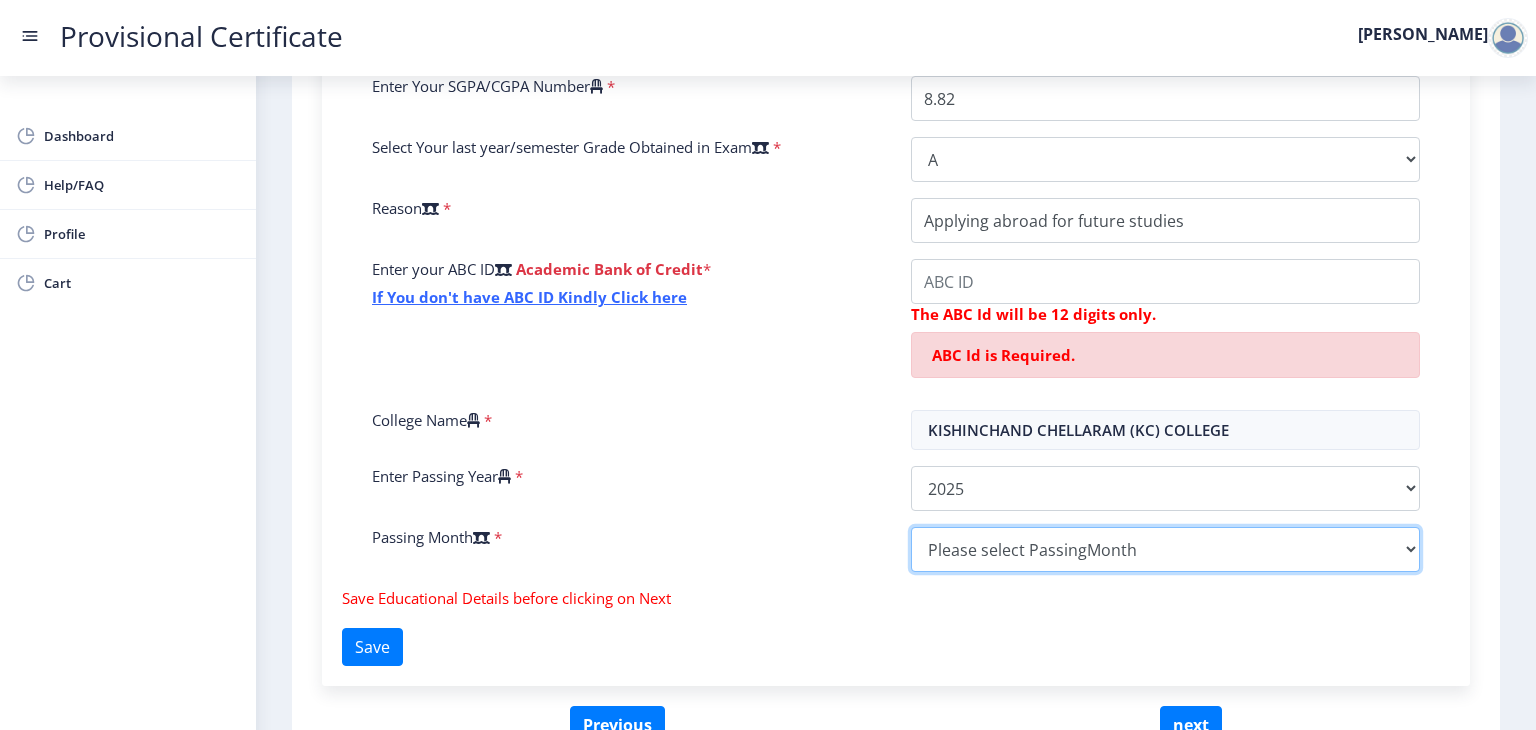 select on "March" 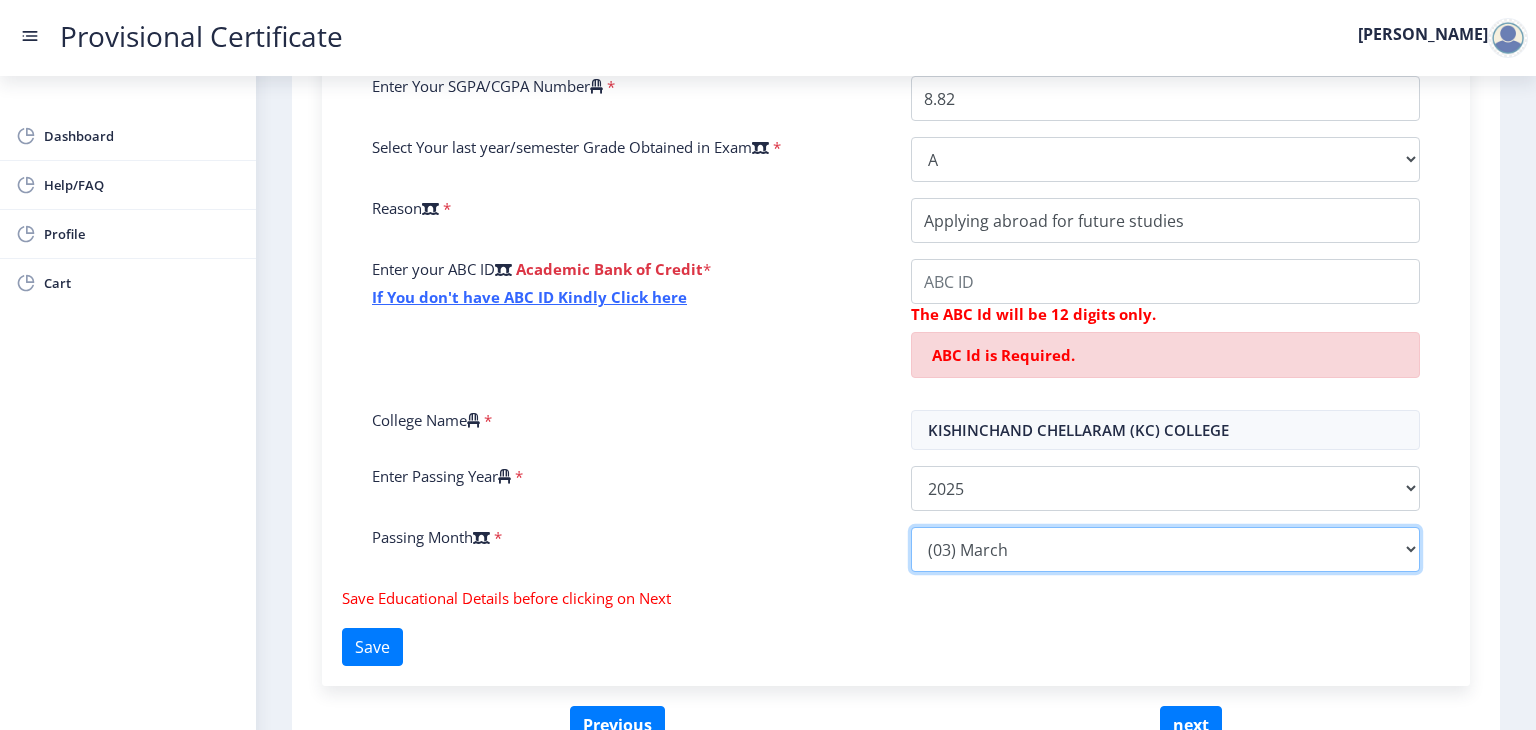 click on "Please select PassingMonth  (01) January (02) February (03) March (04) April (05) May (06) June (07) July (08) August (09) September (10) October (11) November (12) December" at bounding box center (1165, 549) 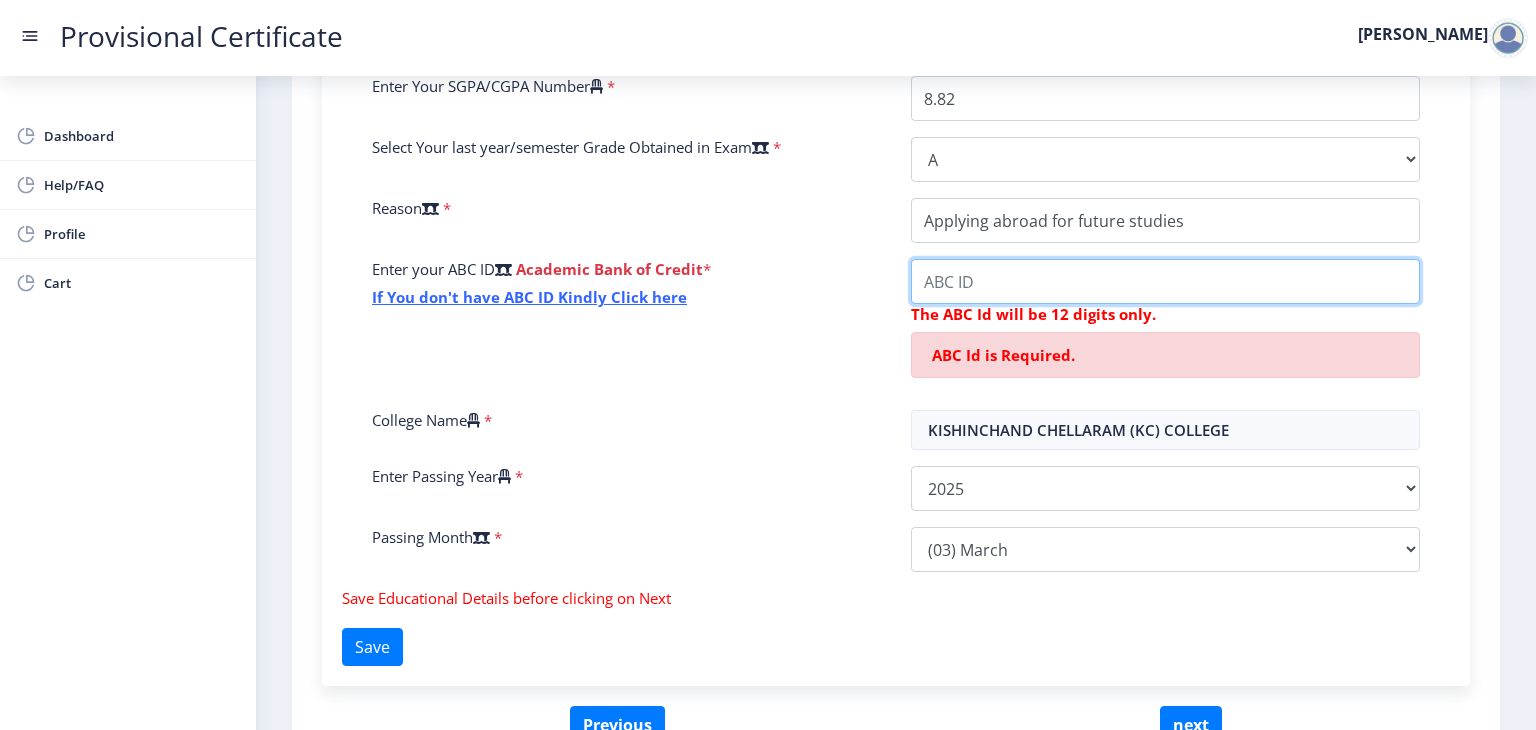 click on "College Name" at bounding box center (1165, 281) 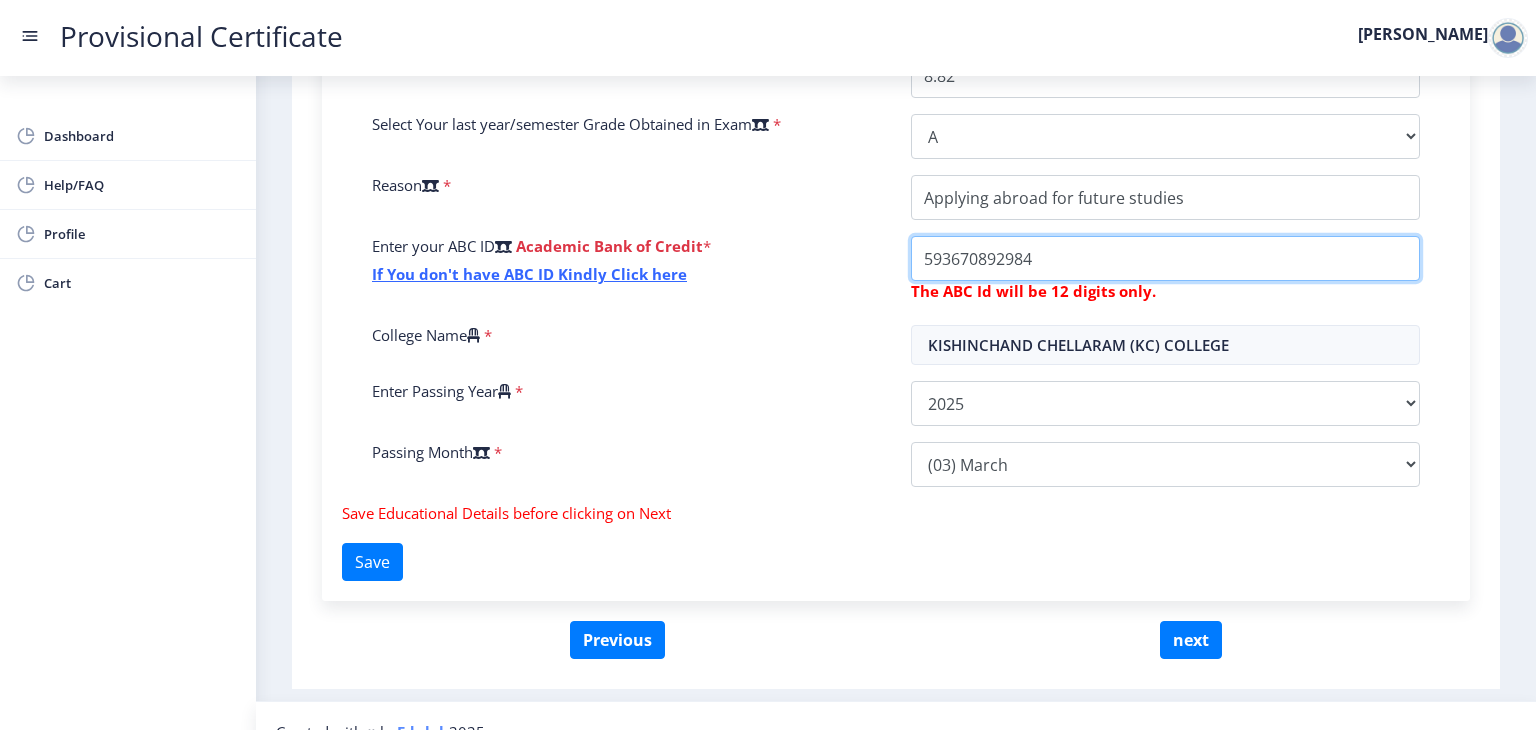 scroll, scrollTop: 612, scrollLeft: 0, axis: vertical 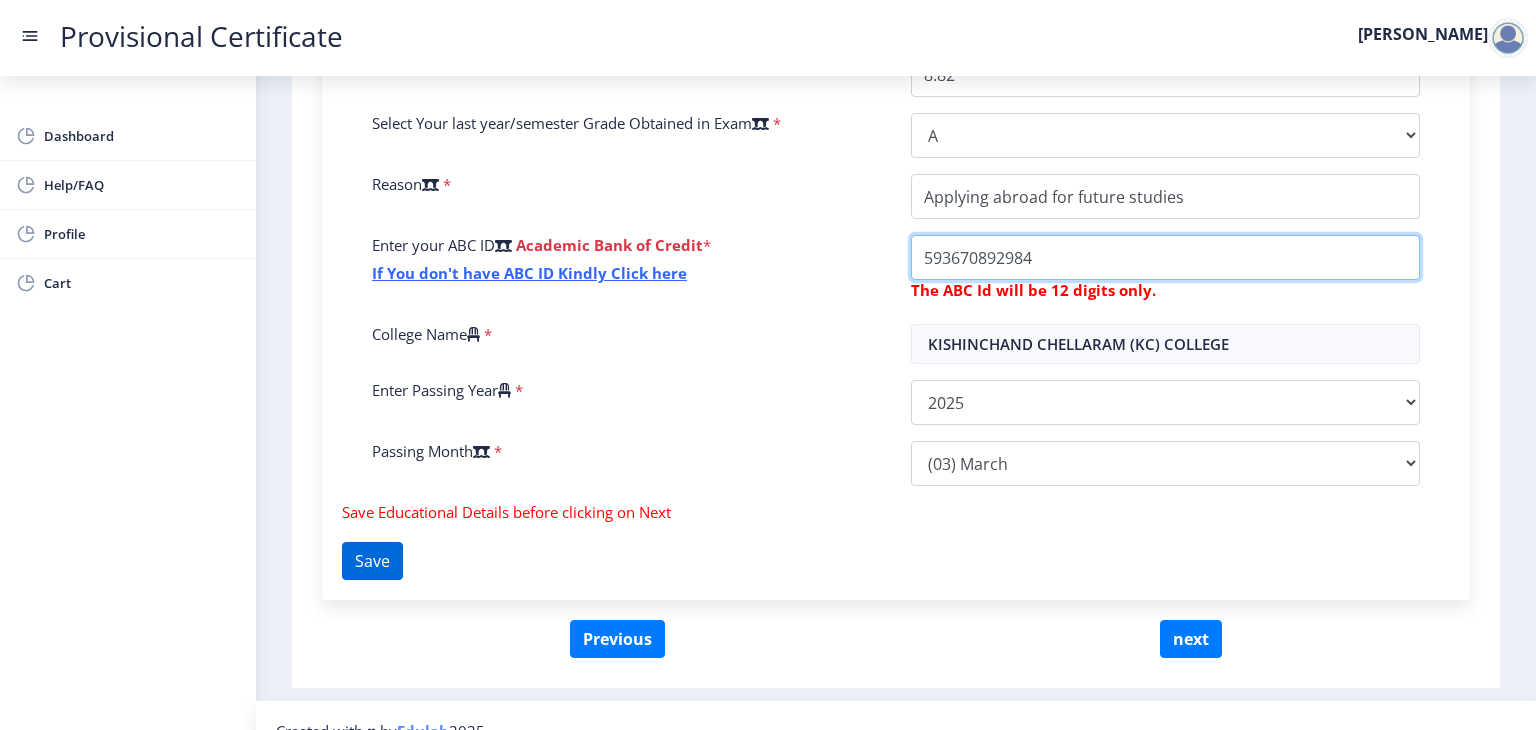 type on "593670892984" 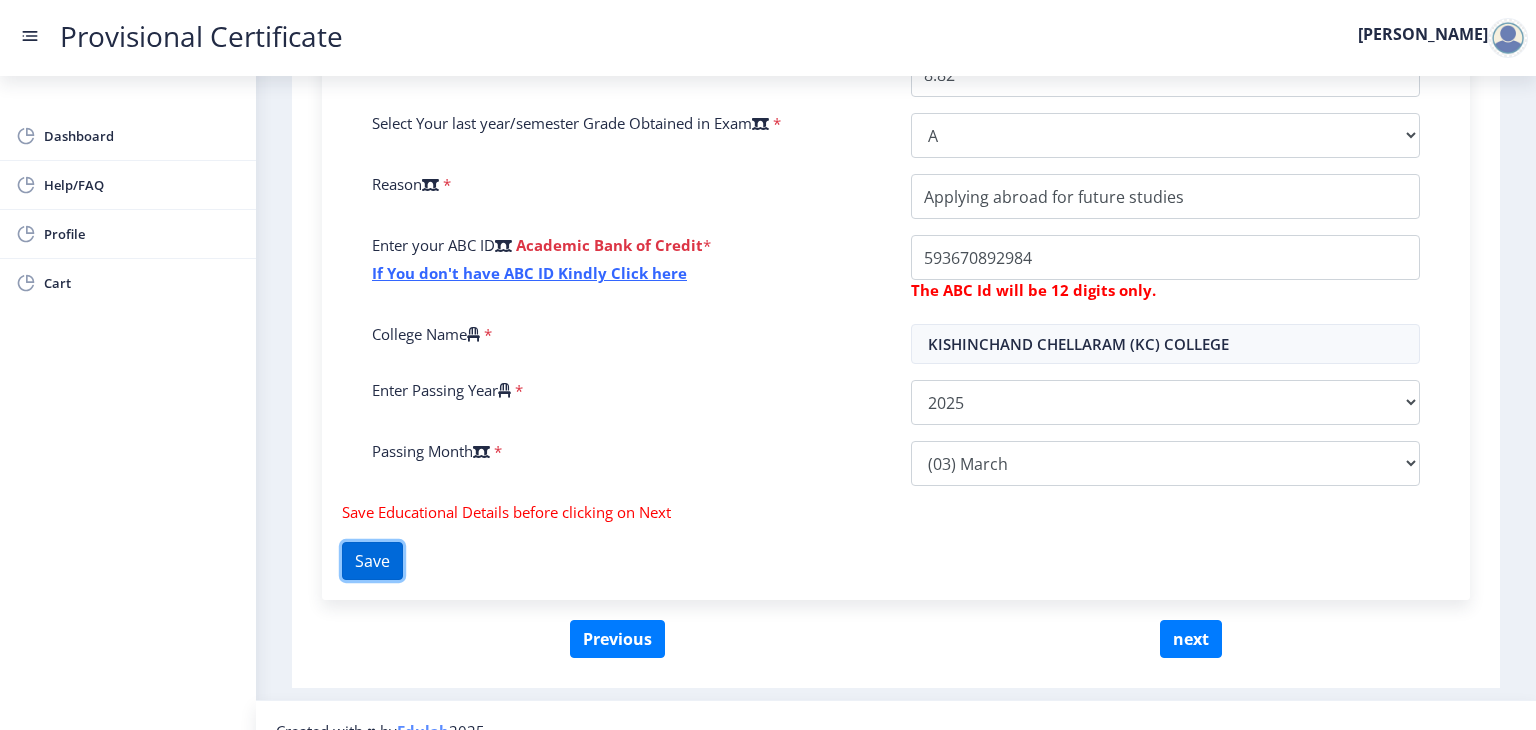 click on "Save" 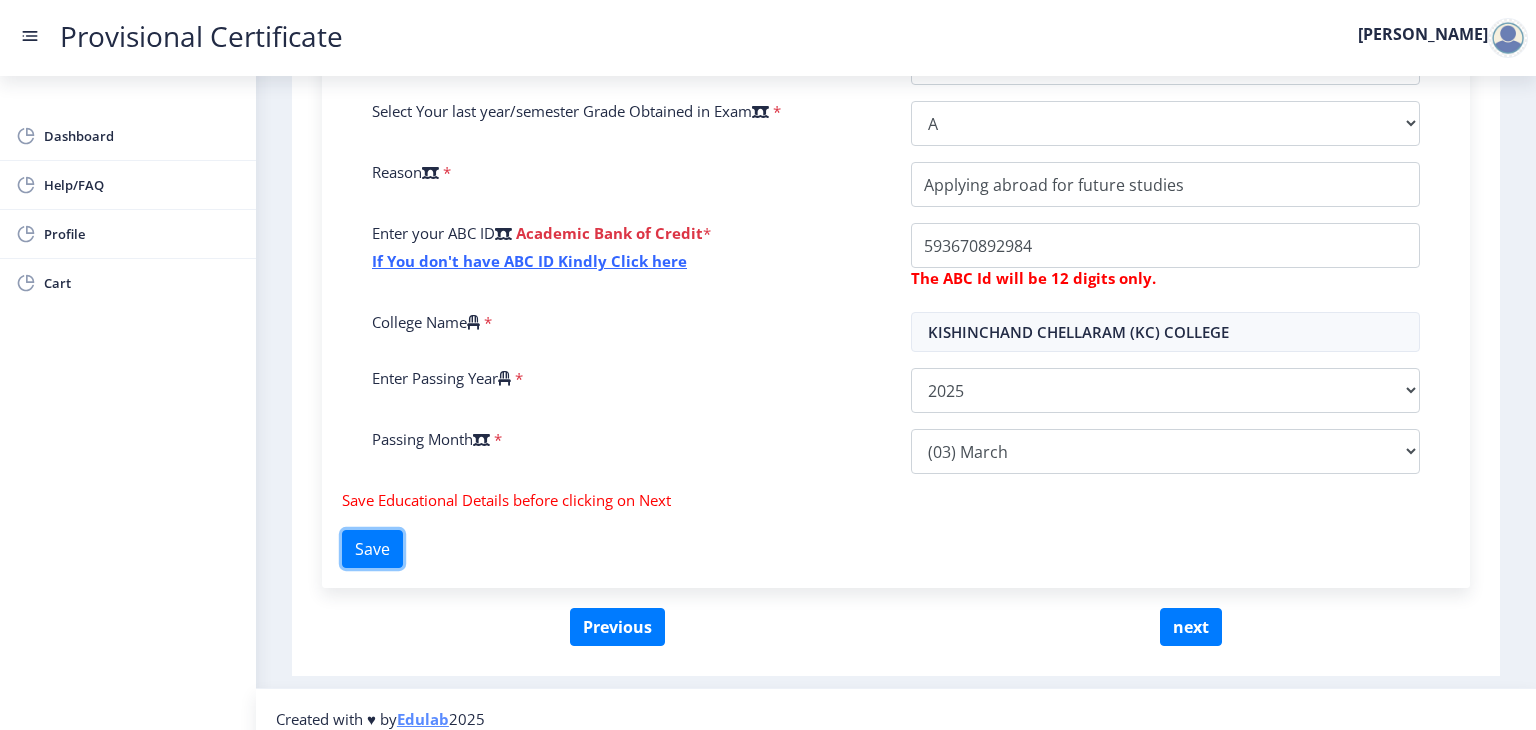 scroll, scrollTop: 641, scrollLeft: 0, axis: vertical 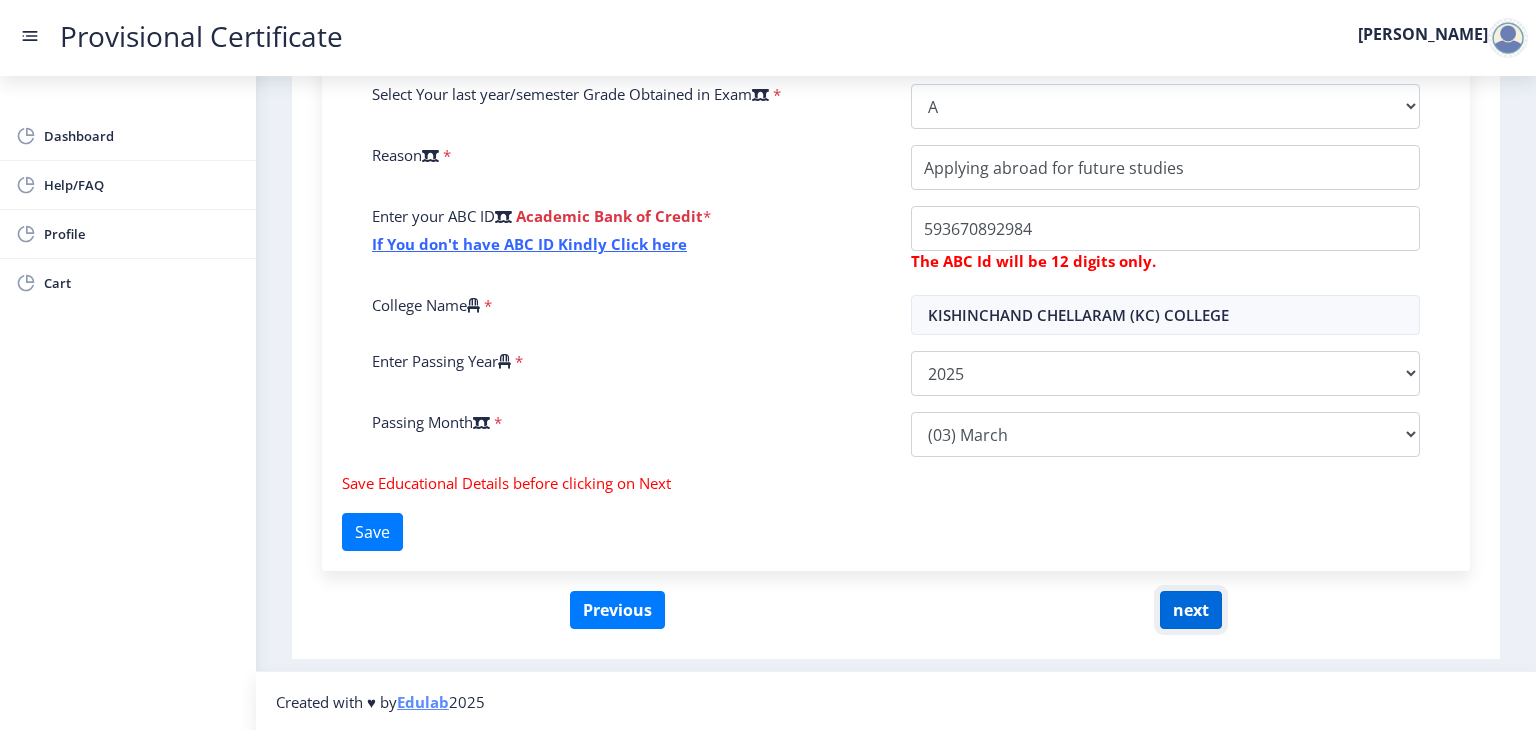 click on "next" 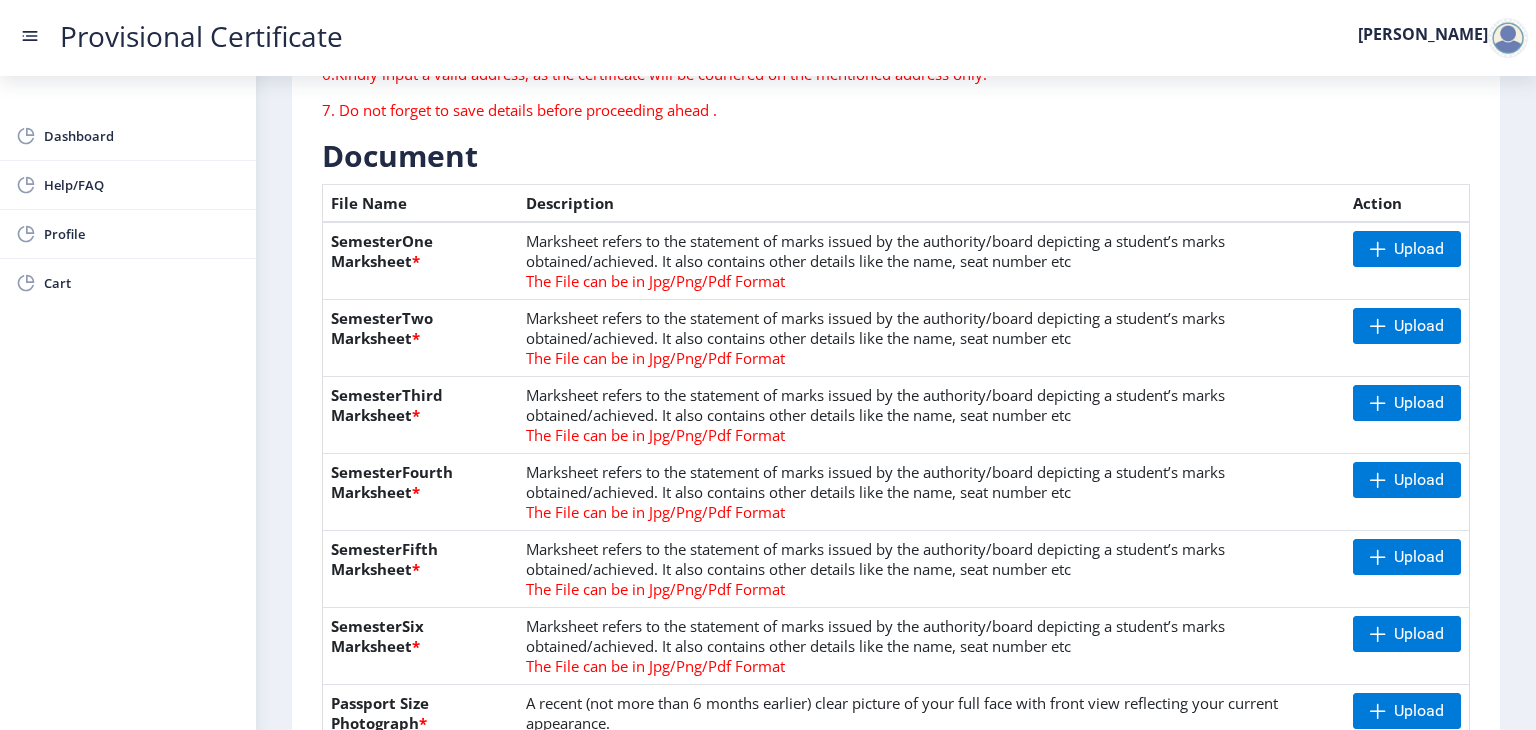 scroll, scrollTop: 381, scrollLeft: 0, axis: vertical 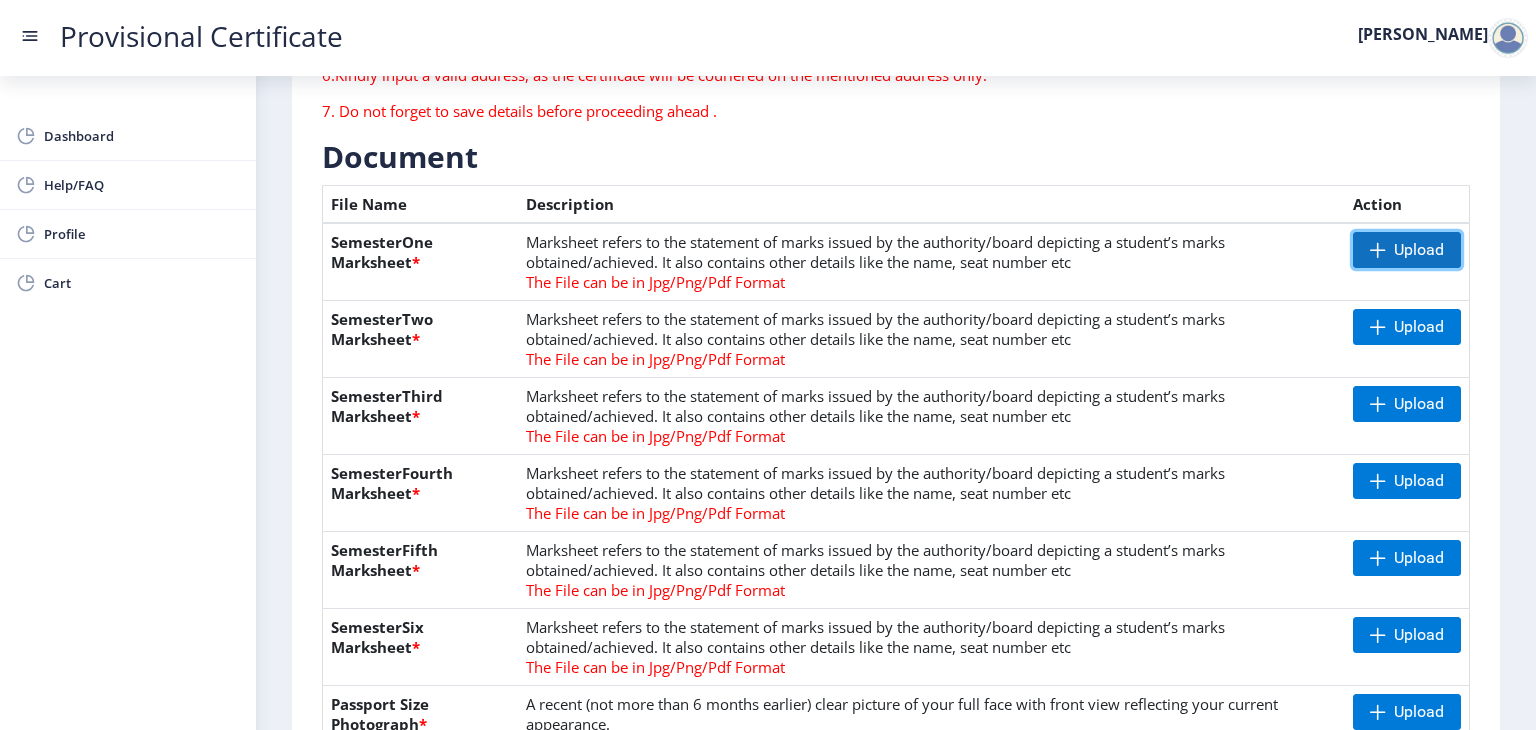 click on "Upload" 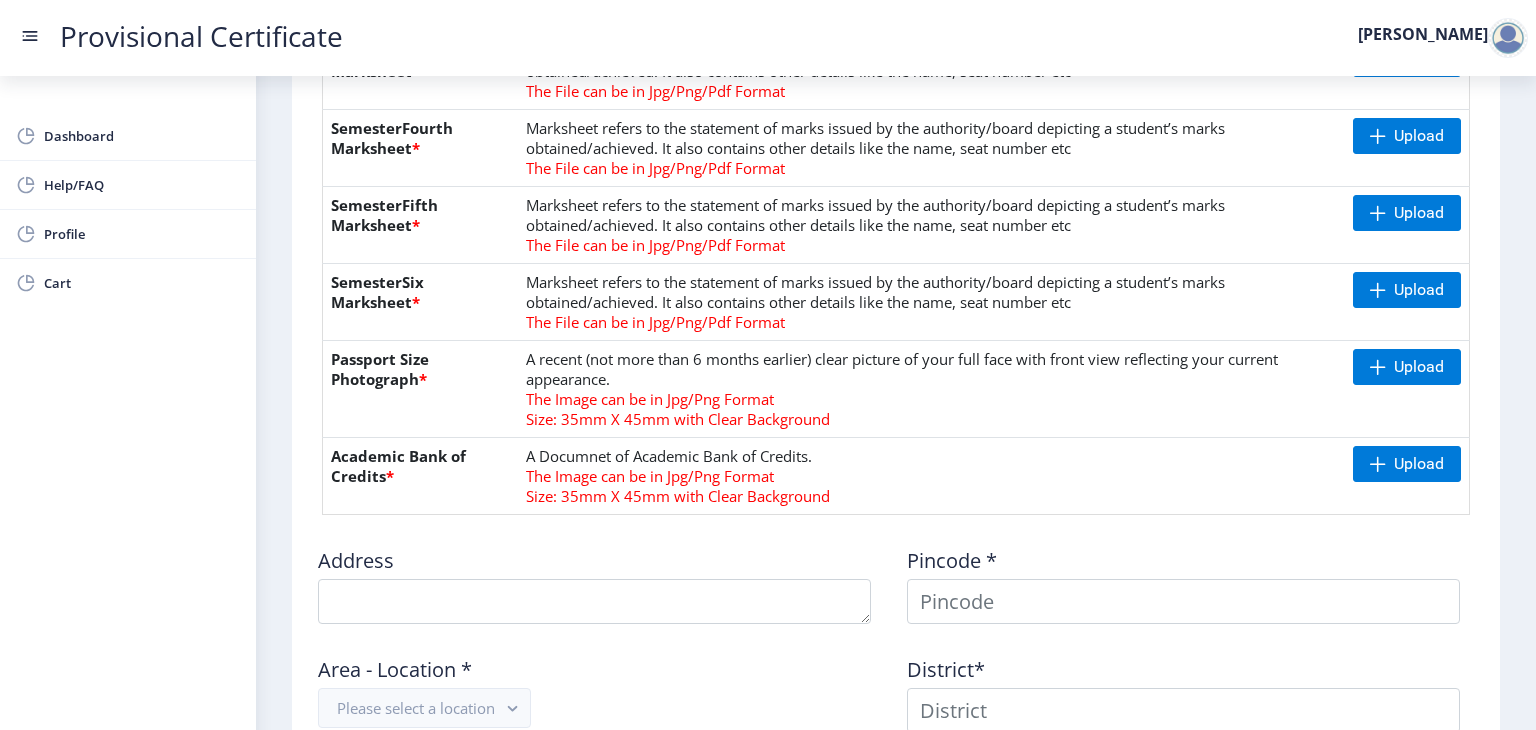 scroll, scrollTop: 727, scrollLeft: 0, axis: vertical 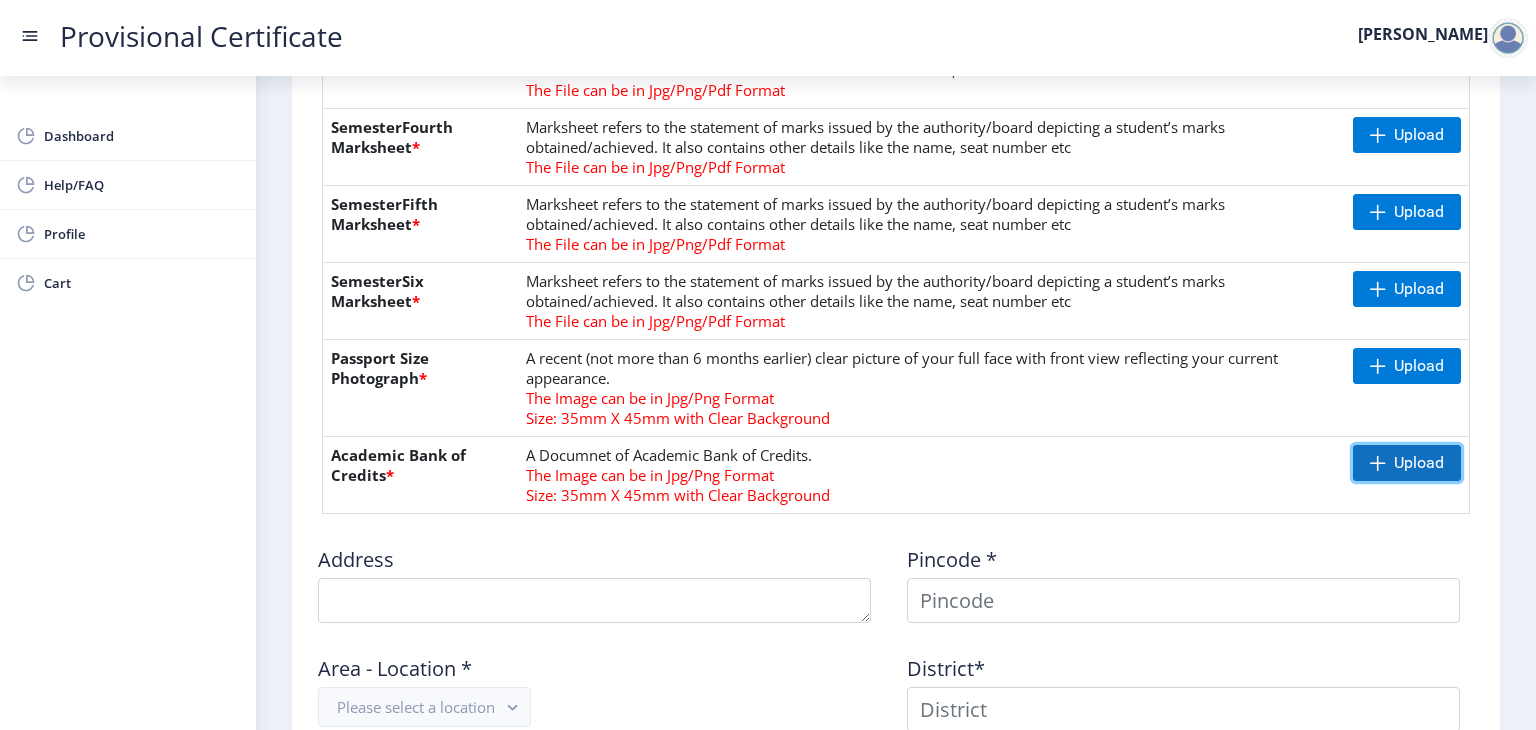 click on "Upload" 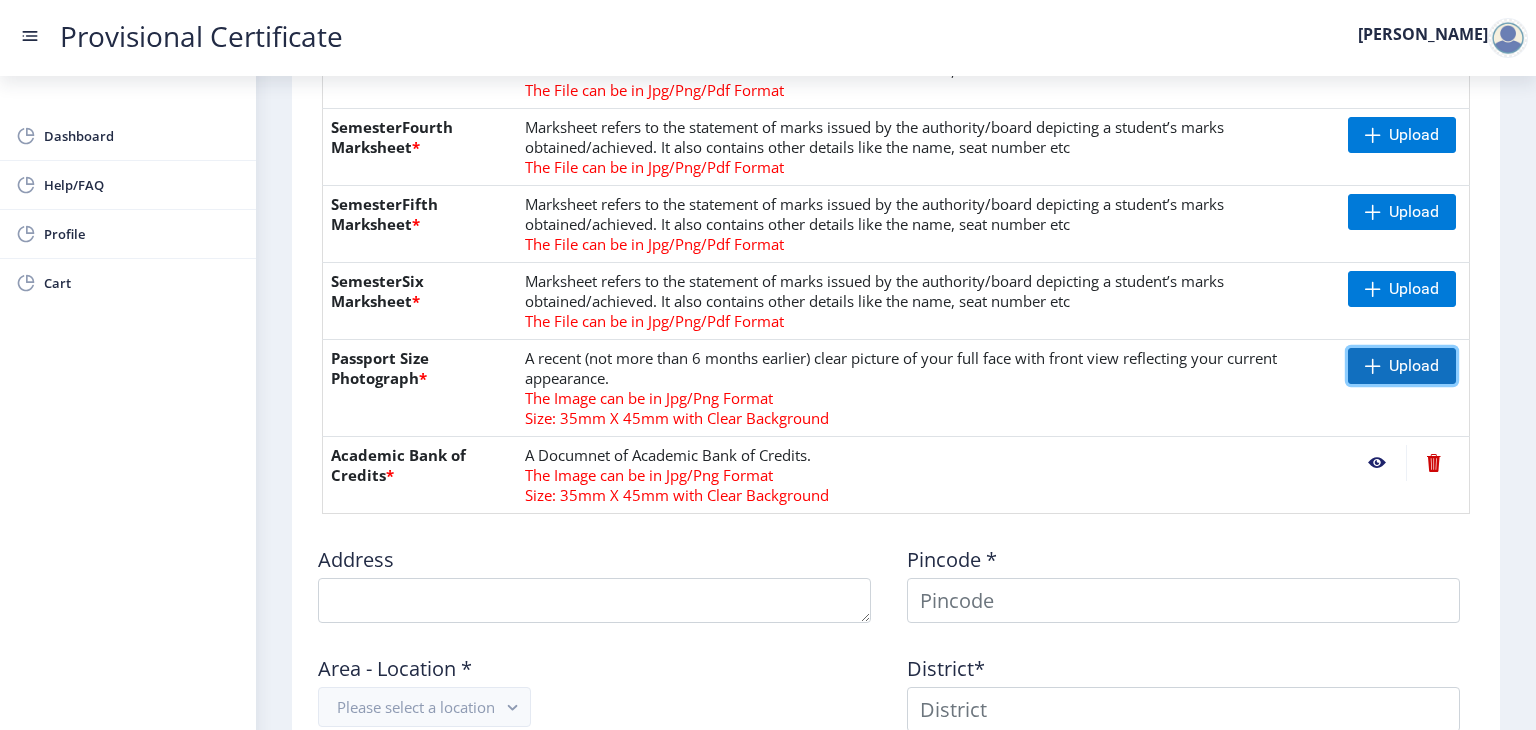 click on "Upload" 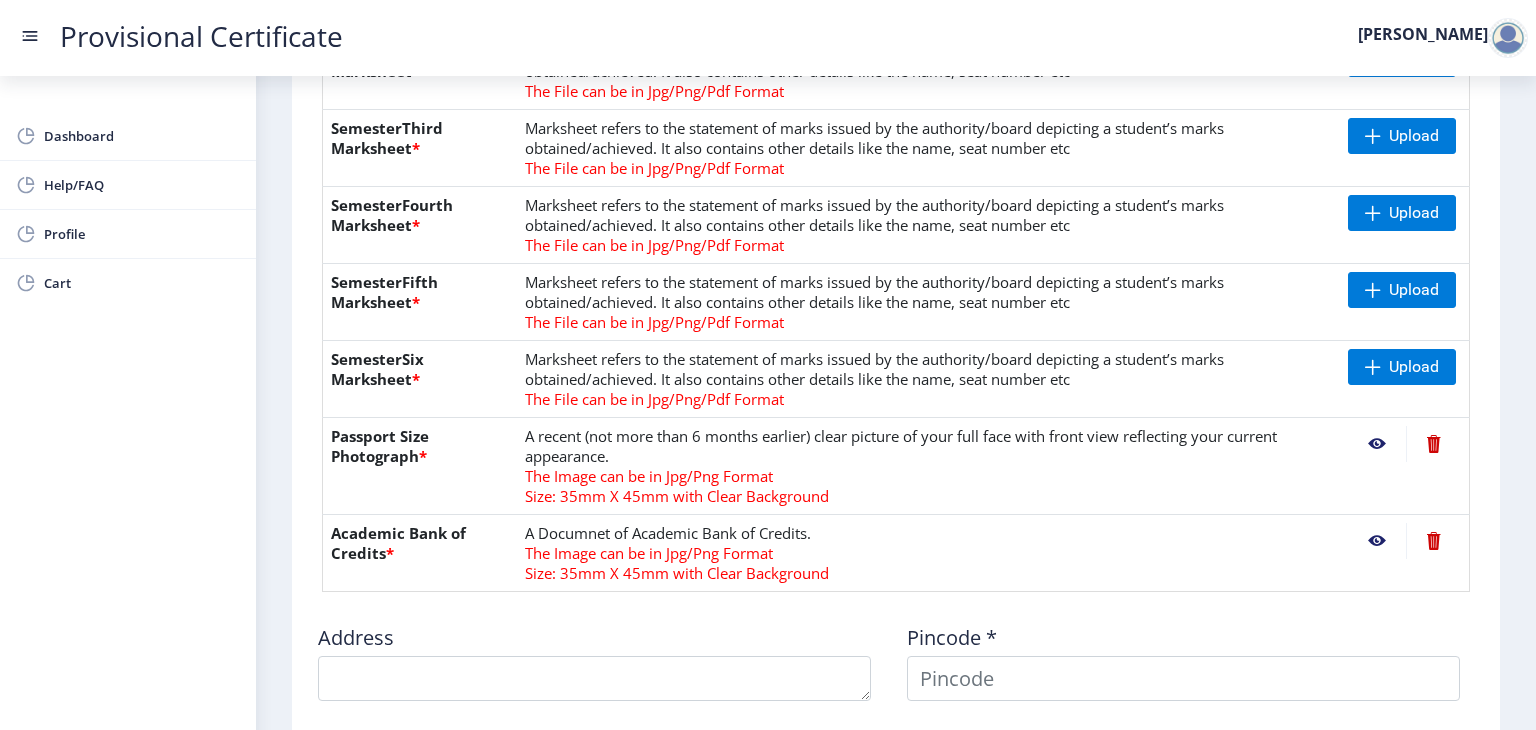 scroll, scrollTop: 648, scrollLeft: 0, axis: vertical 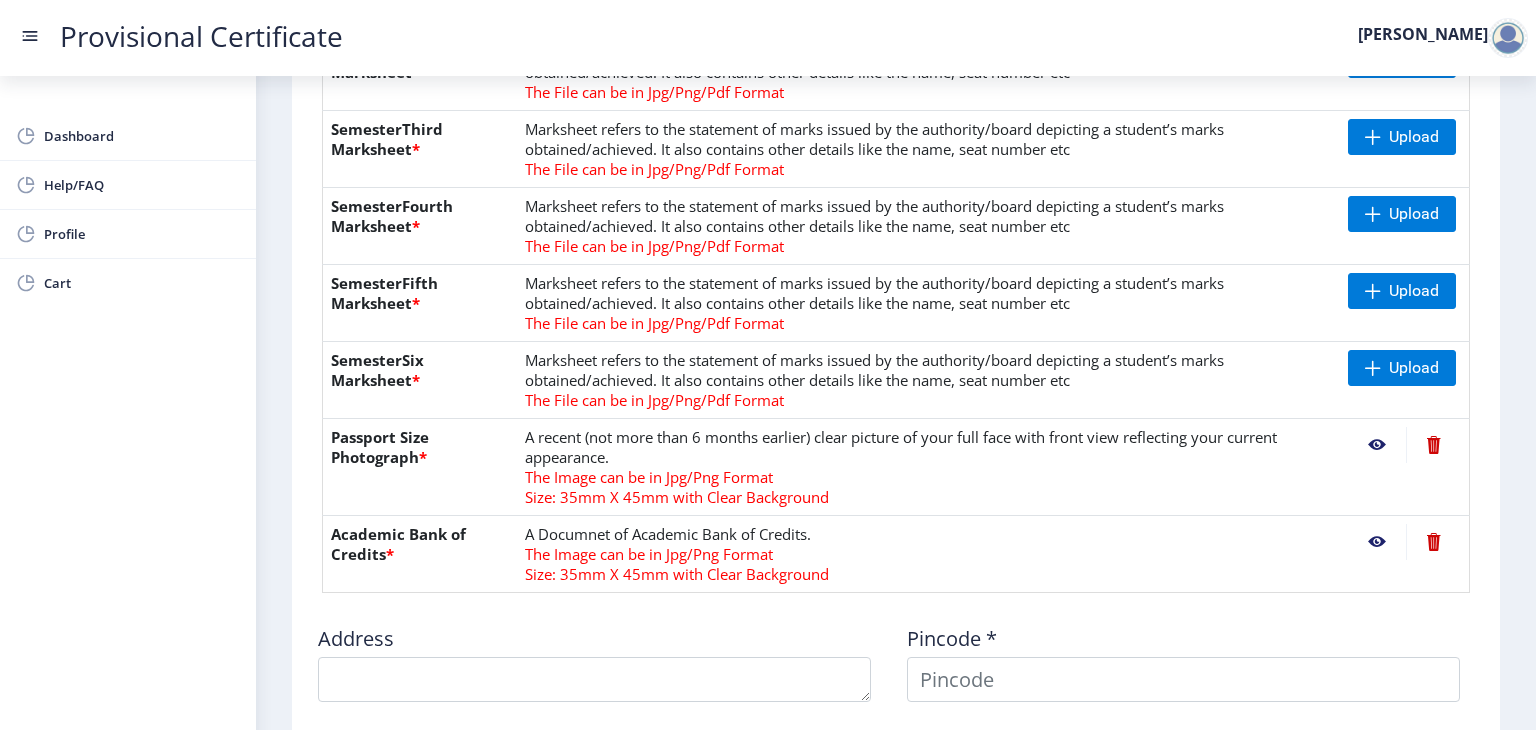 click 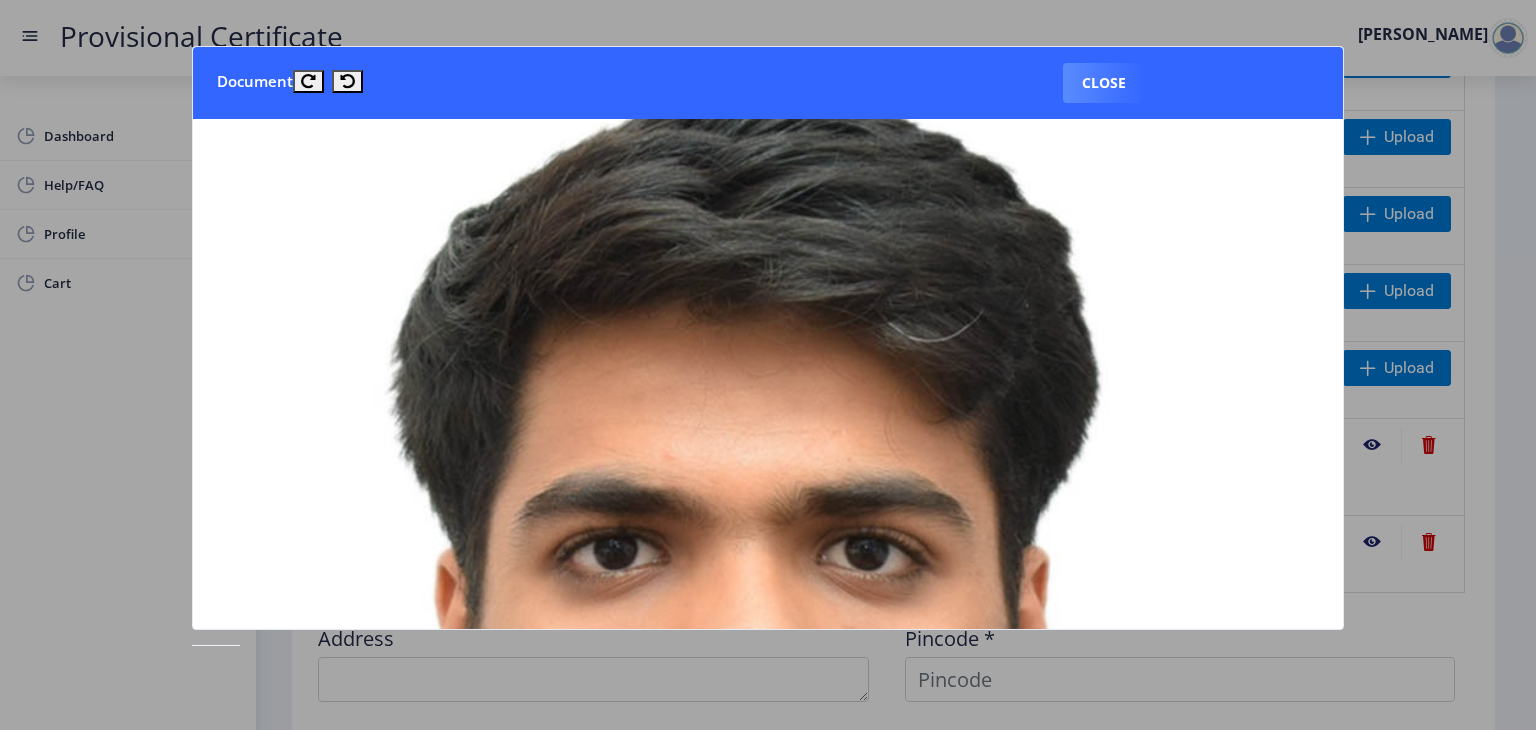 scroll, scrollTop: 0, scrollLeft: 0, axis: both 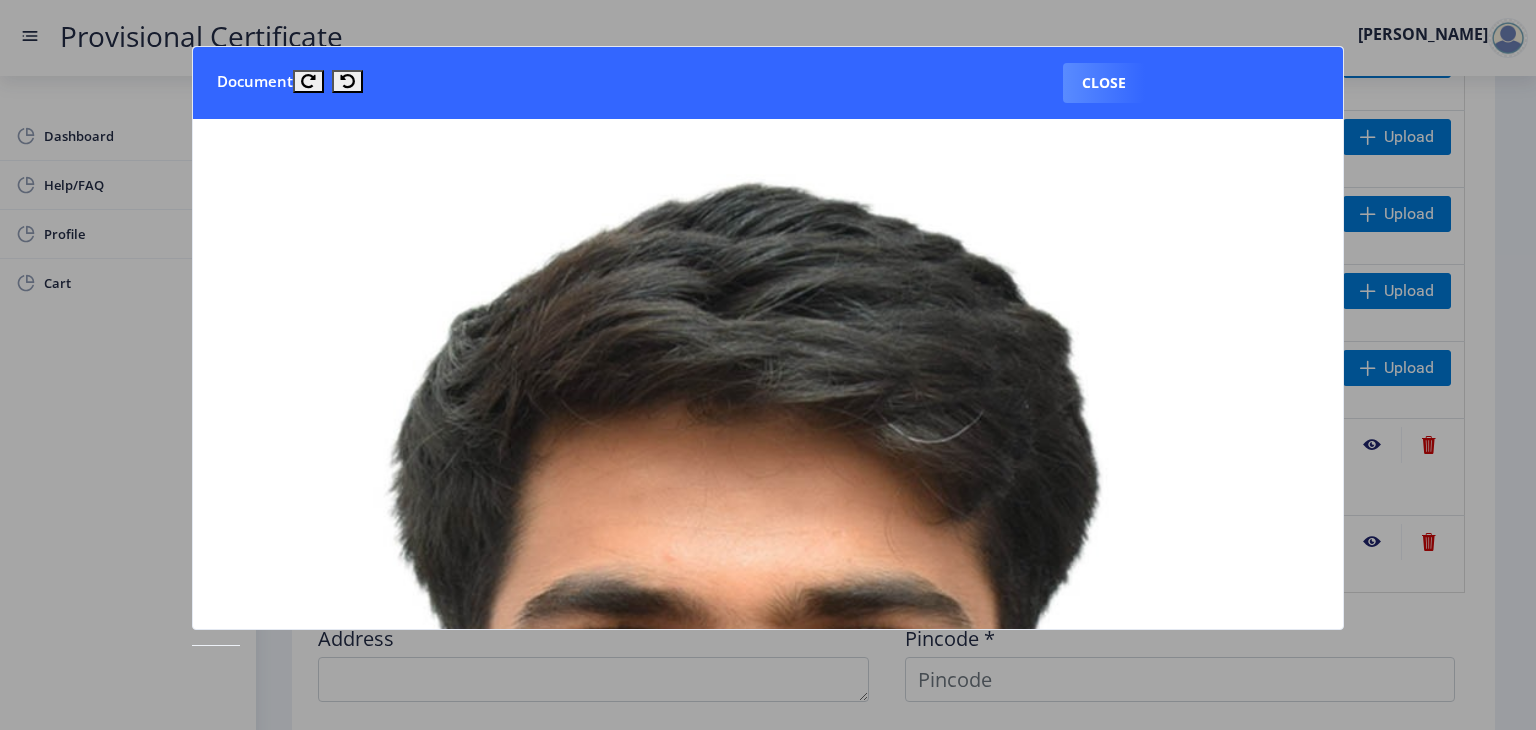 click 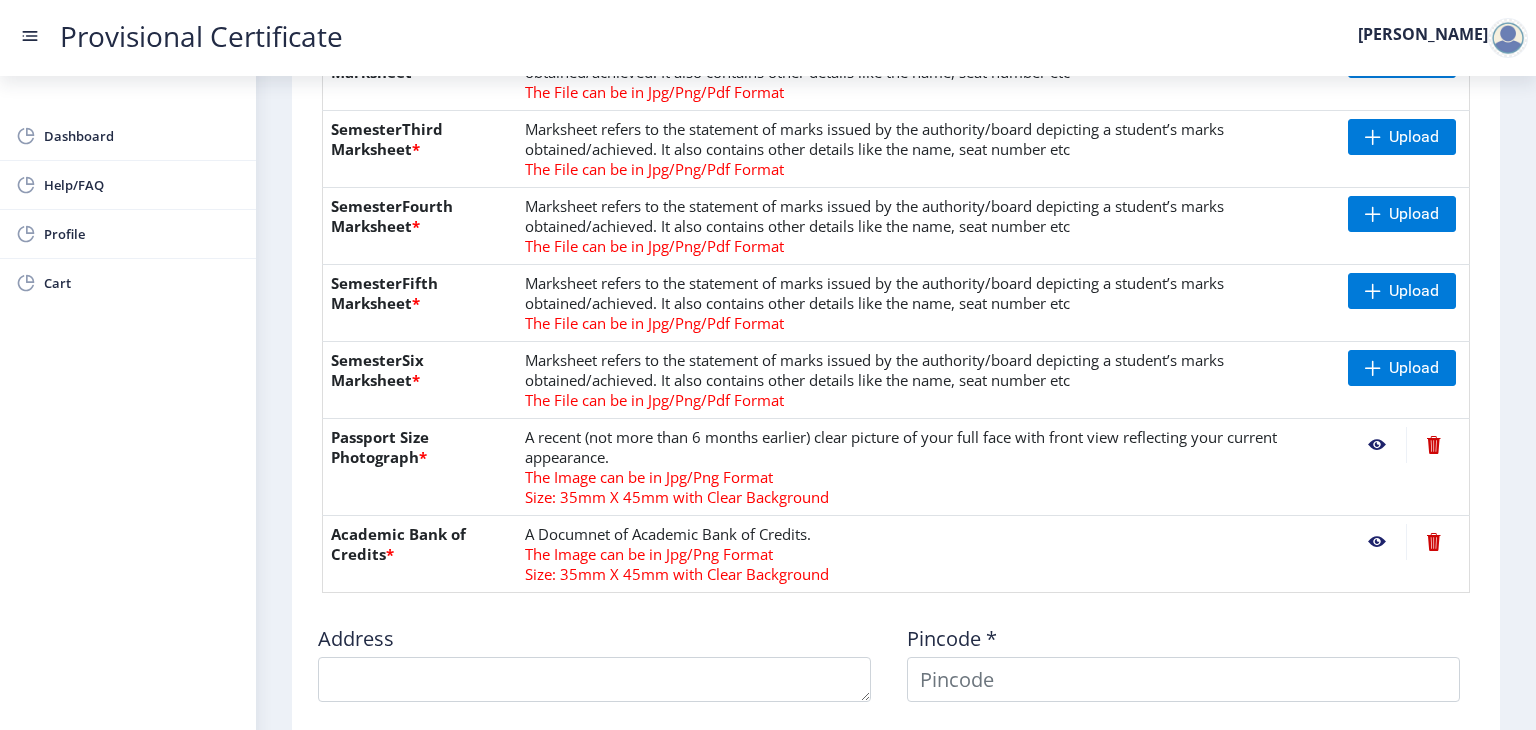click 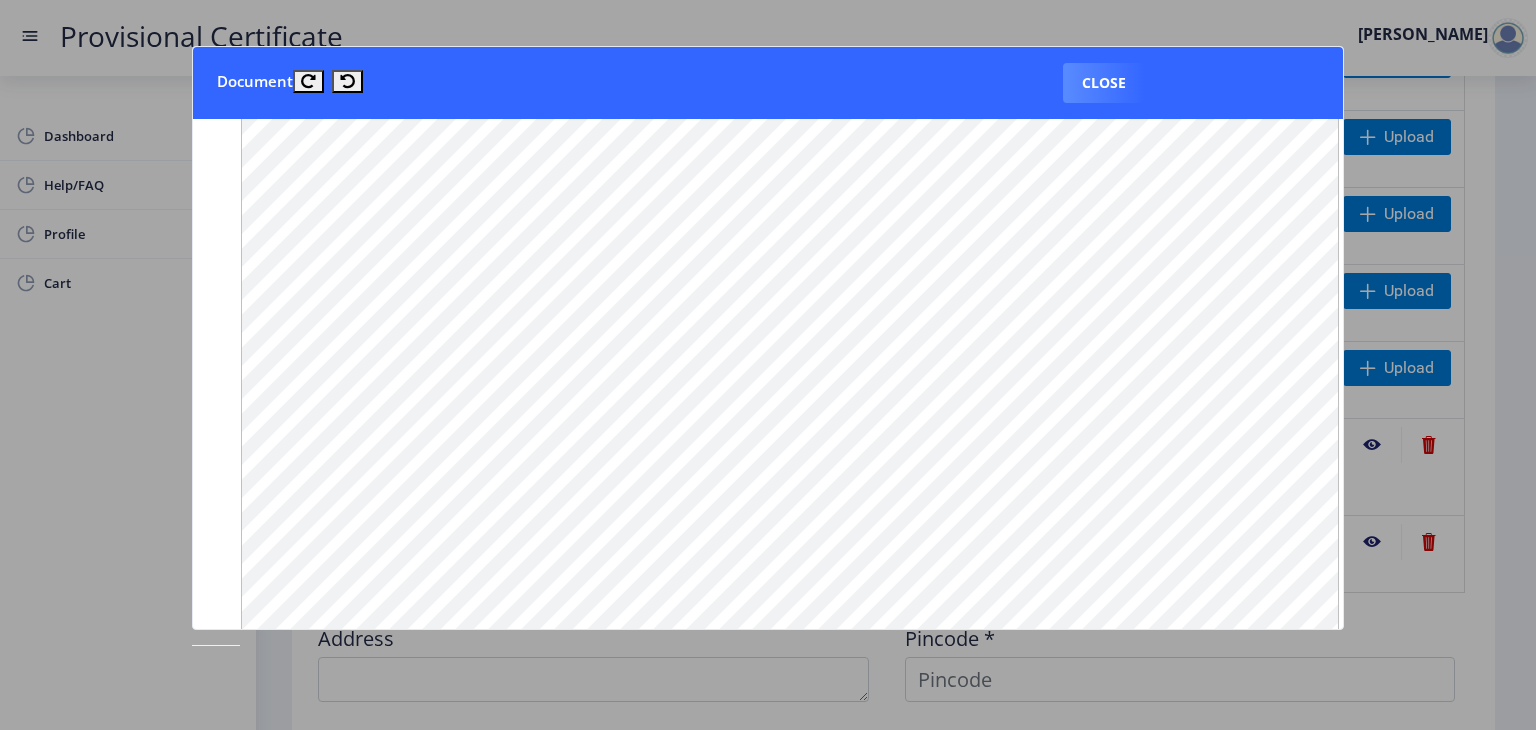 scroll, scrollTop: 1240, scrollLeft: 0, axis: vertical 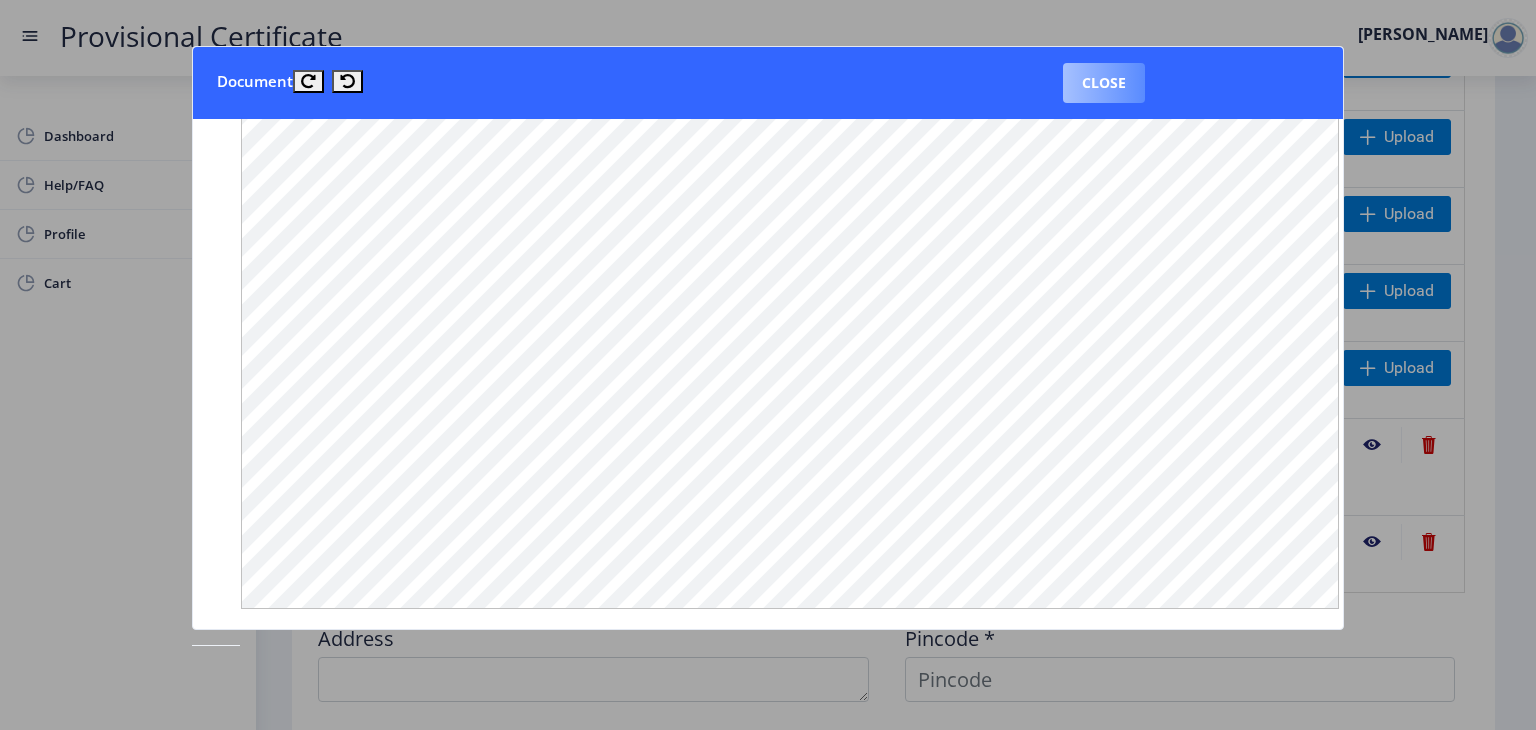 click on "Close" at bounding box center [1104, 83] 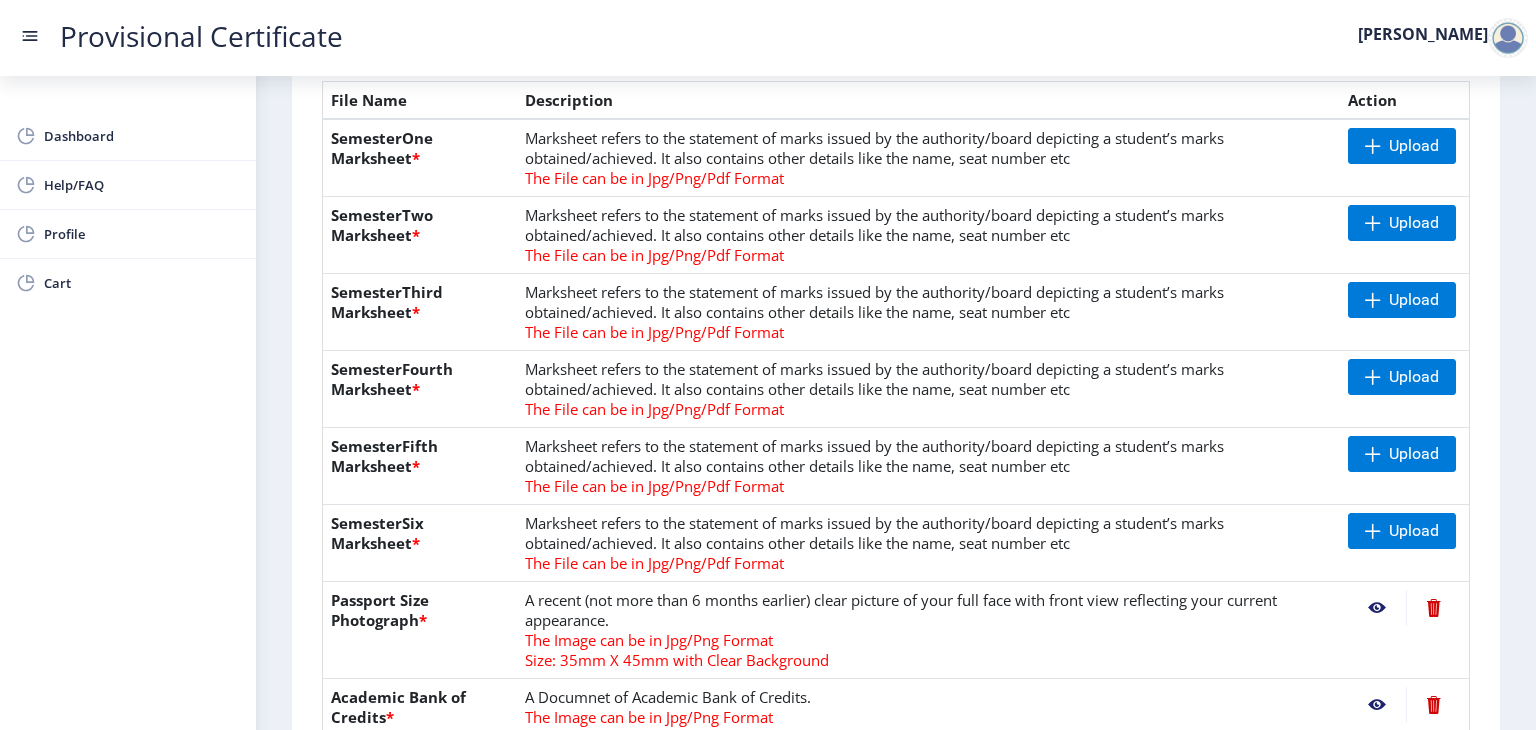 scroll, scrollTop: 459, scrollLeft: 0, axis: vertical 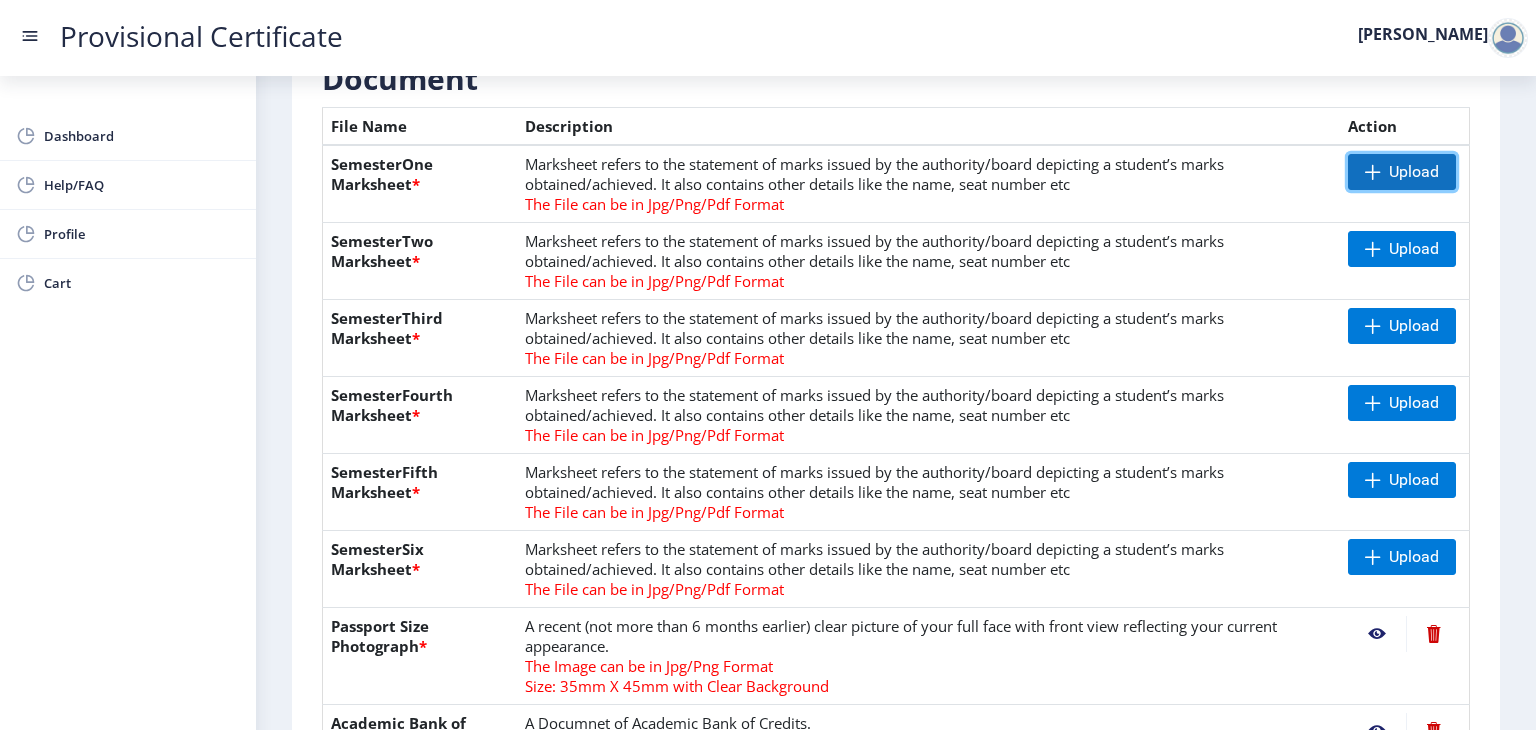 click on "Upload" 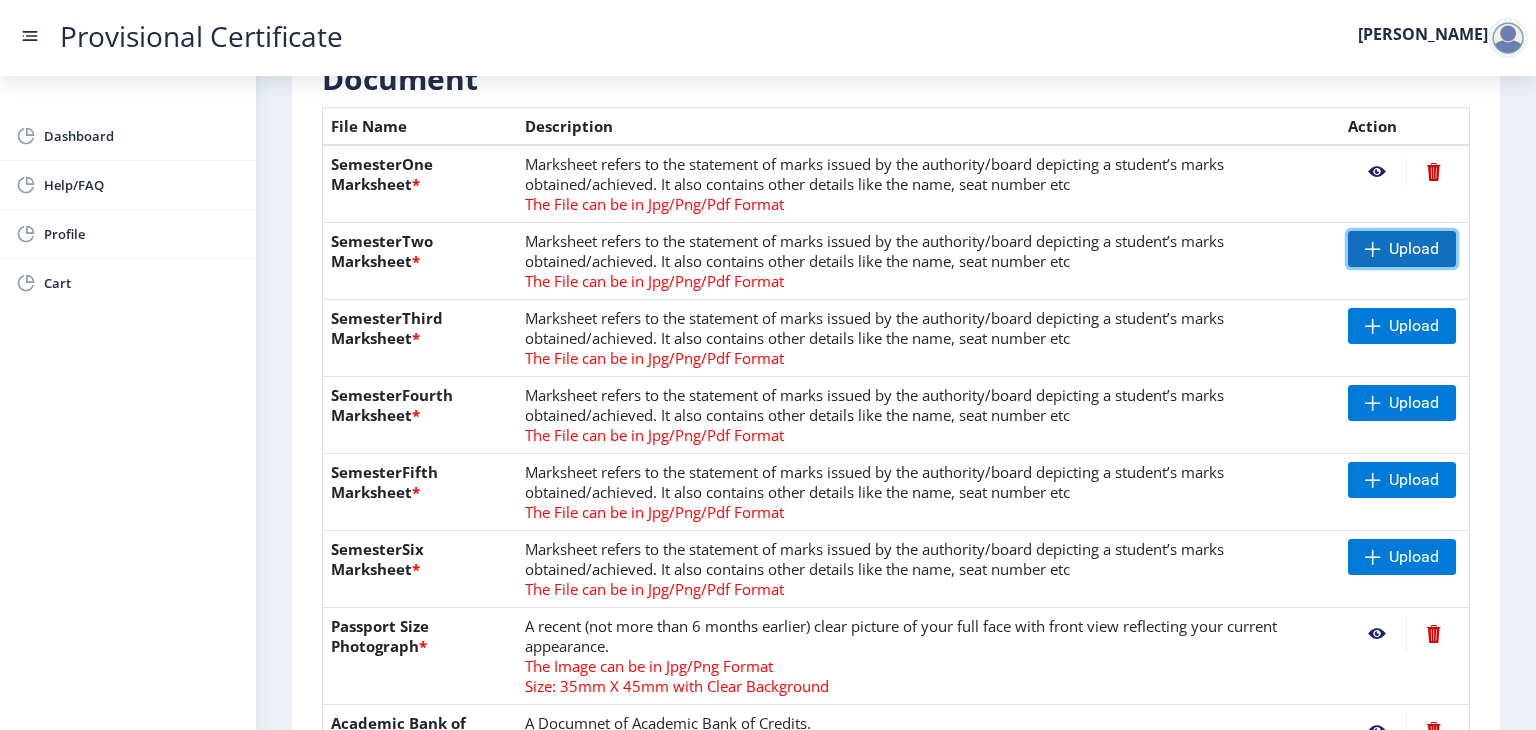 click on "Upload" 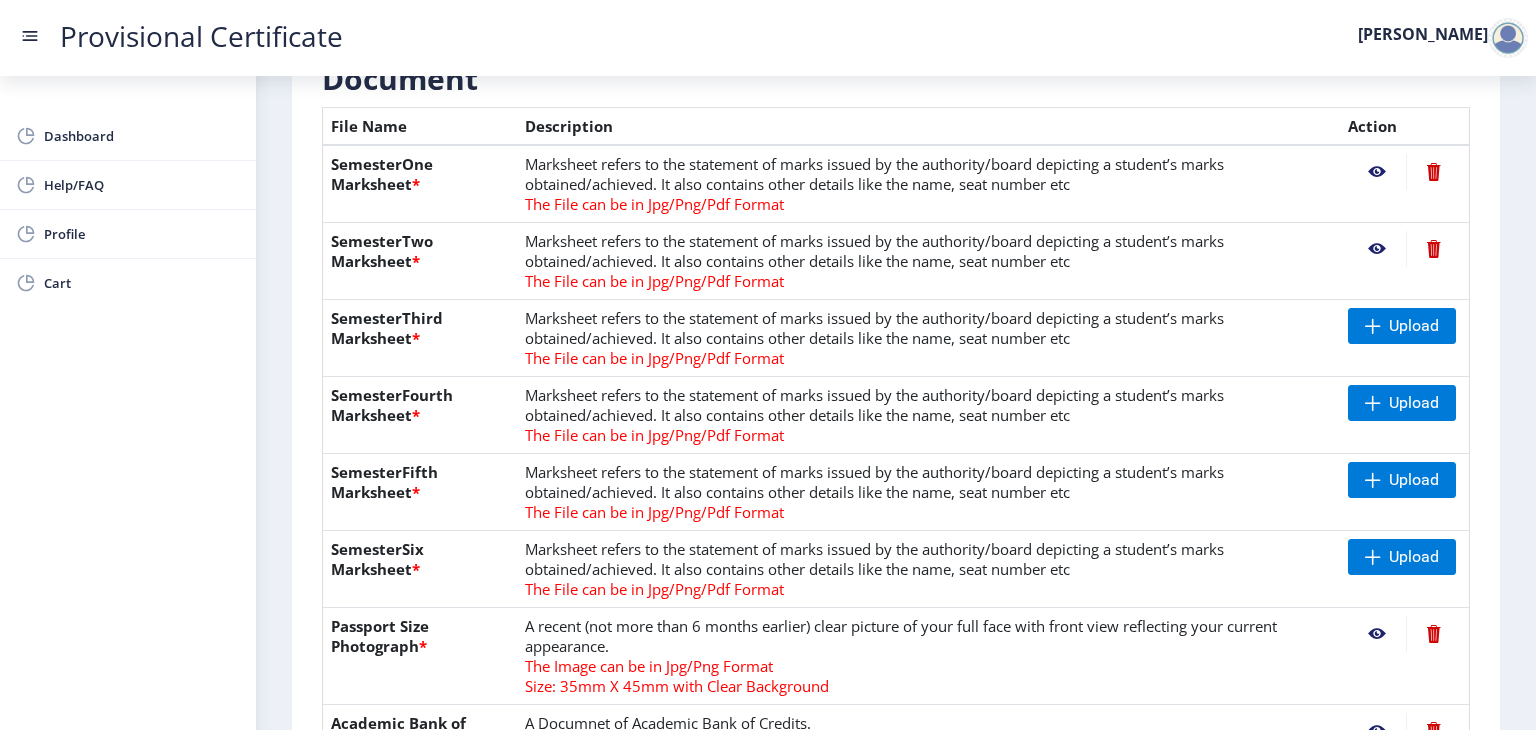 click 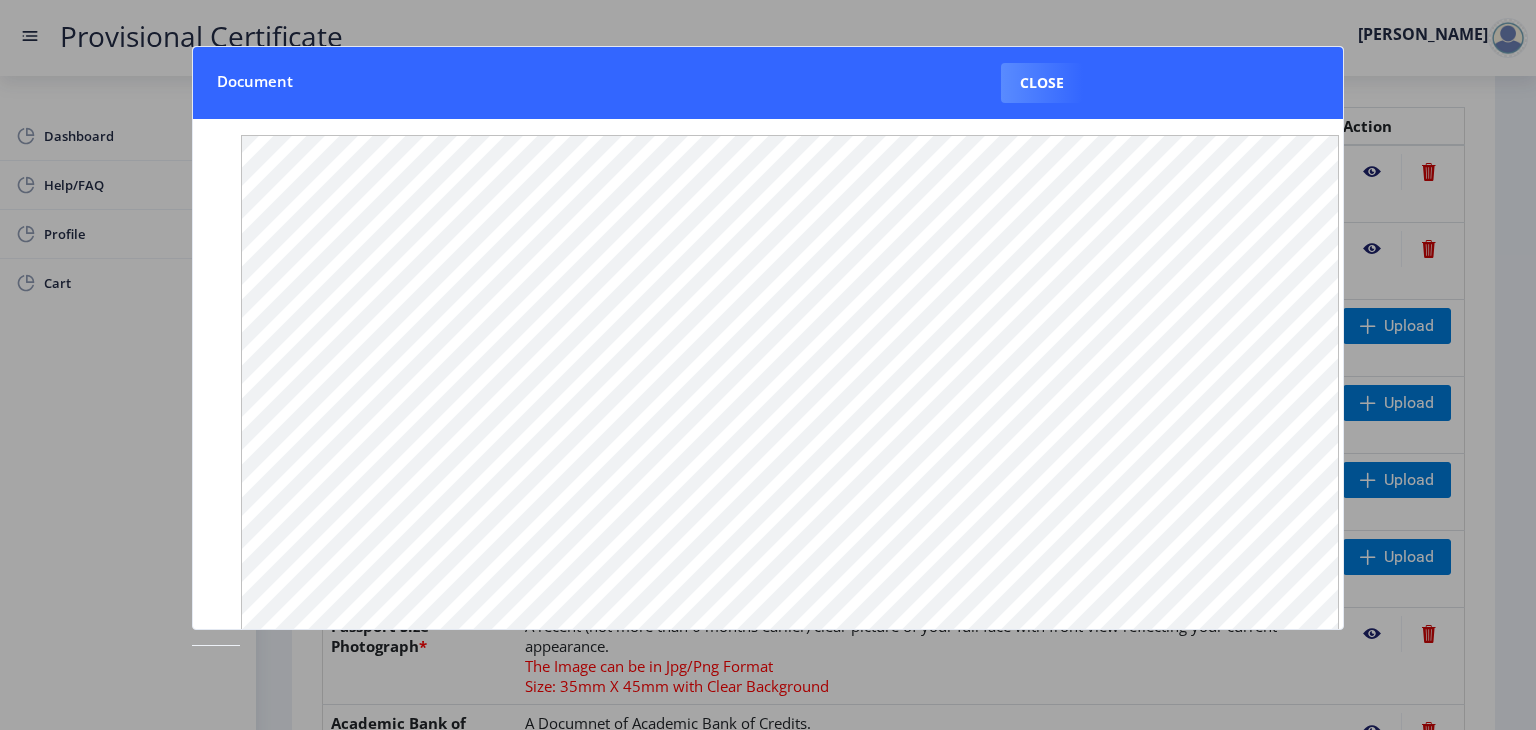 scroll, scrollTop: 230, scrollLeft: 0, axis: vertical 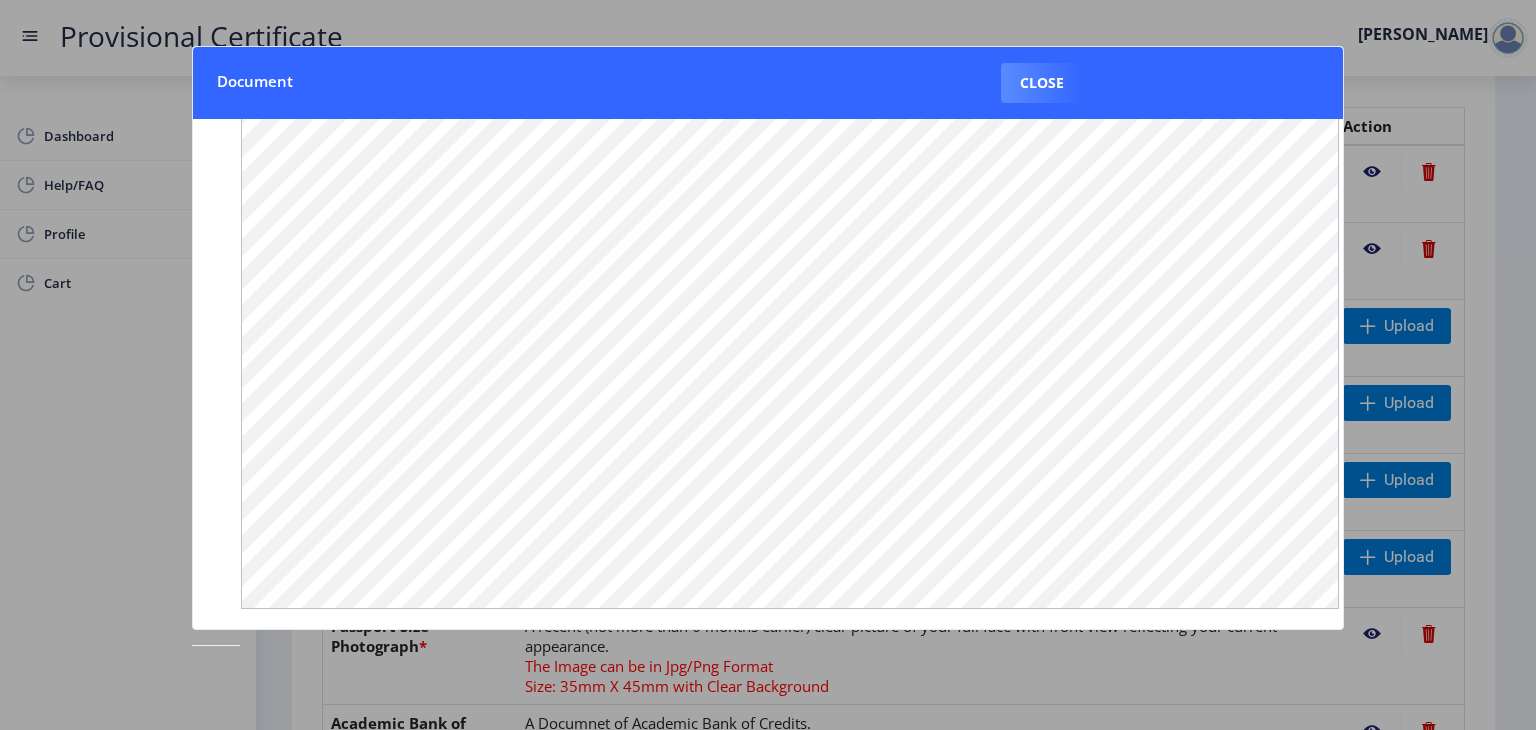 click on "Document     Close" at bounding box center [768, 365] 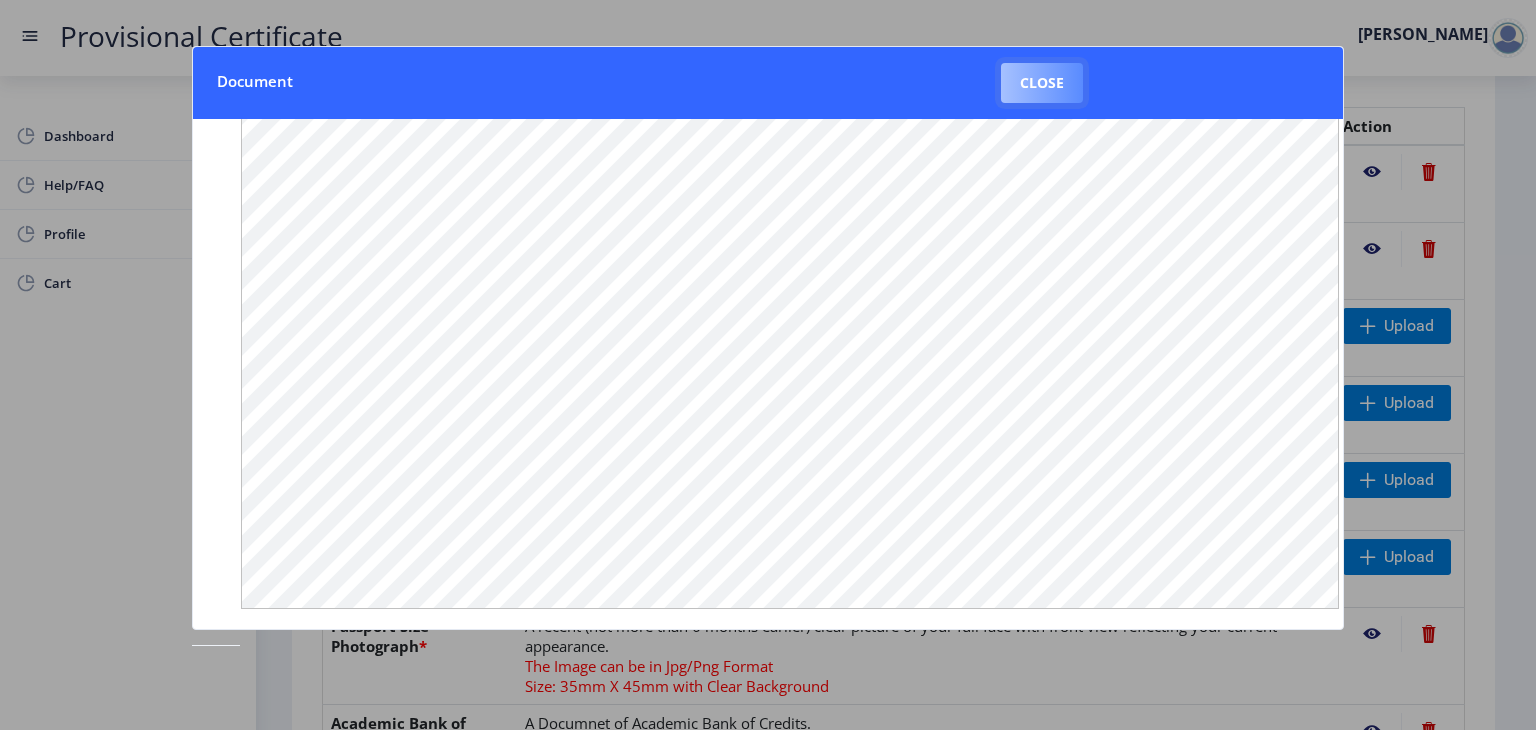 click on "Close" at bounding box center [1042, 83] 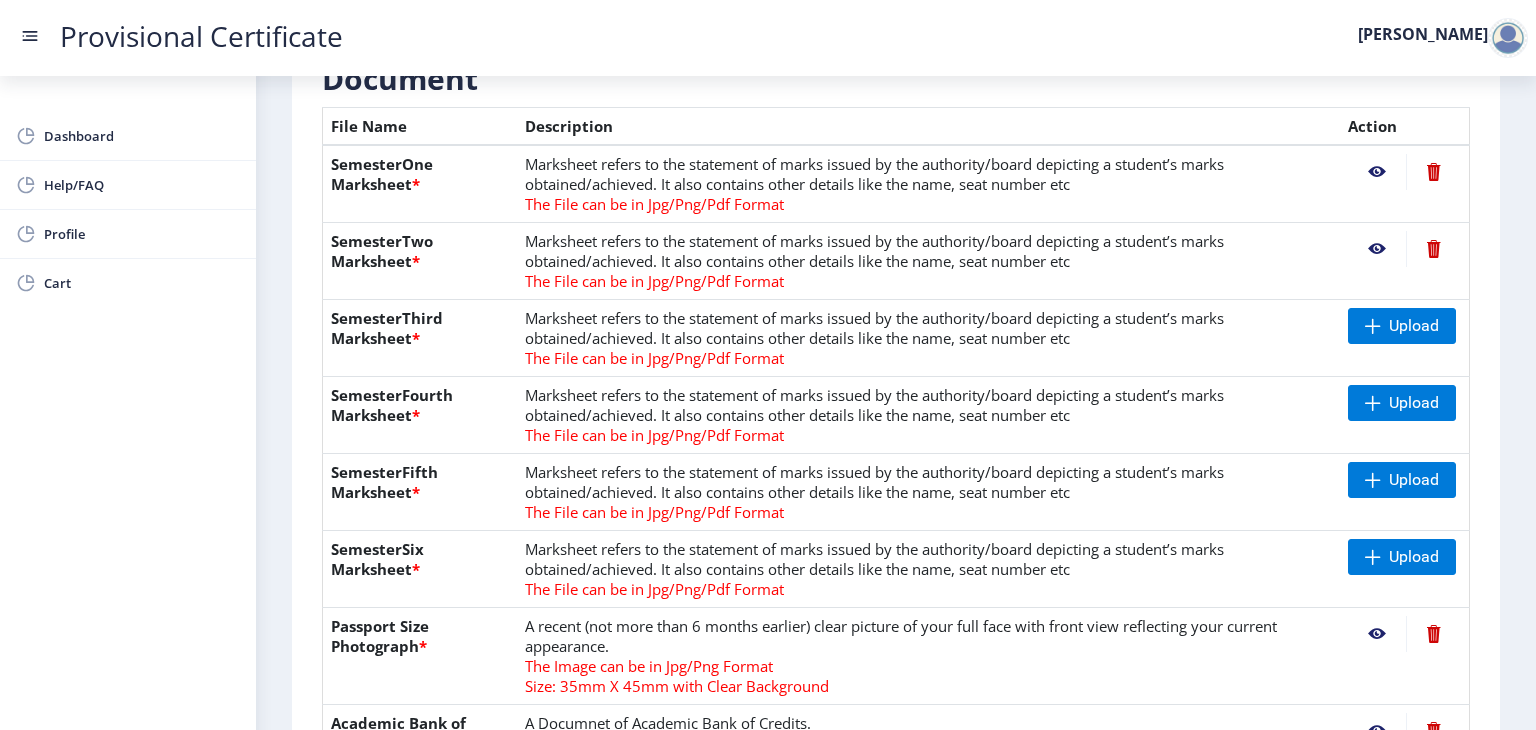 click 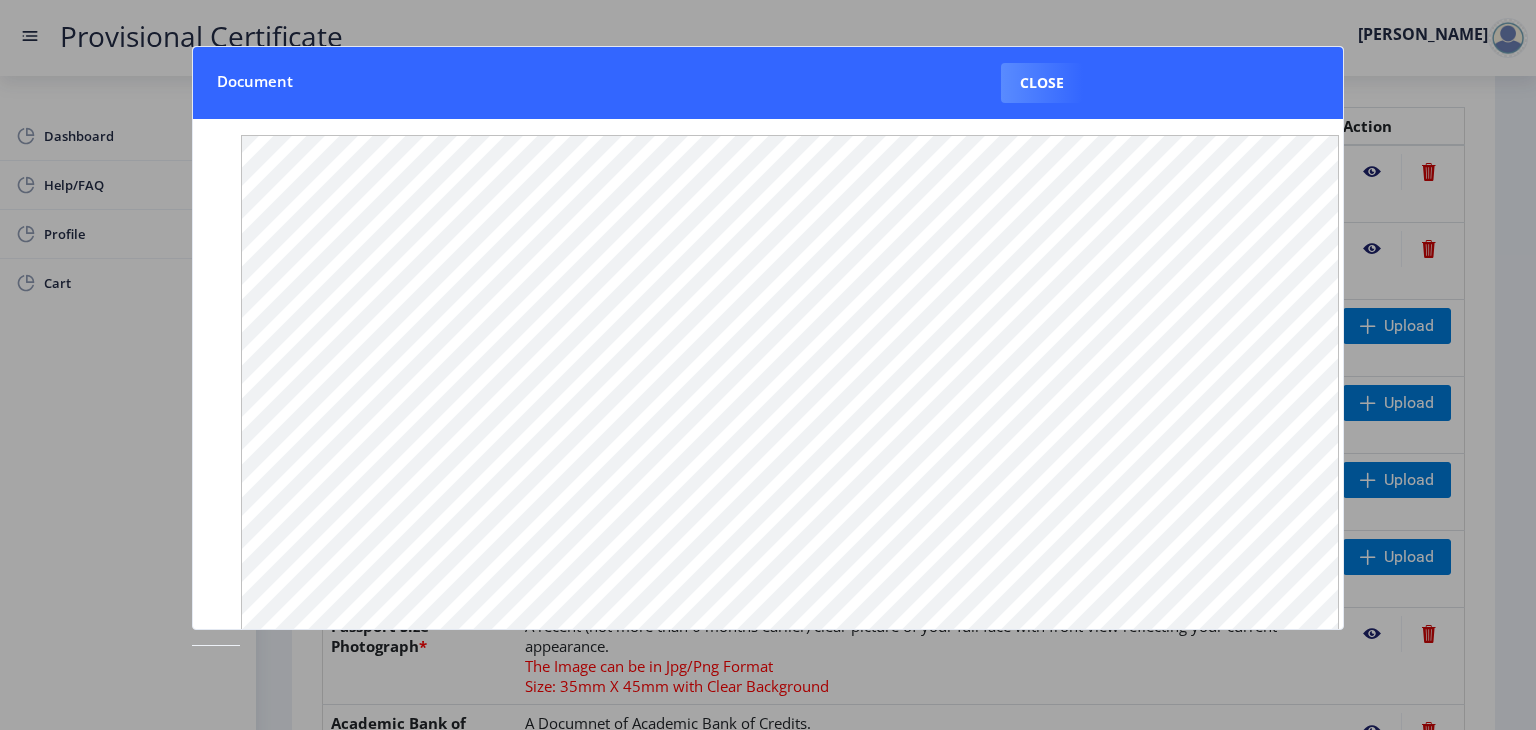 scroll, scrollTop: 230, scrollLeft: 0, axis: vertical 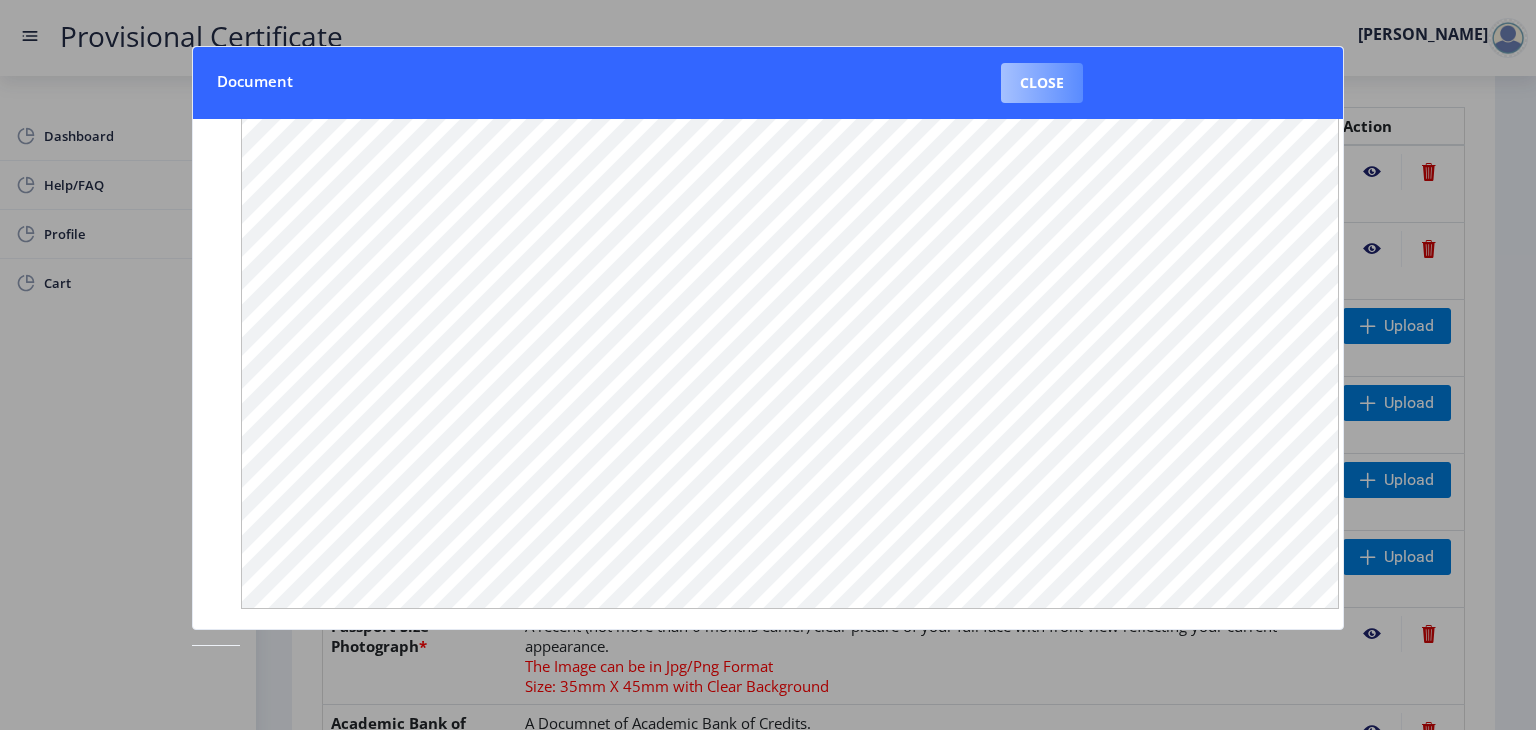 click on "Close" at bounding box center [1042, 83] 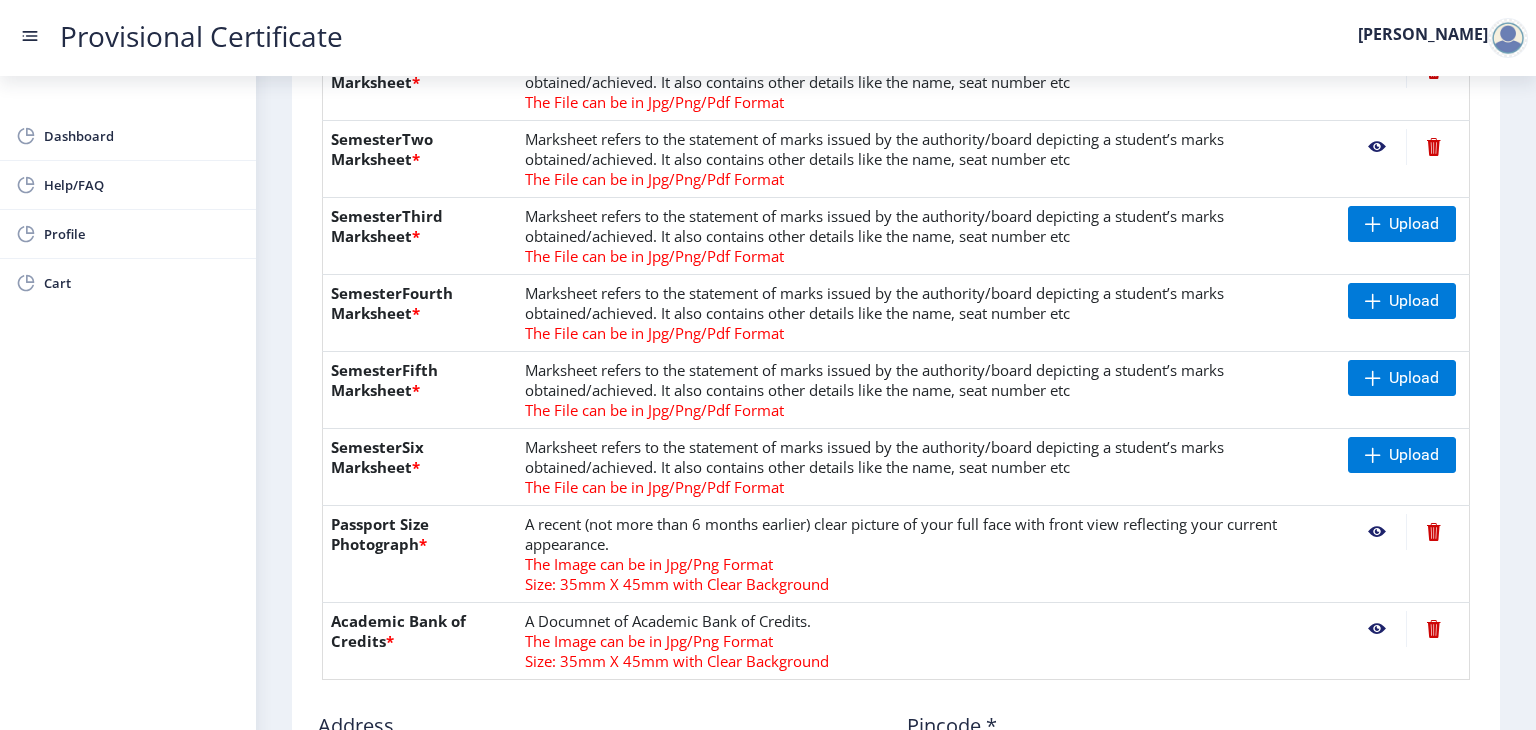 scroll, scrollTop: 571, scrollLeft: 0, axis: vertical 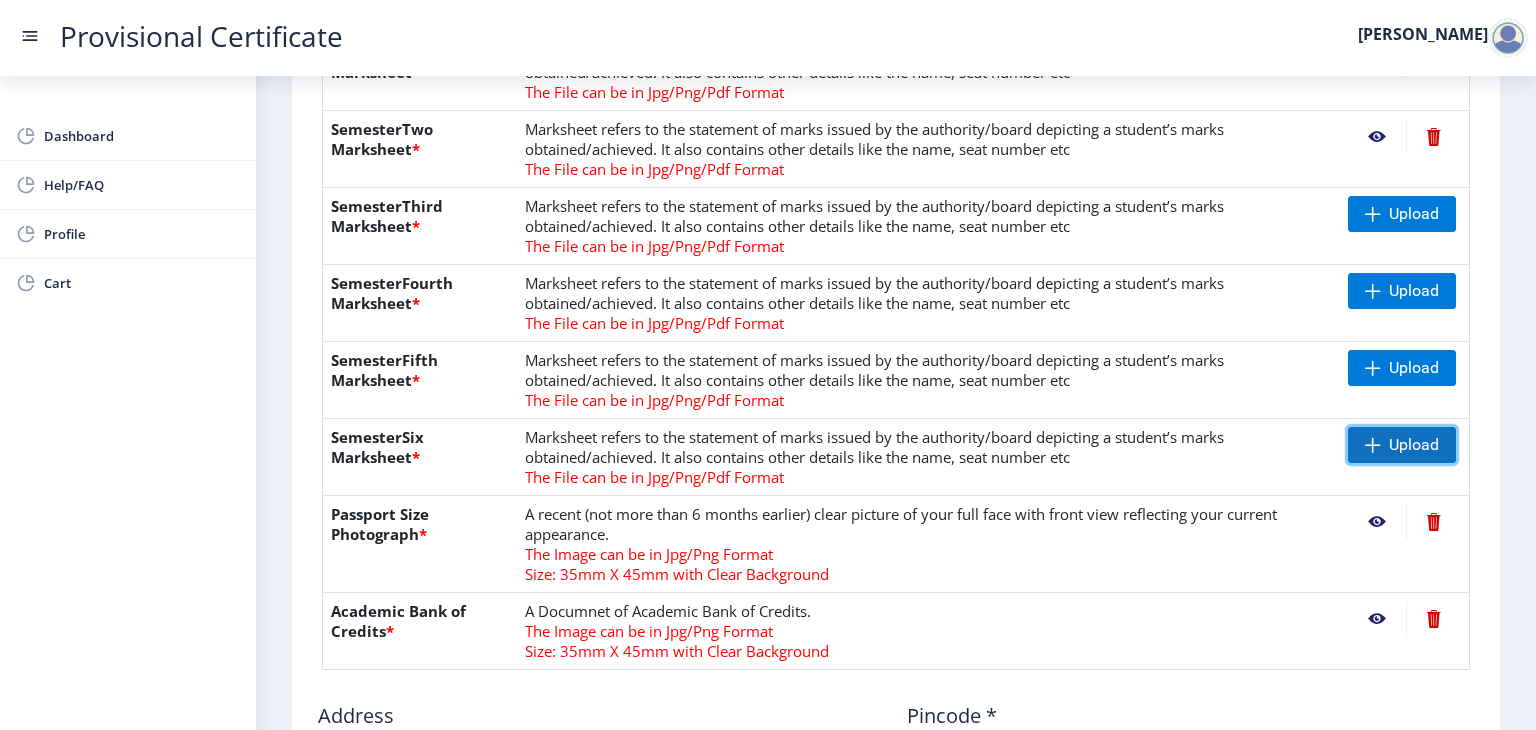 click on "Upload" 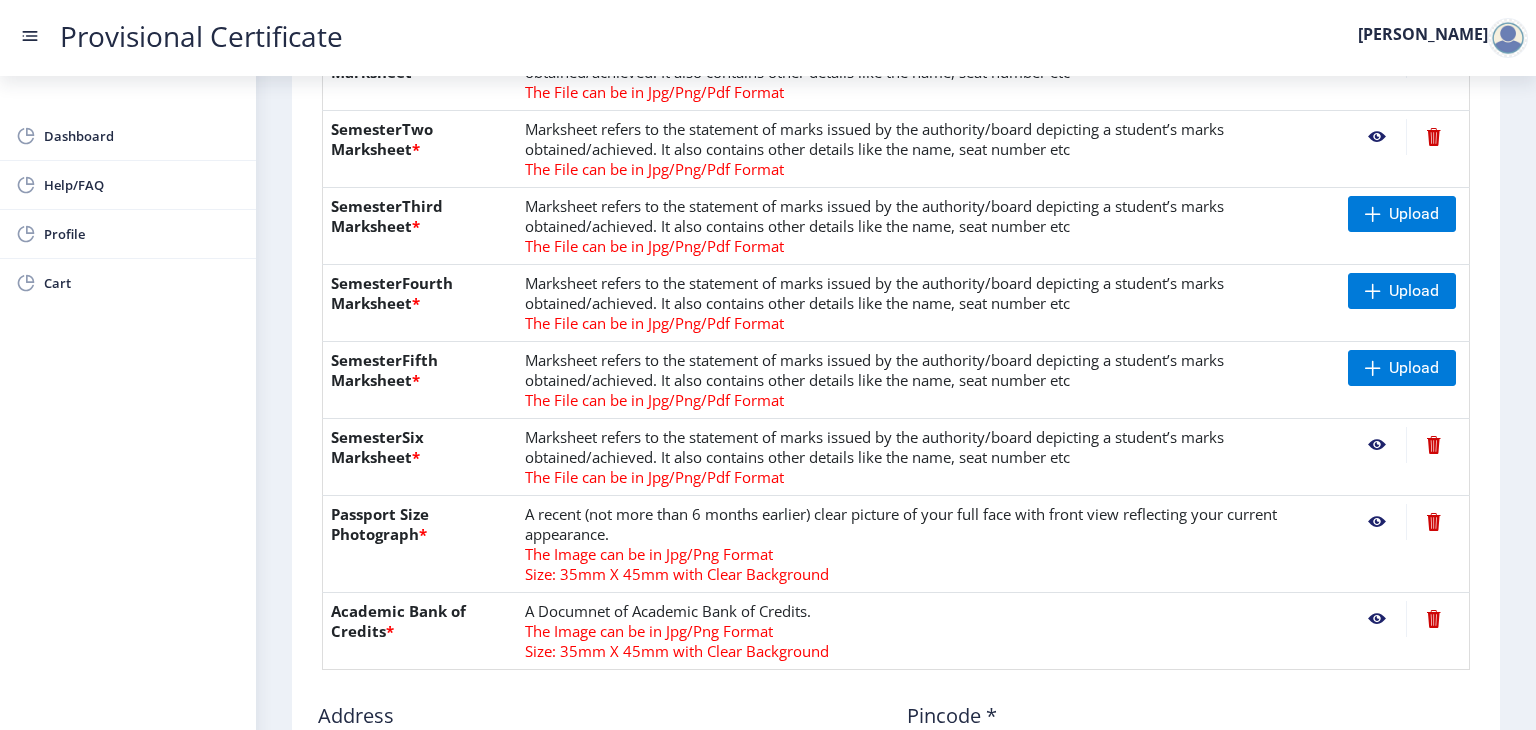 click 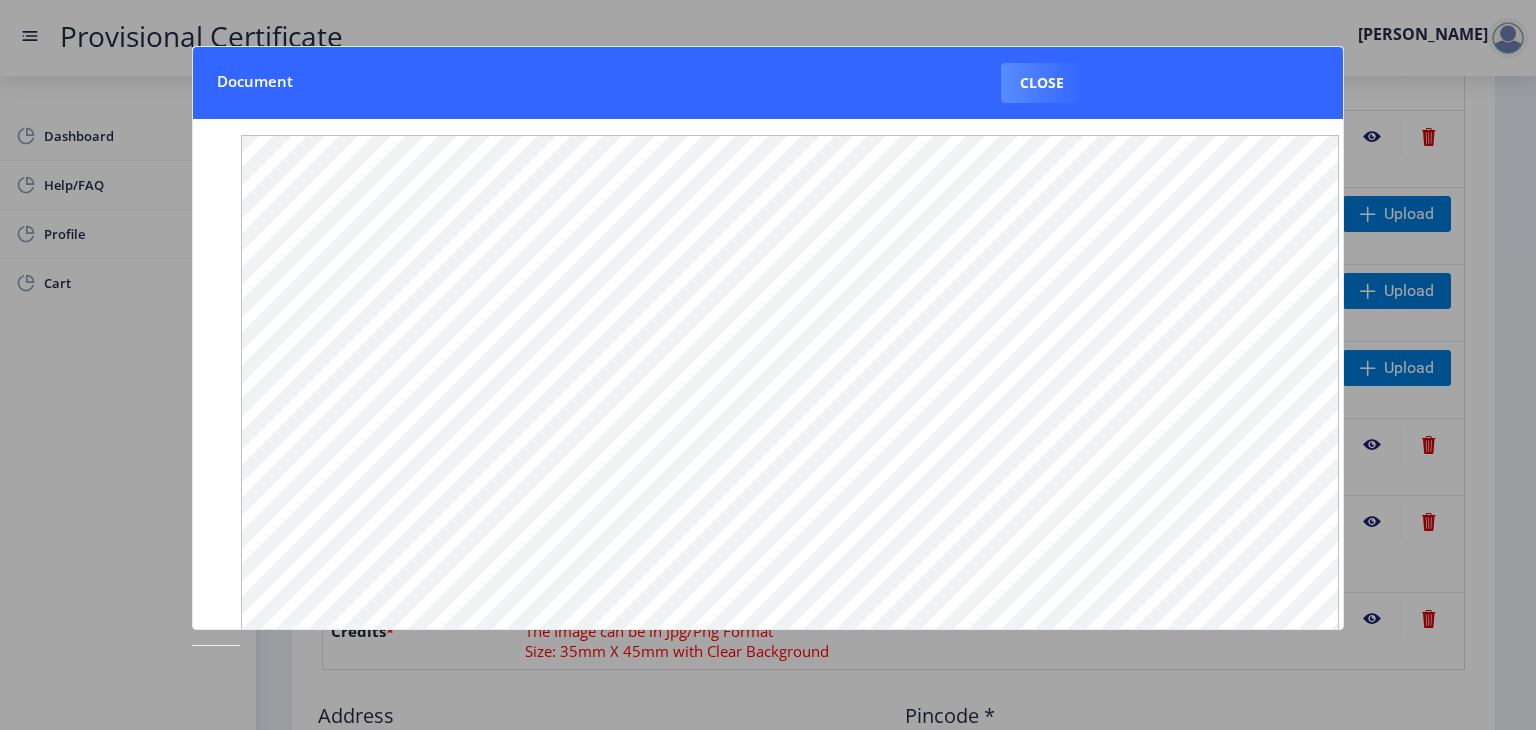 scroll, scrollTop: 230, scrollLeft: 0, axis: vertical 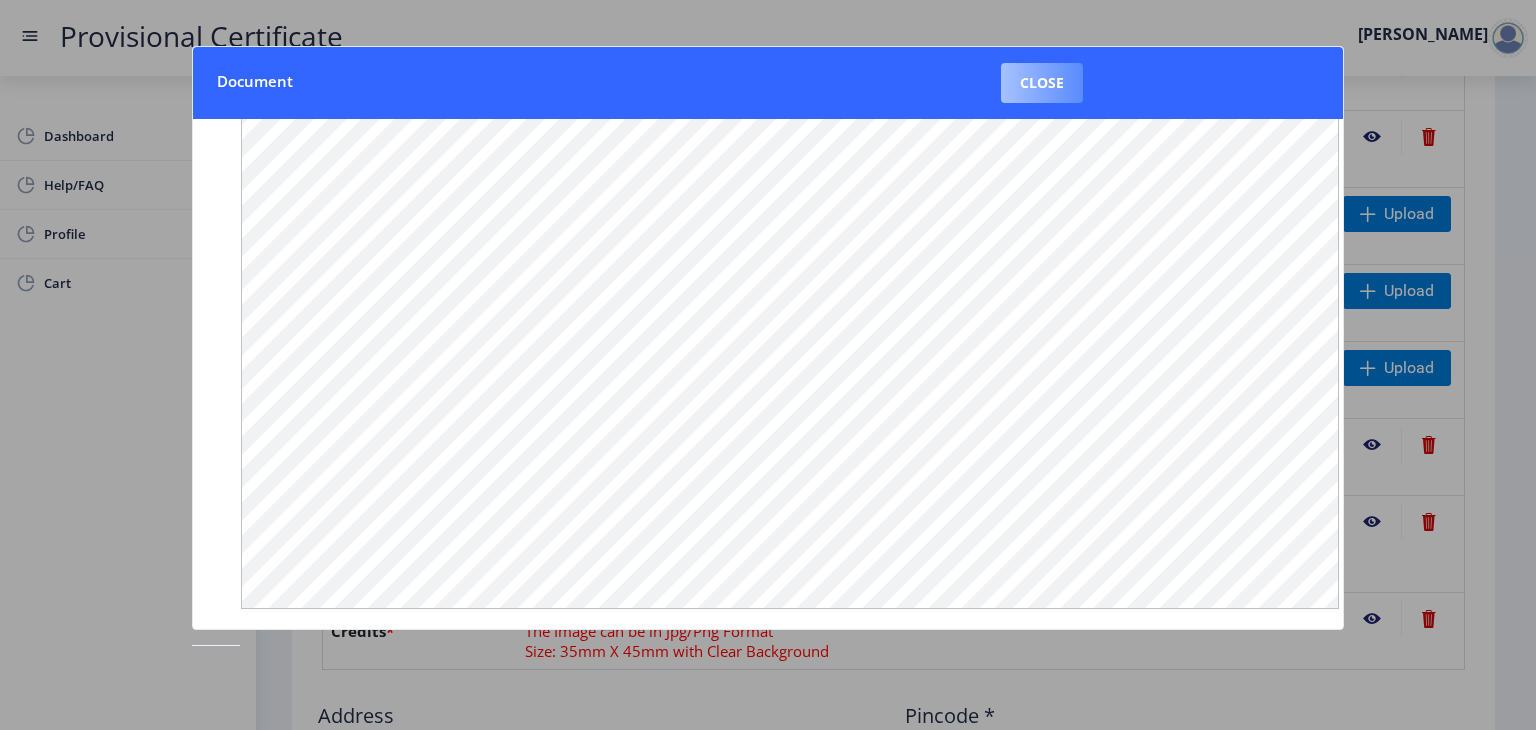 click on "Close" at bounding box center [1042, 83] 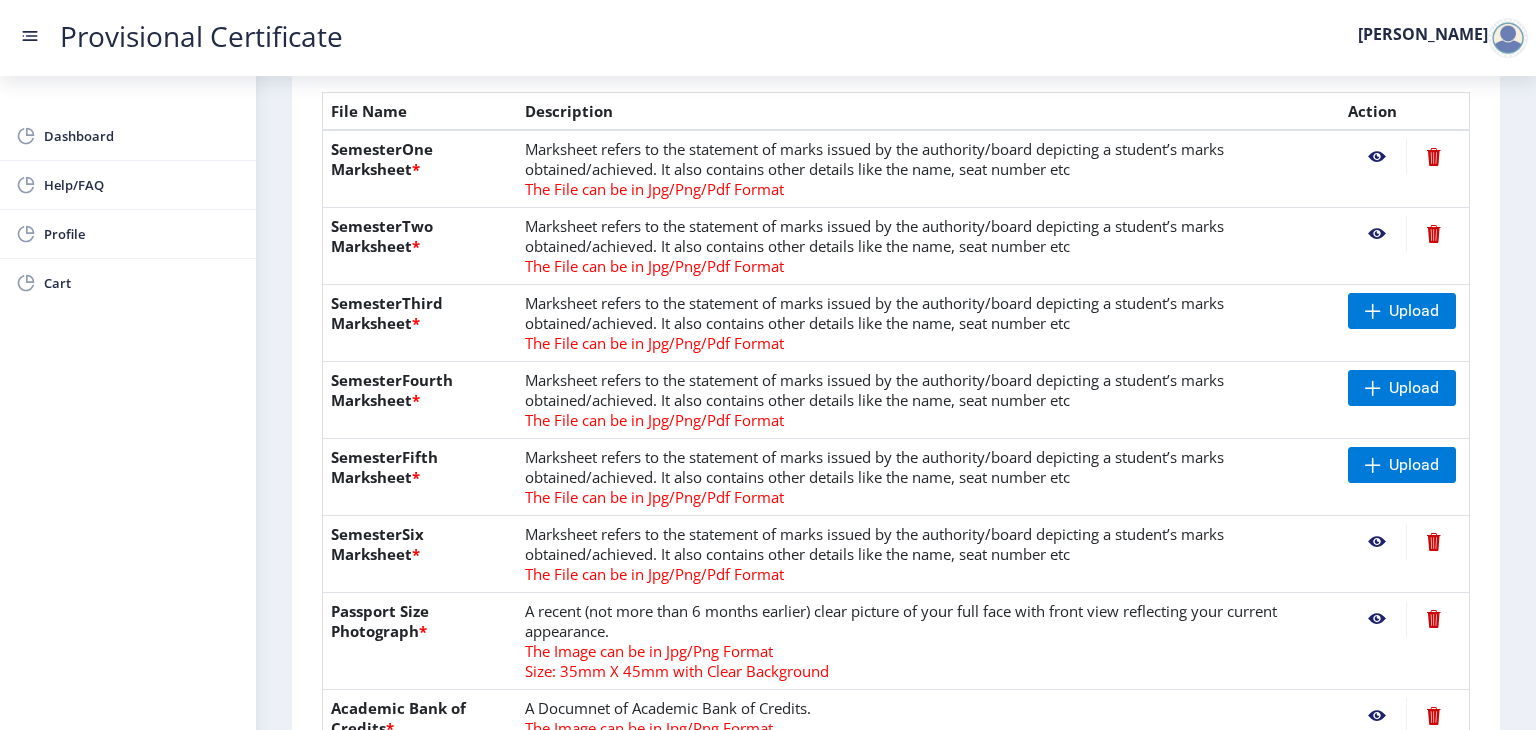 scroll, scrollTop: 514, scrollLeft: 0, axis: vertical 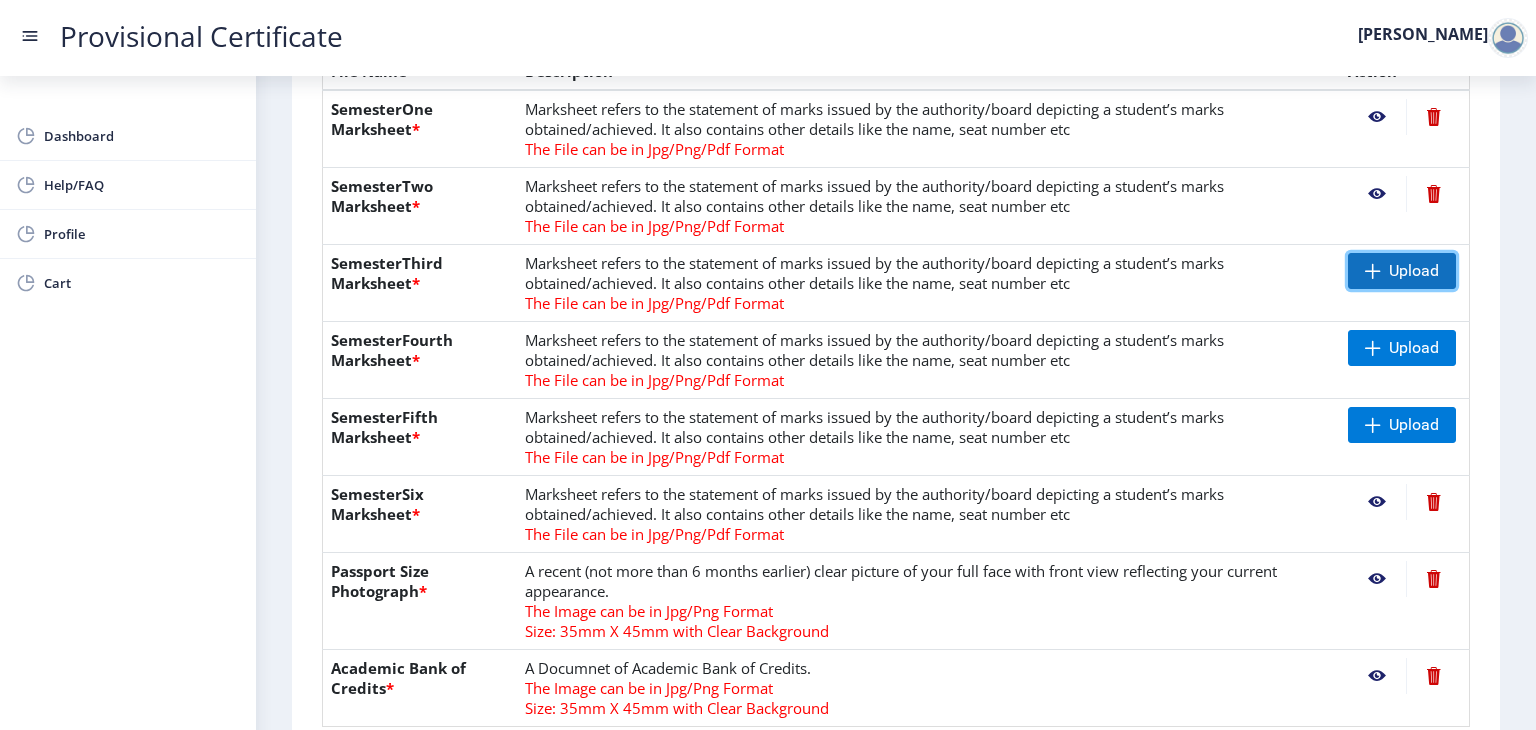 click on "Upload" 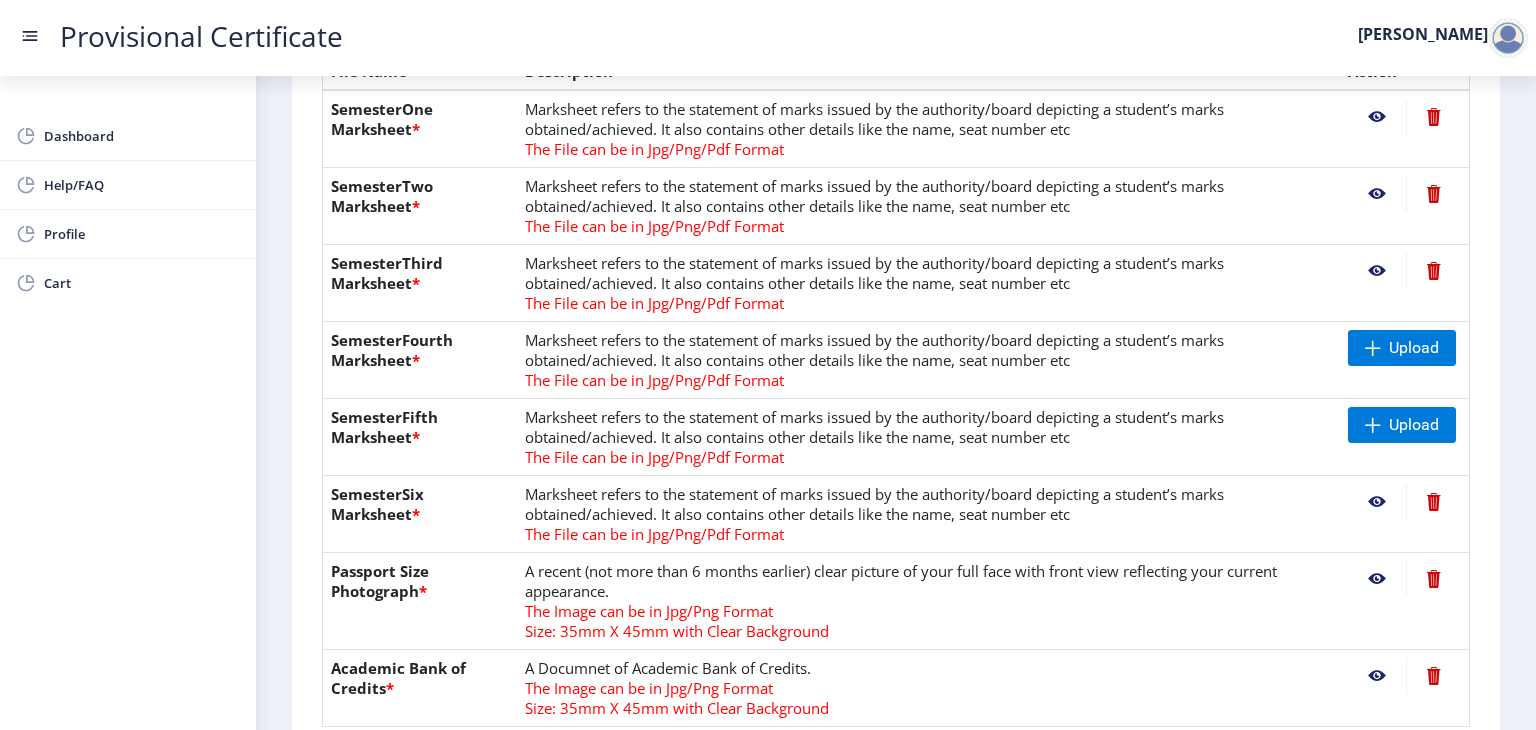 click 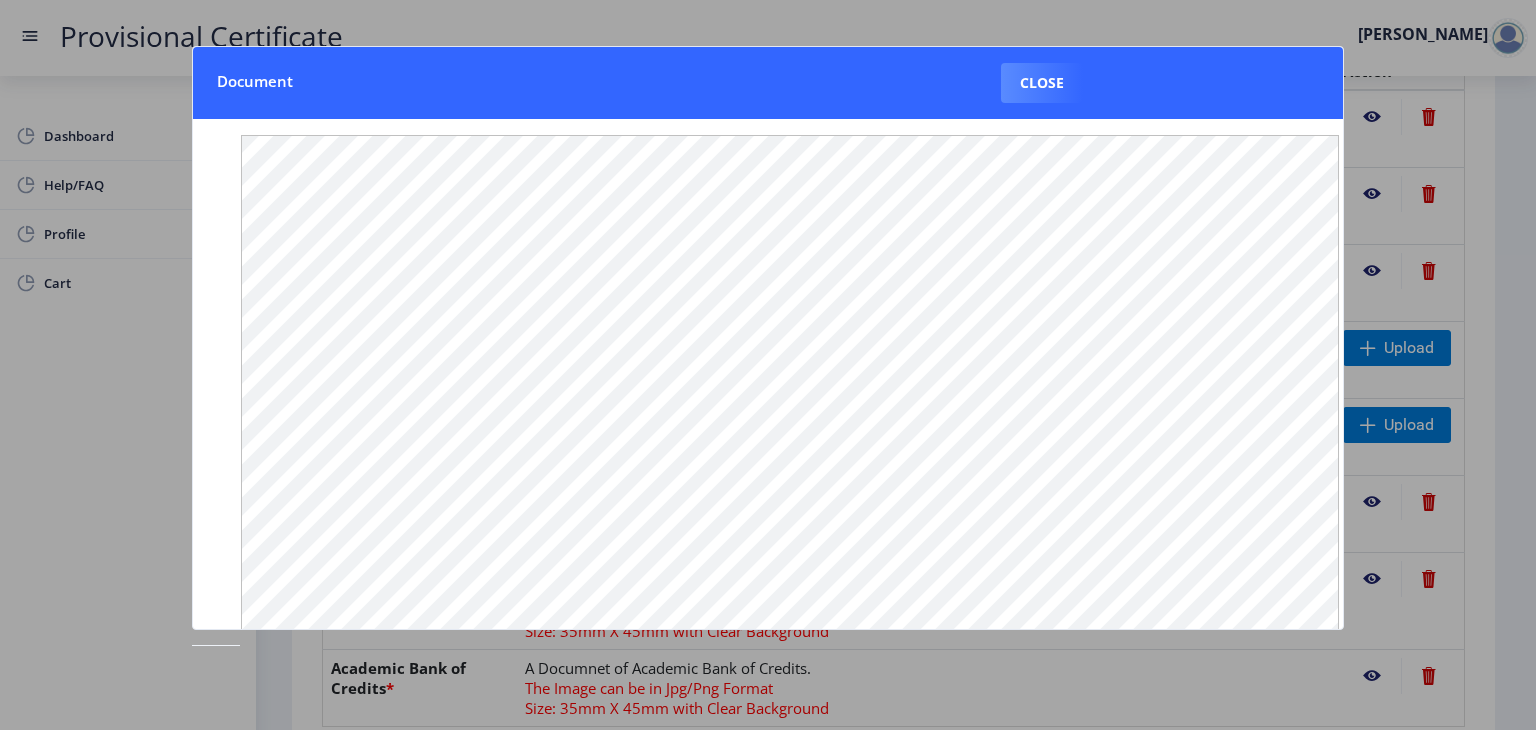 click 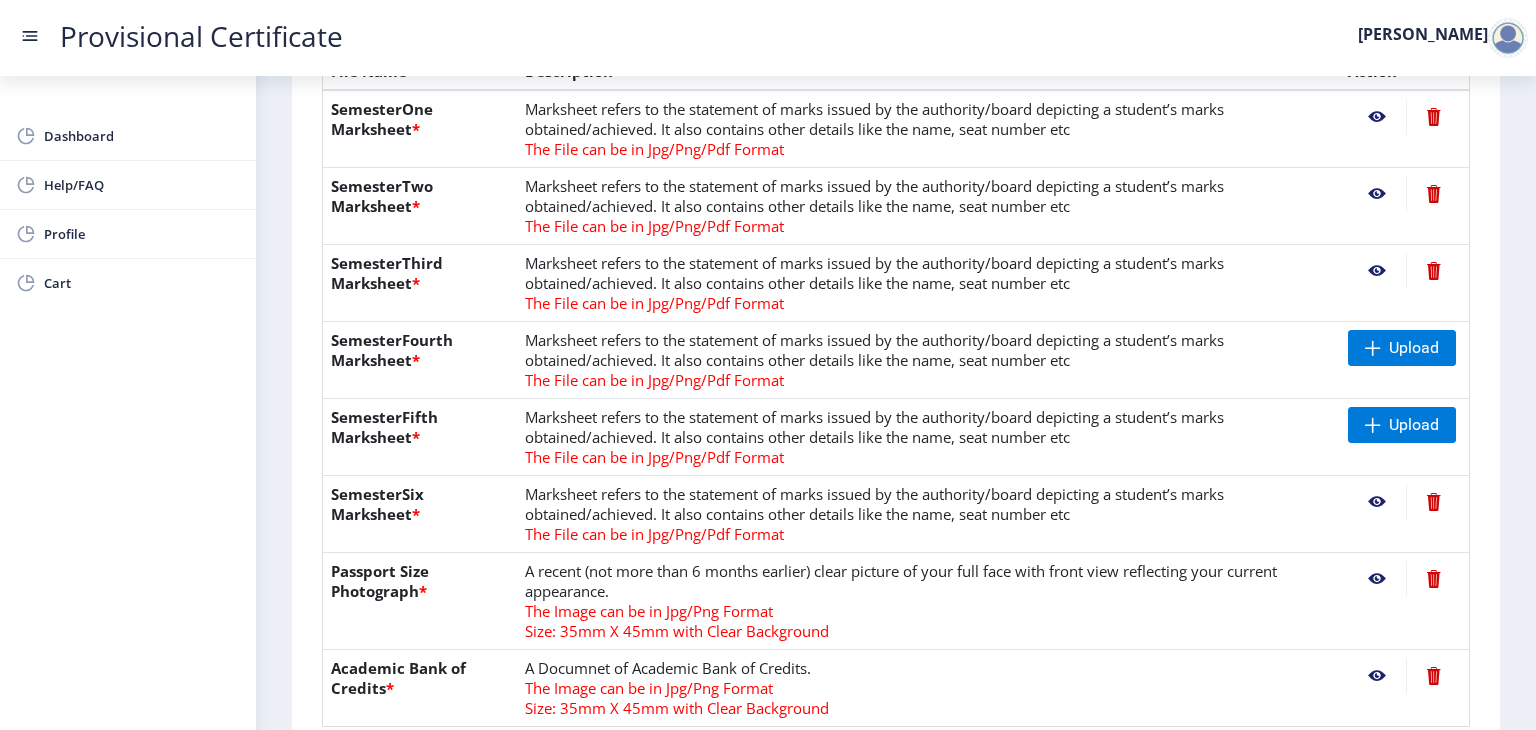 click 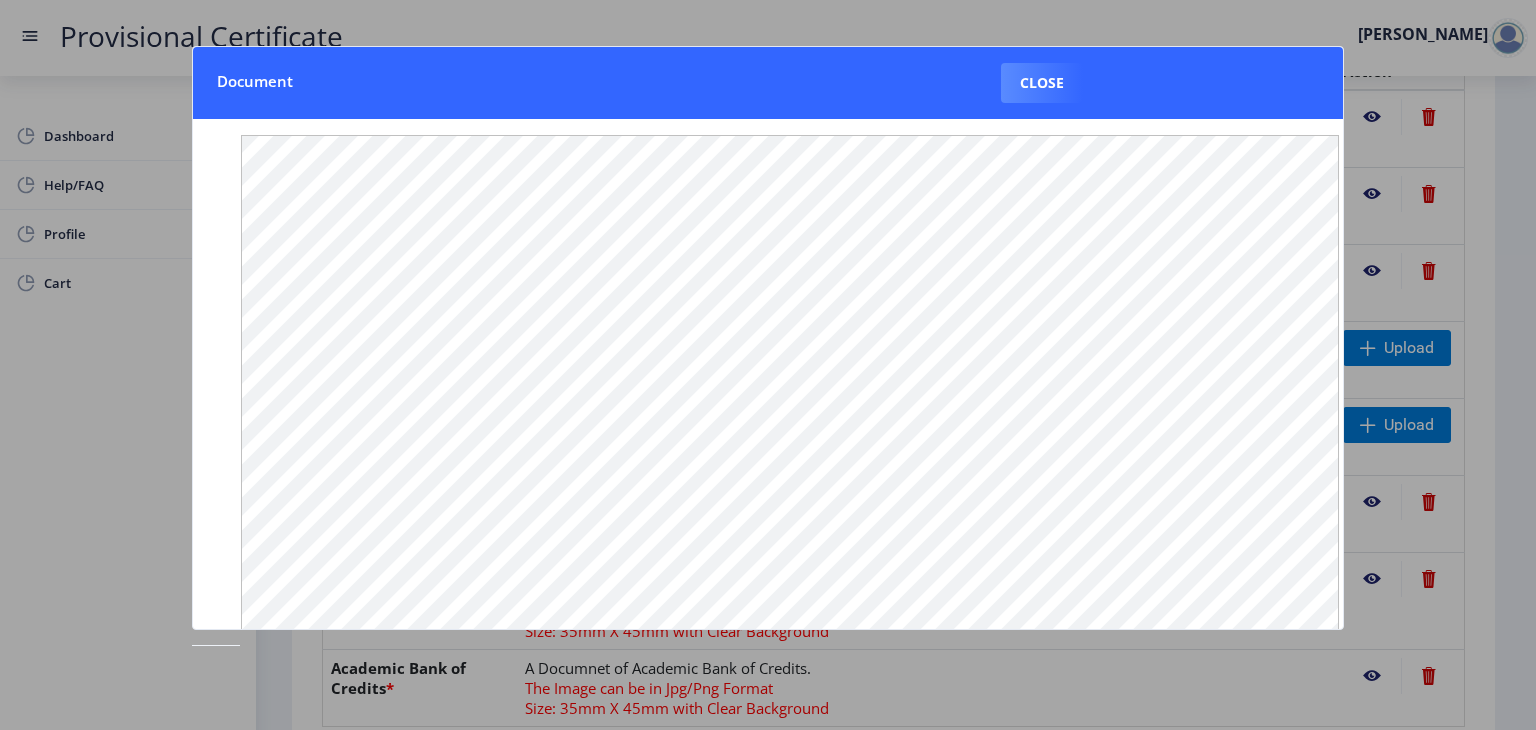 click 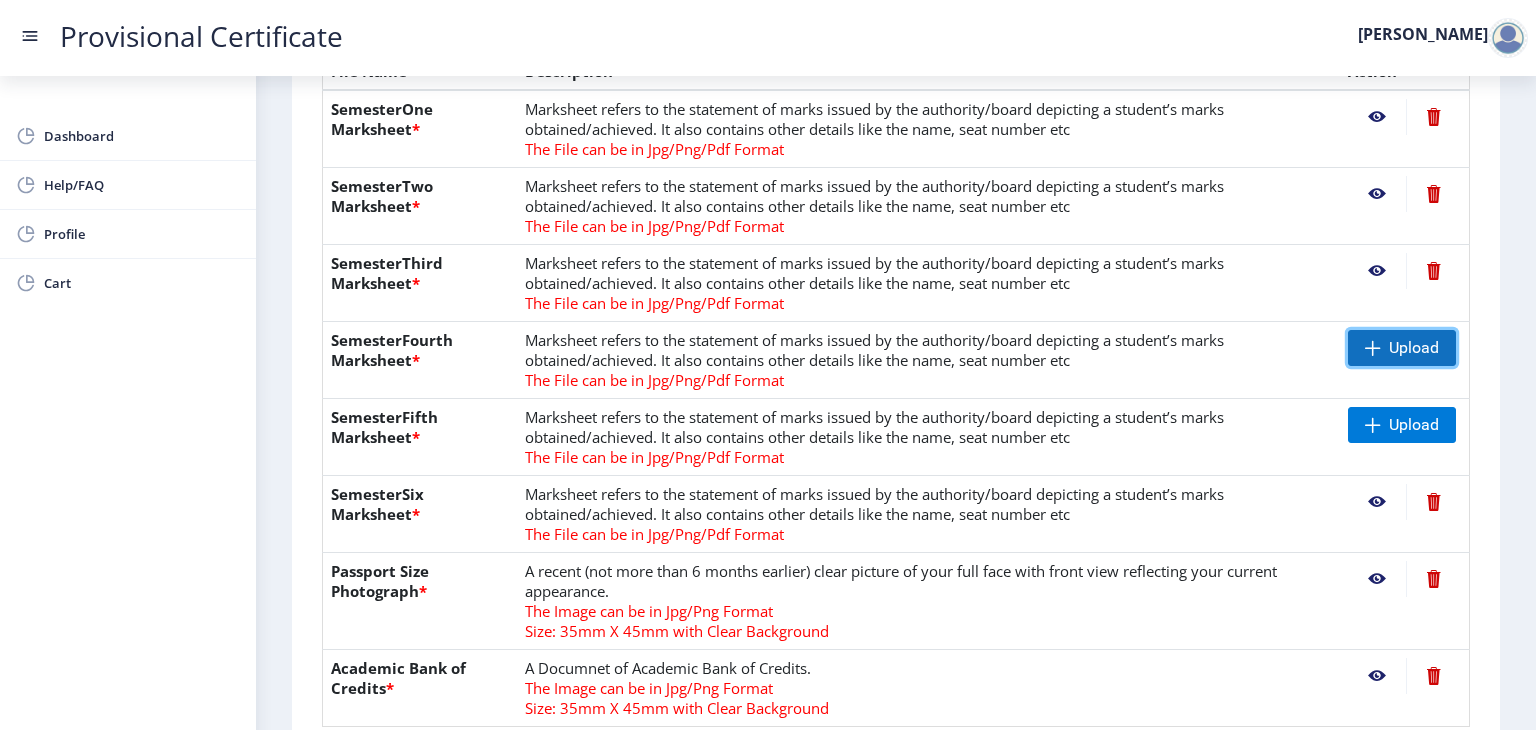 click on "Upload" 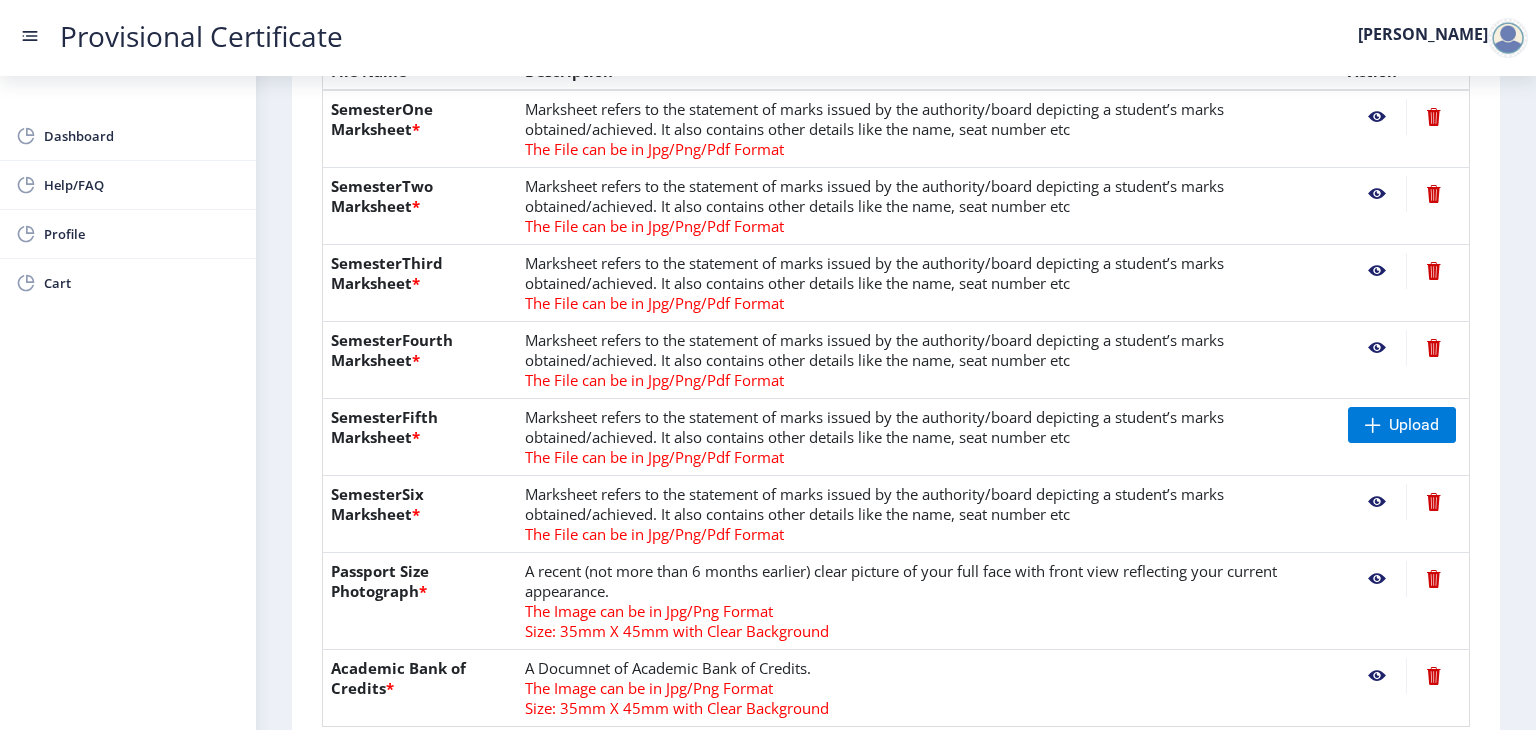 click 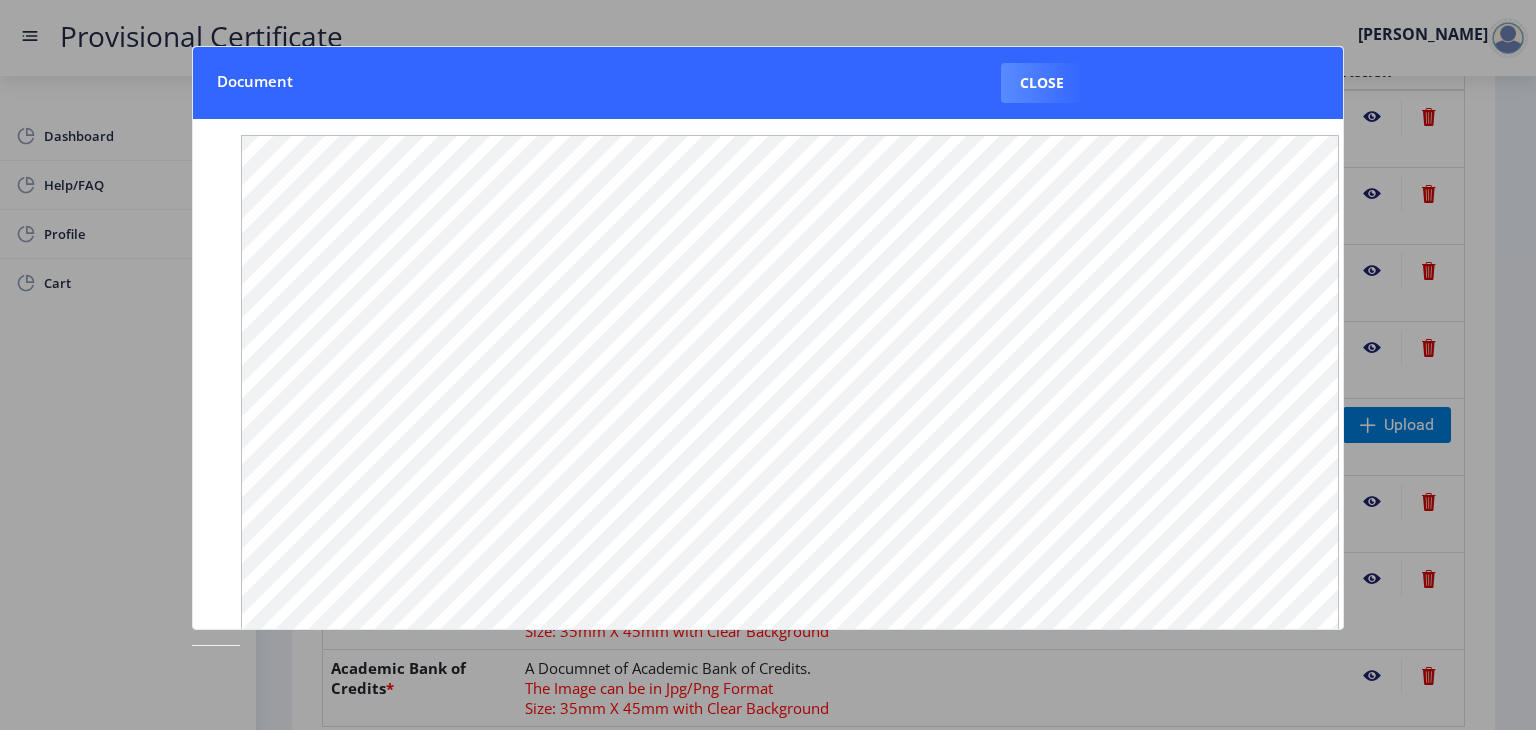 click 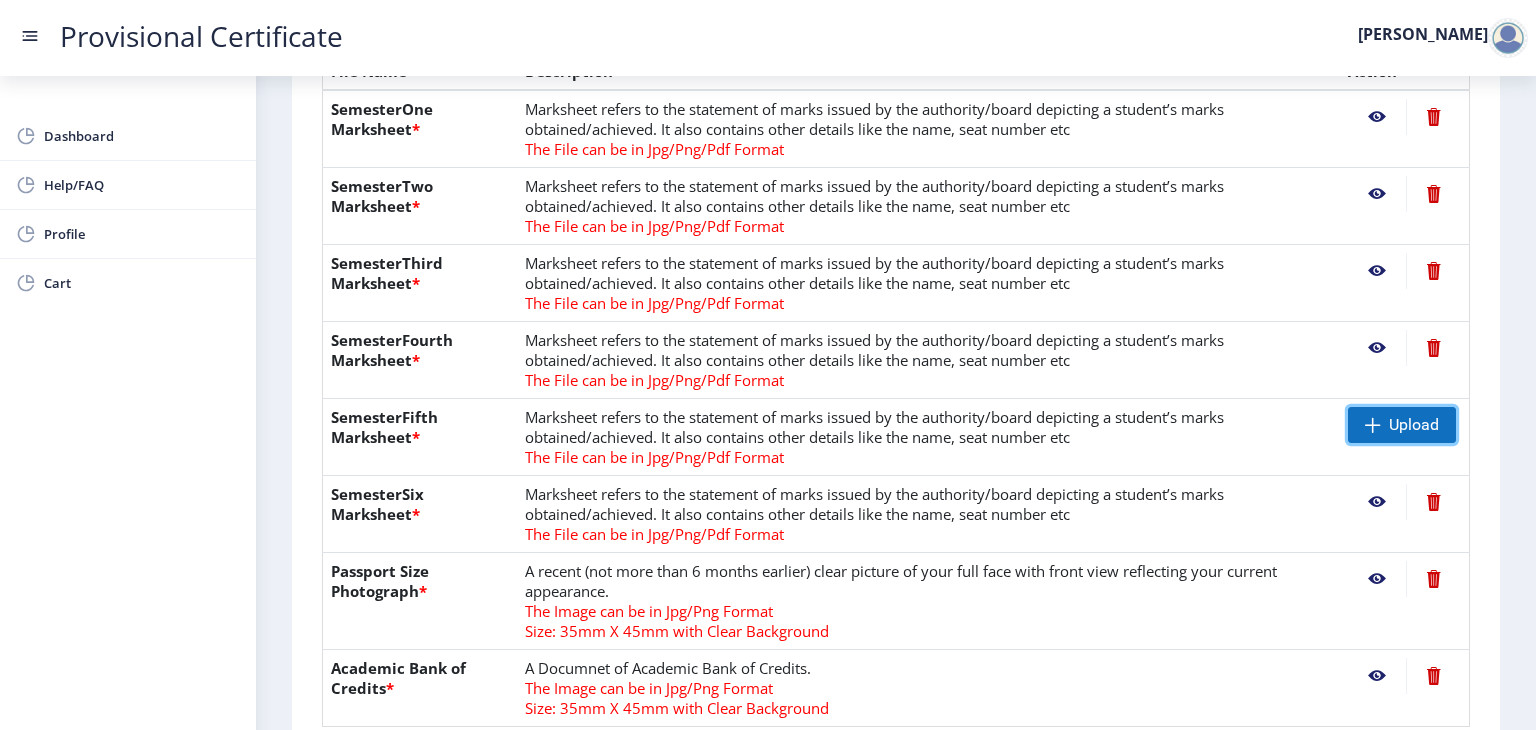 click 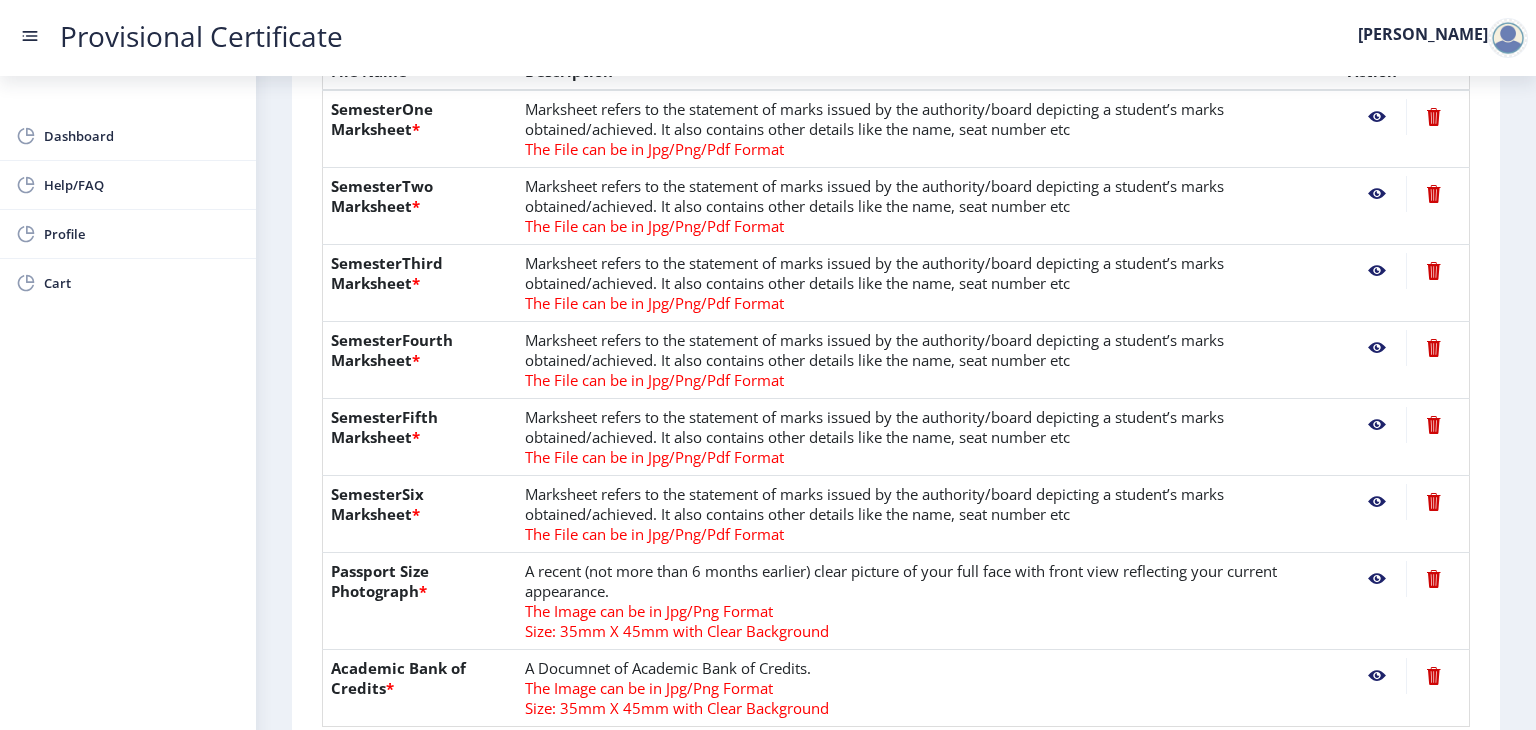 click 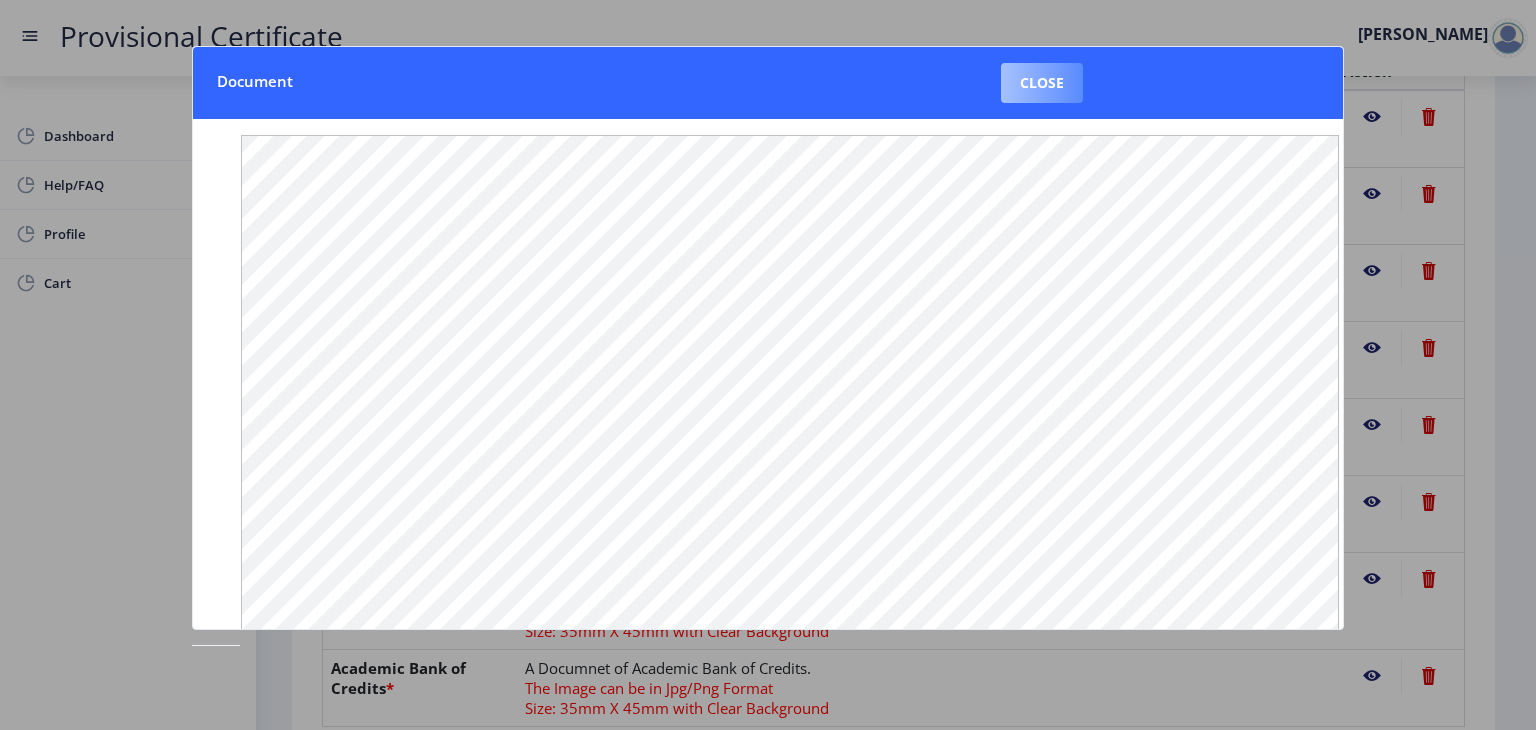 click on "Close" at bounding box center [1042, 83] 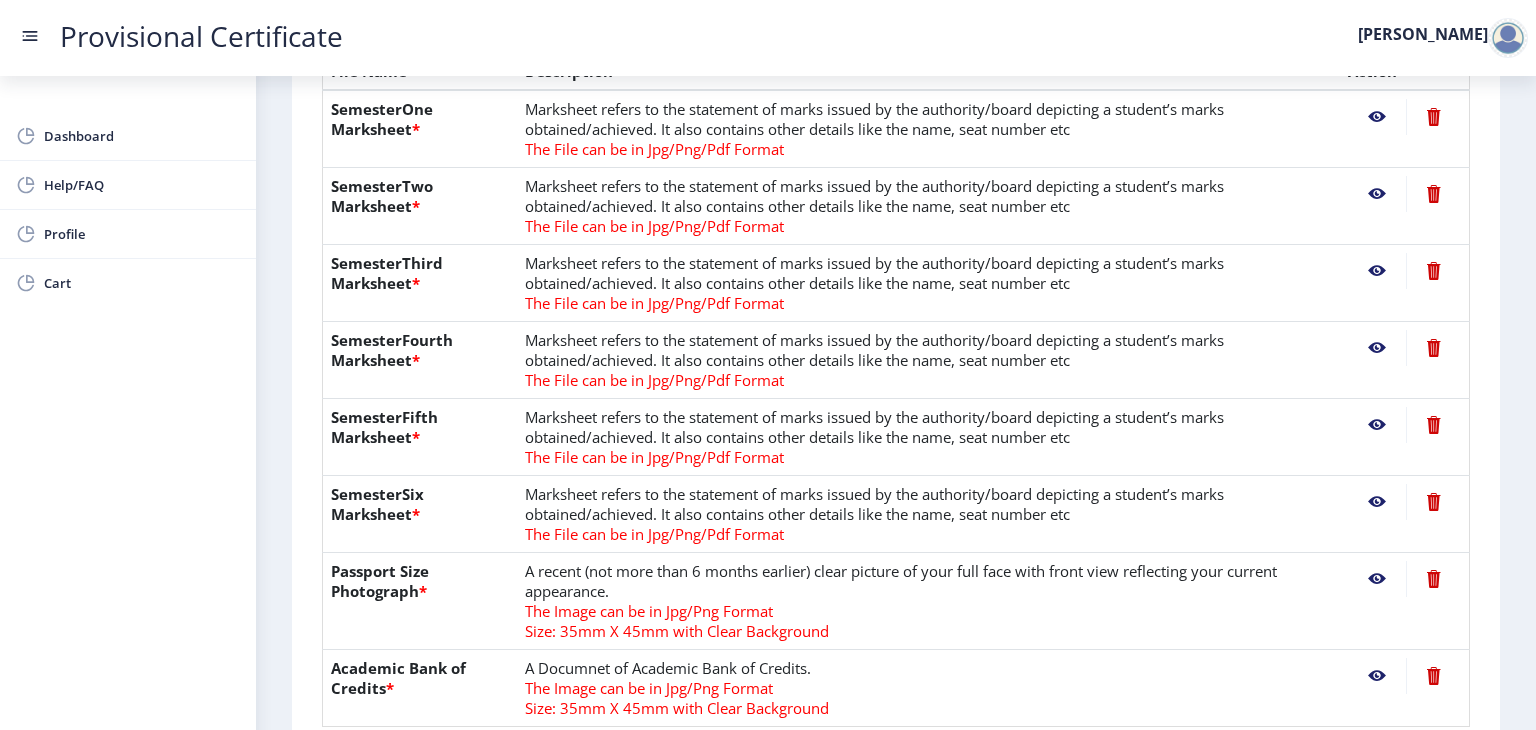 click 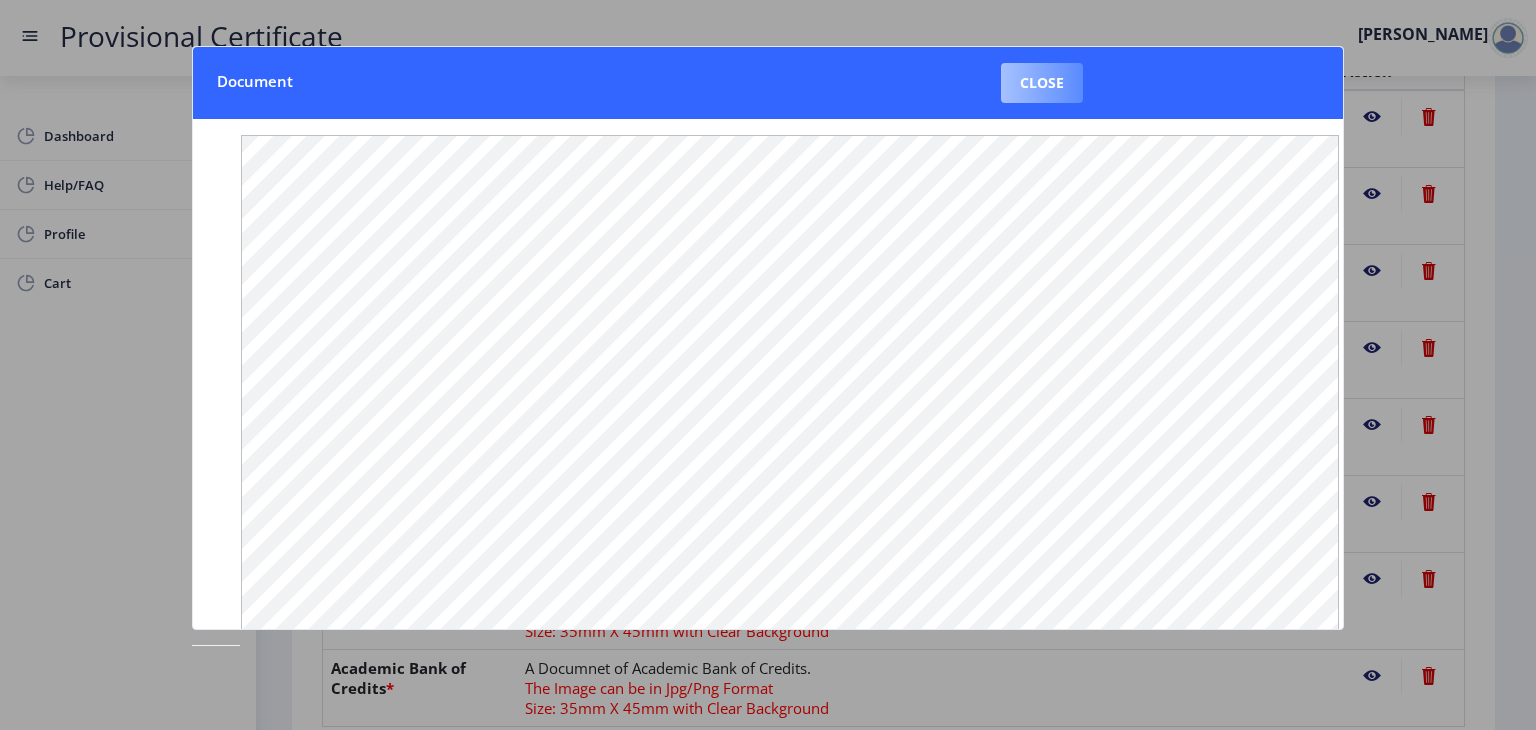 click on "Close" at bounding box center [1042, 83] 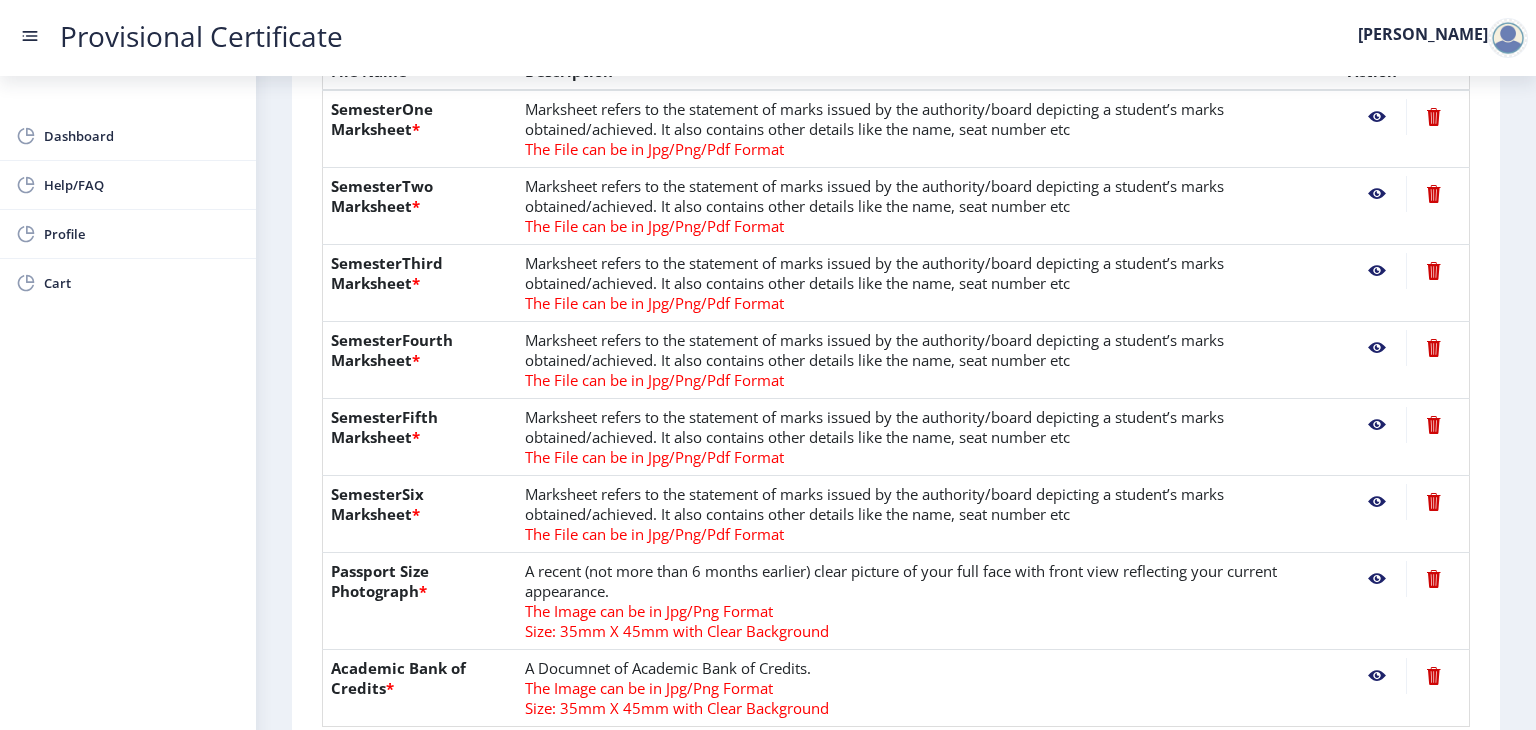 click 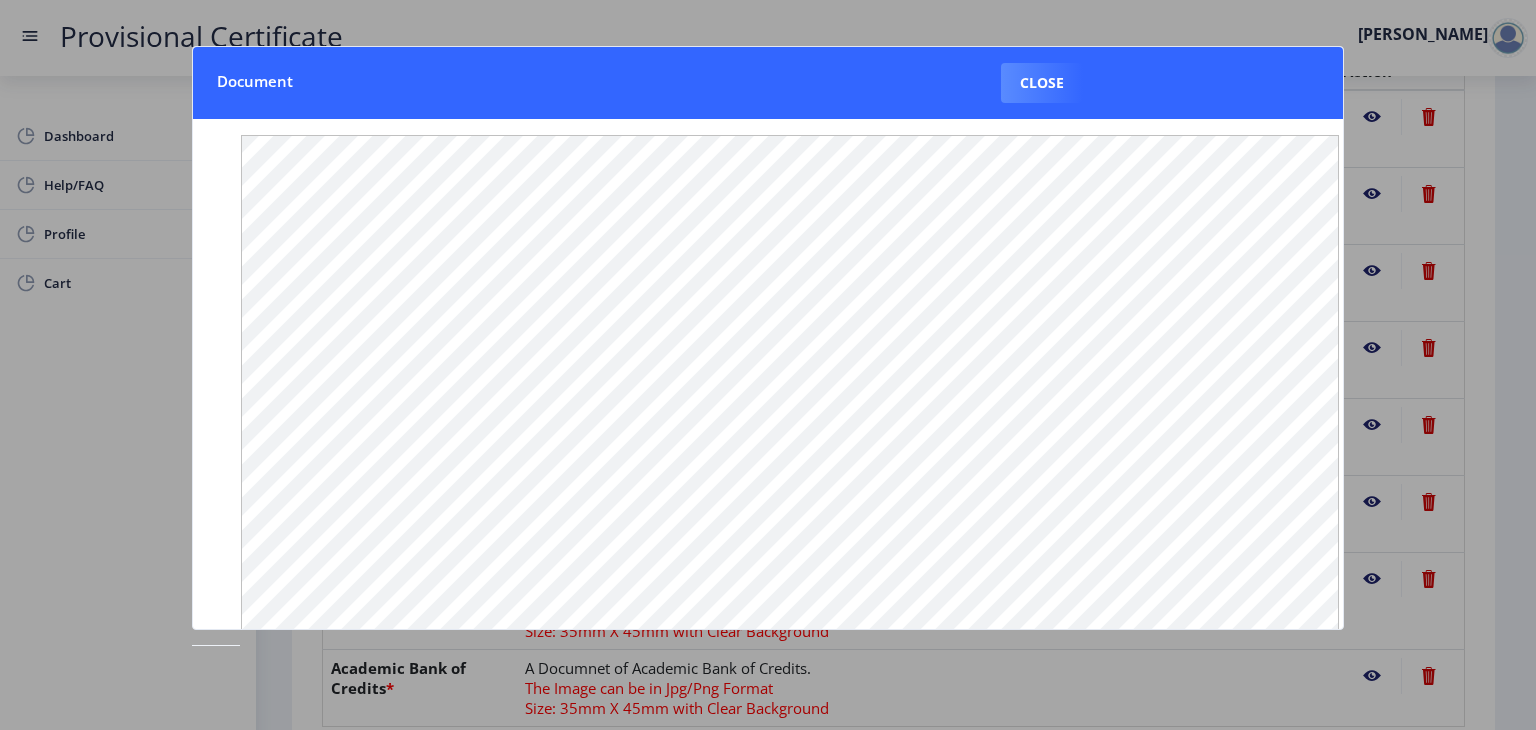 click on "Document     Close" at bounding box center [768, 83] 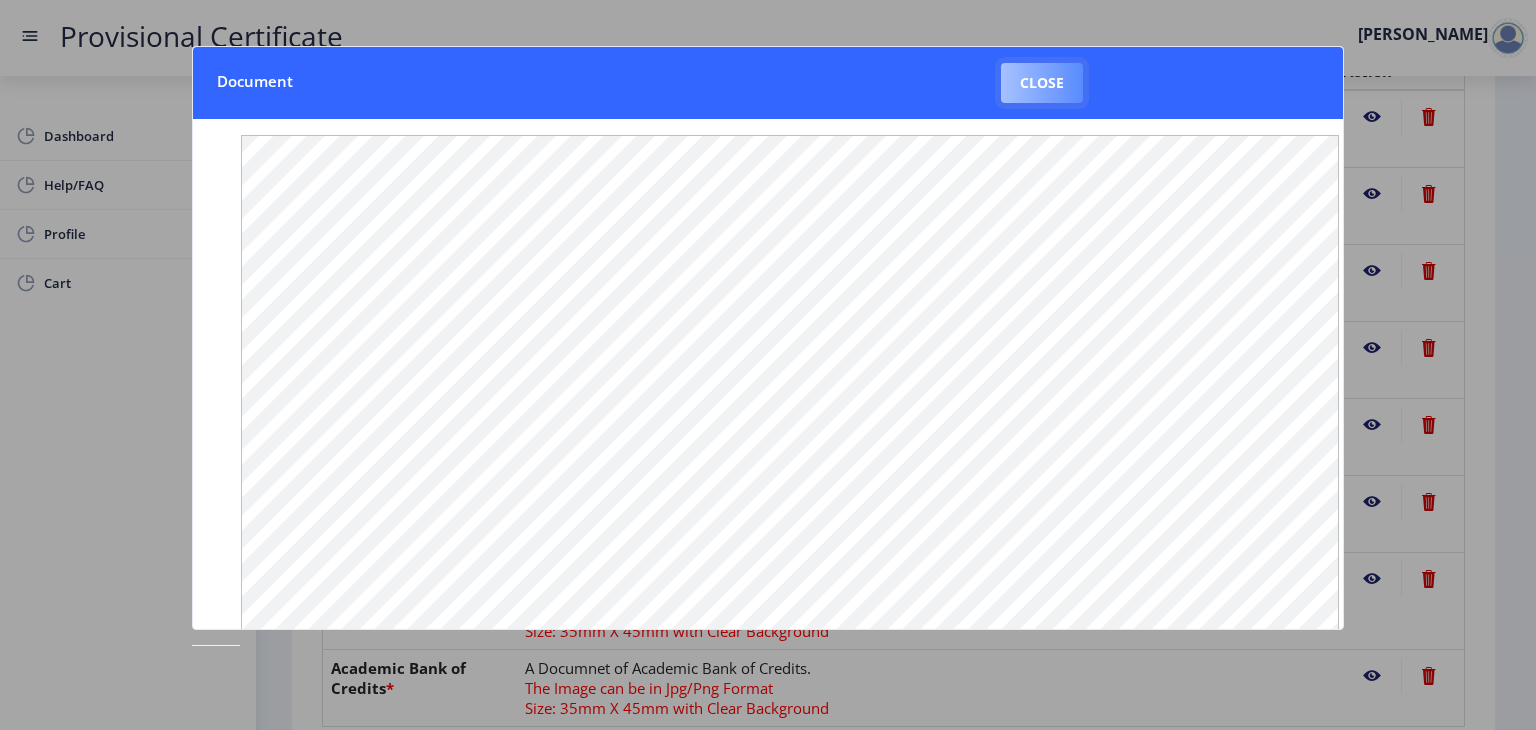 click on "Close" at bounding box center [1042, 83] 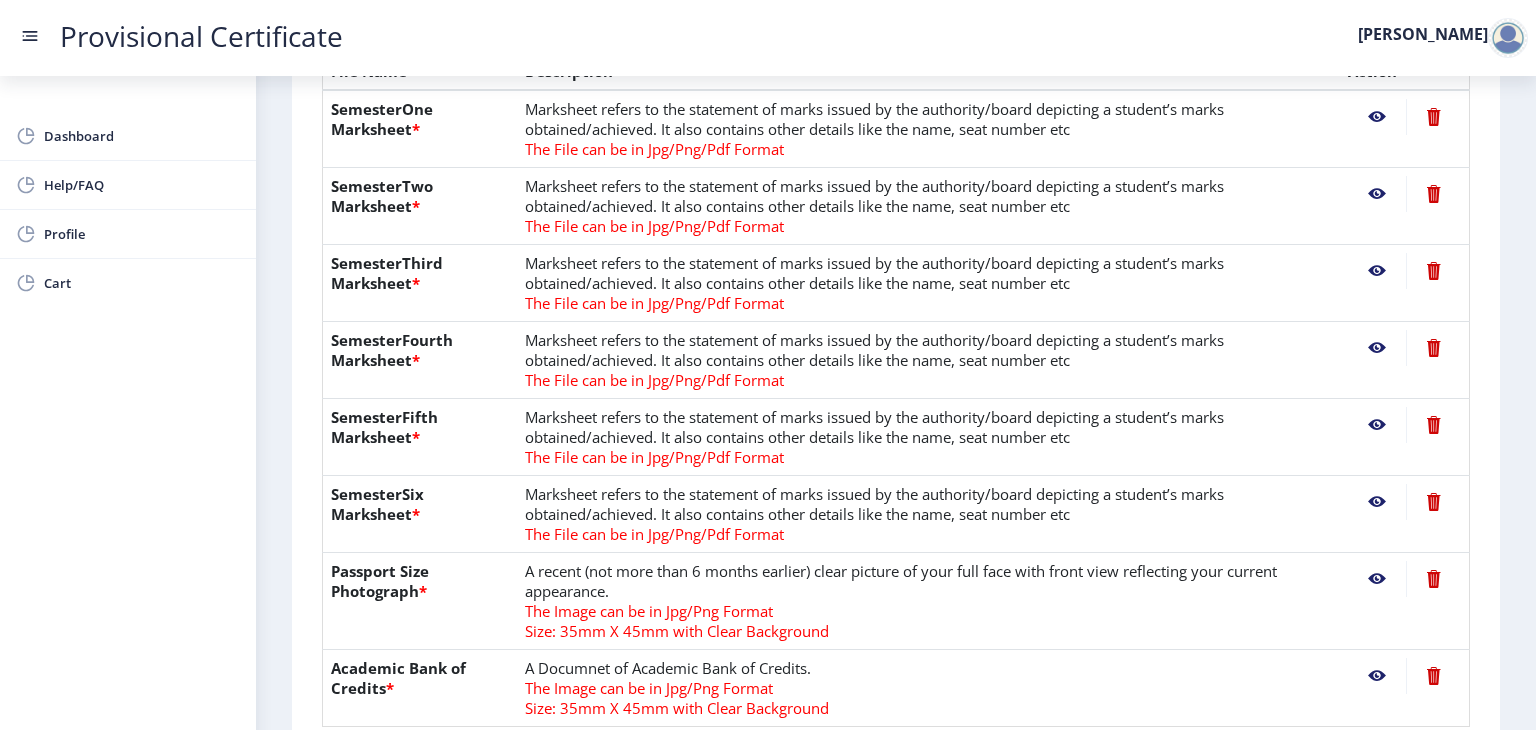 click 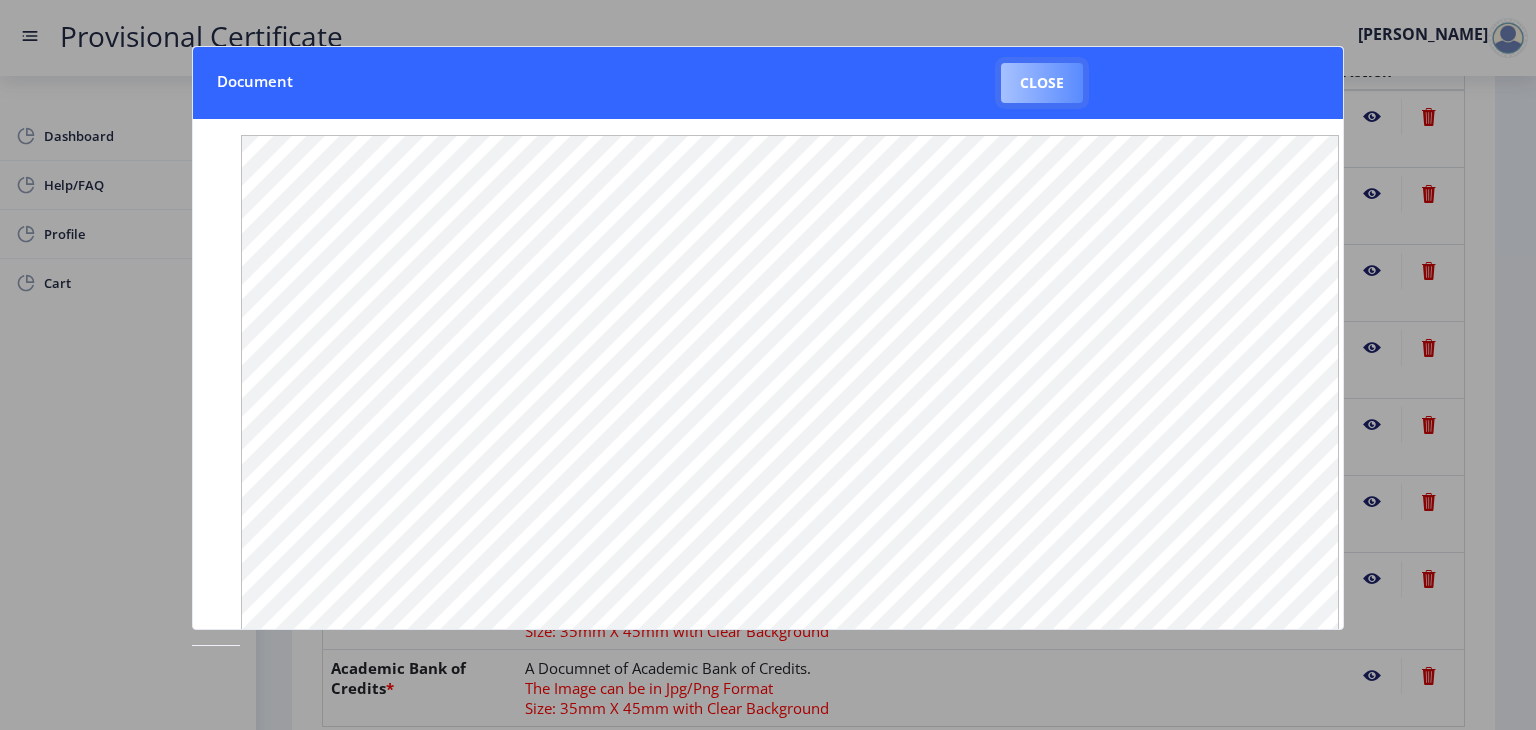 click on "Close" at bounding box center [1042, 83] 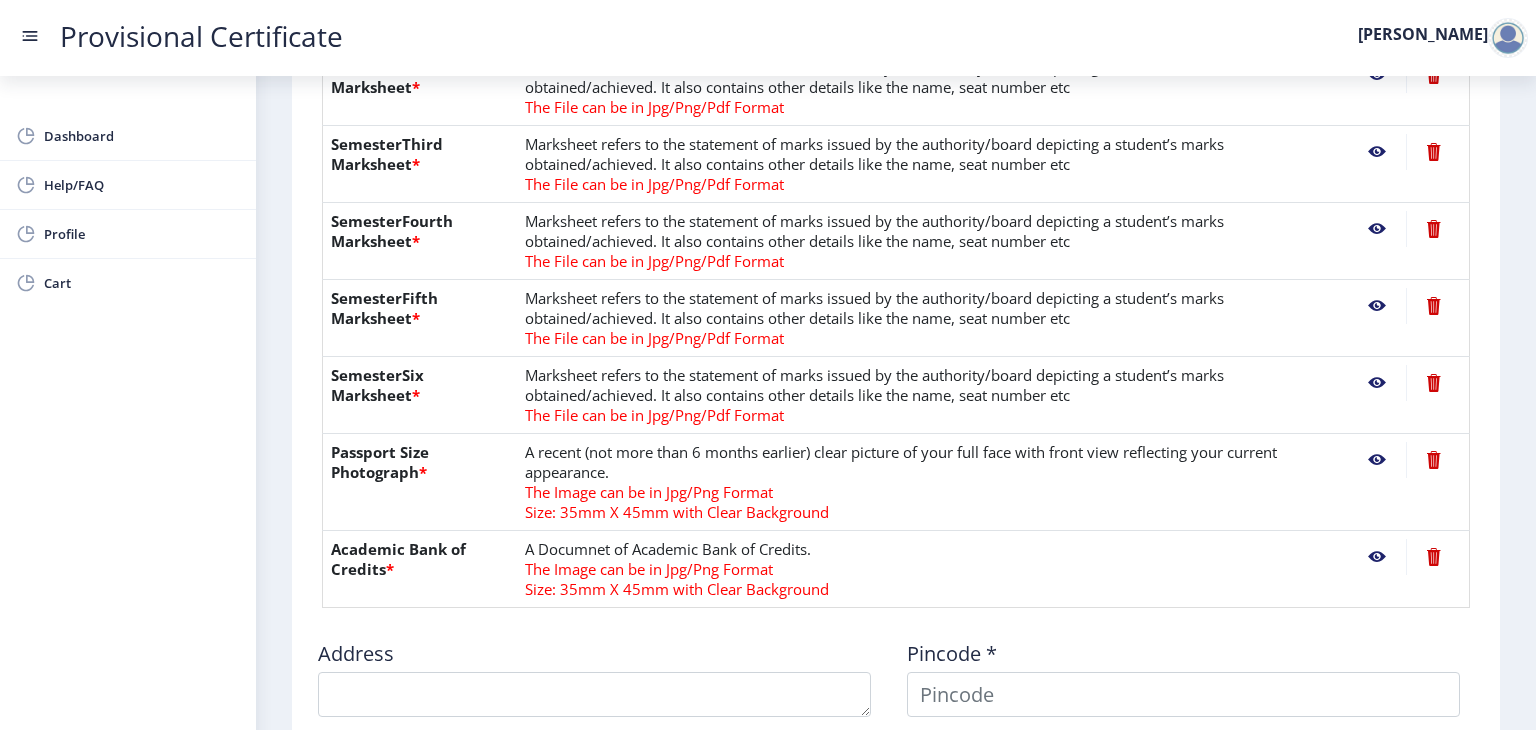 scroll, scrollTop: 631, scrollLeft: 0, axis: vertical 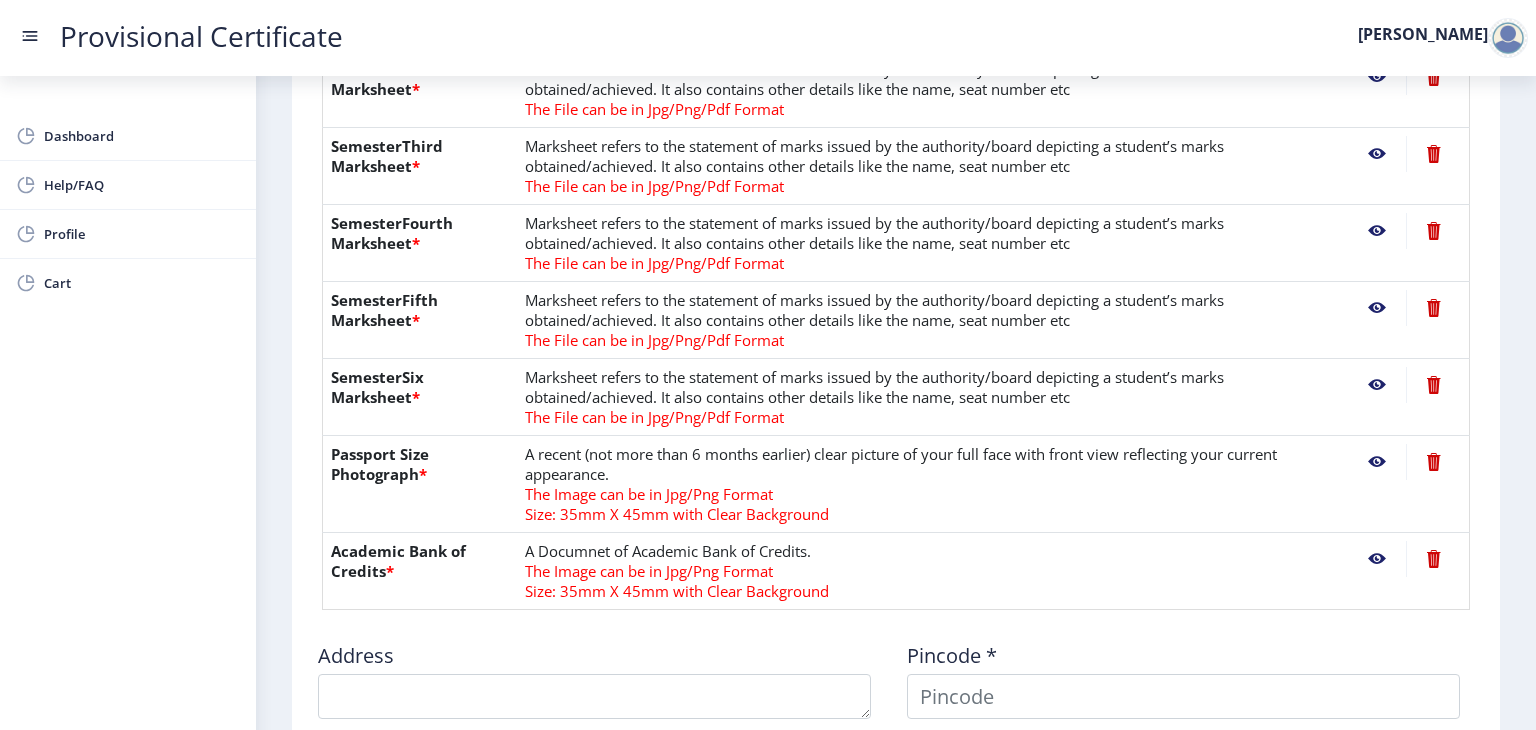 click 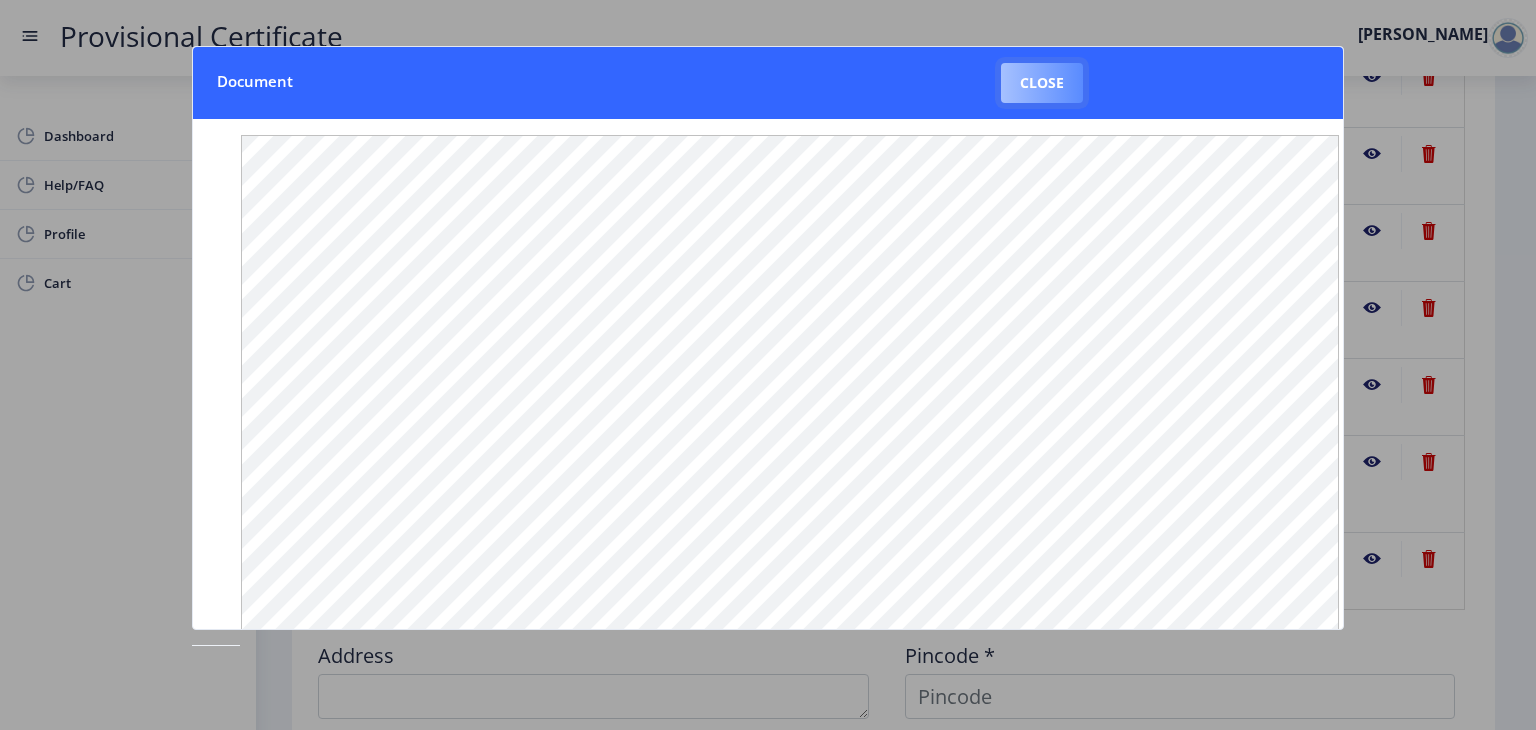 click on "Close" at bounding box center (1042, 83) 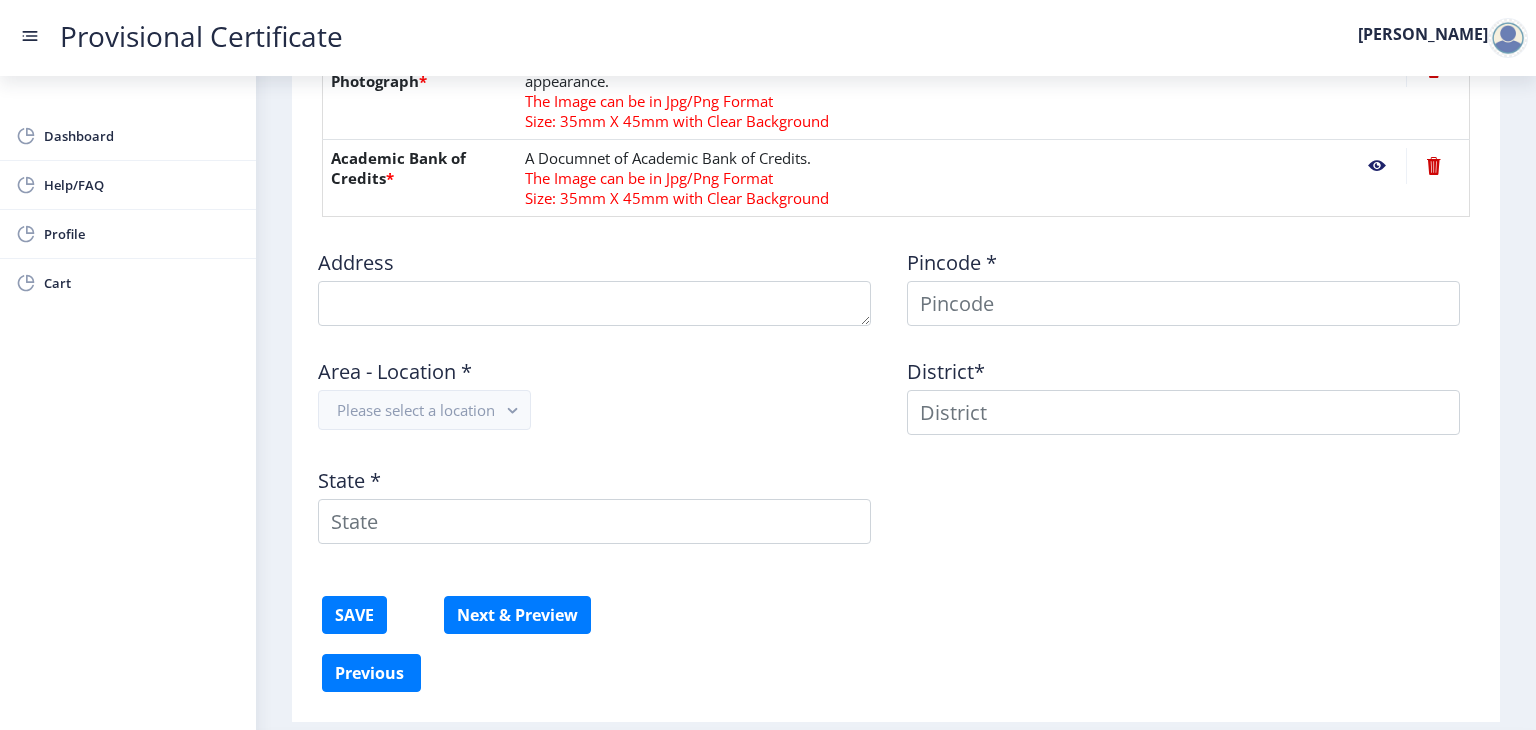 scroll, scrollTop: 1029, scrollLeft: 0, axis: vertical 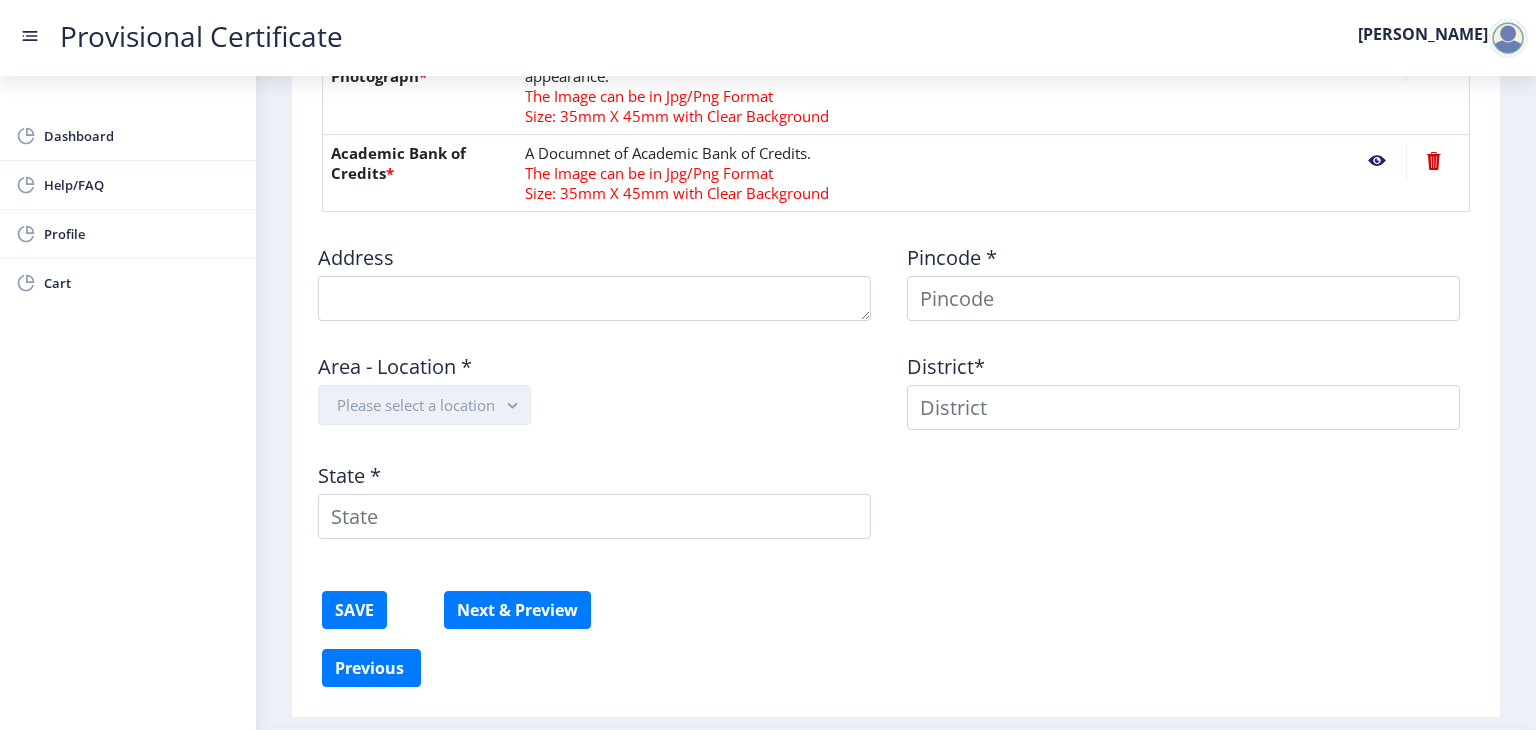 click on "Please select a location" 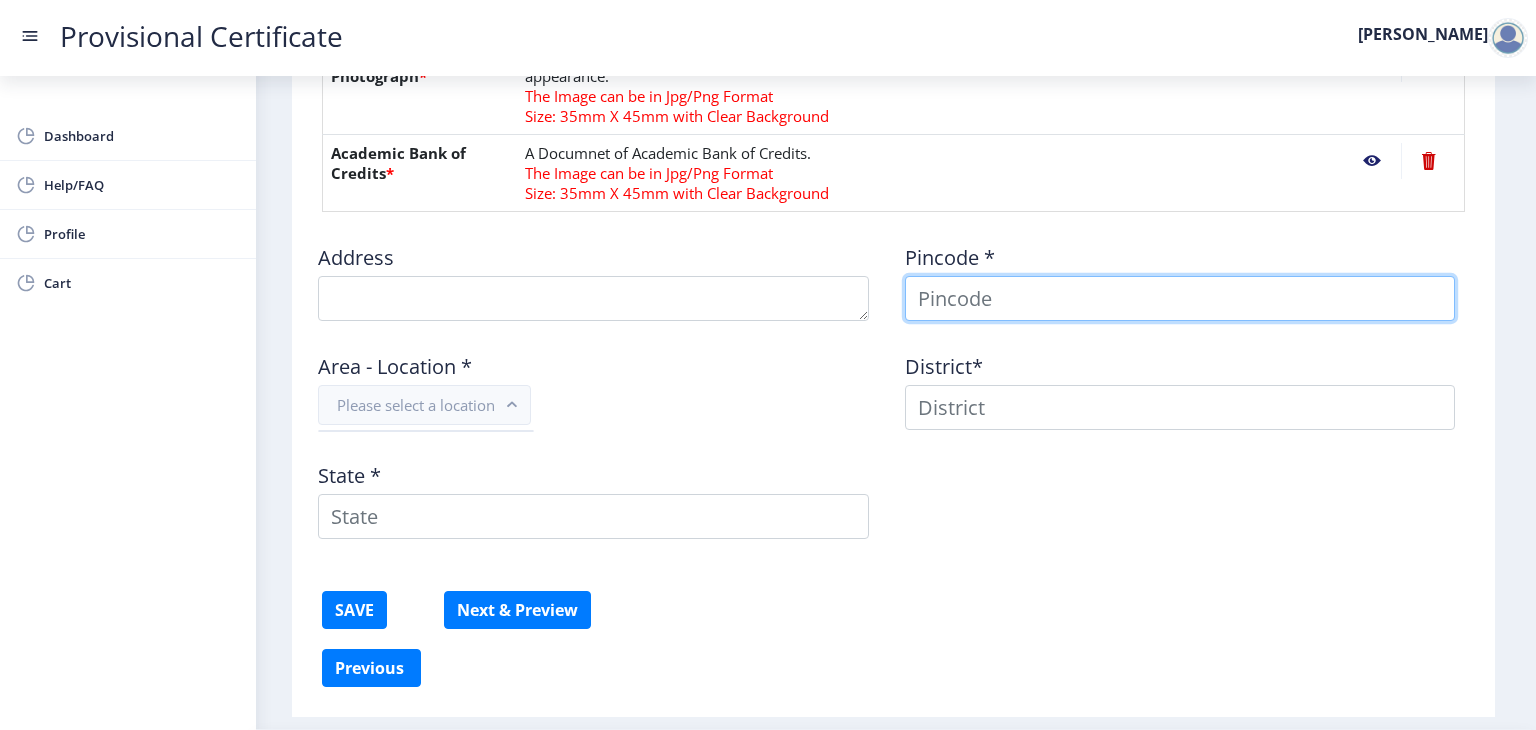 click at bounding box center (1180, 298) 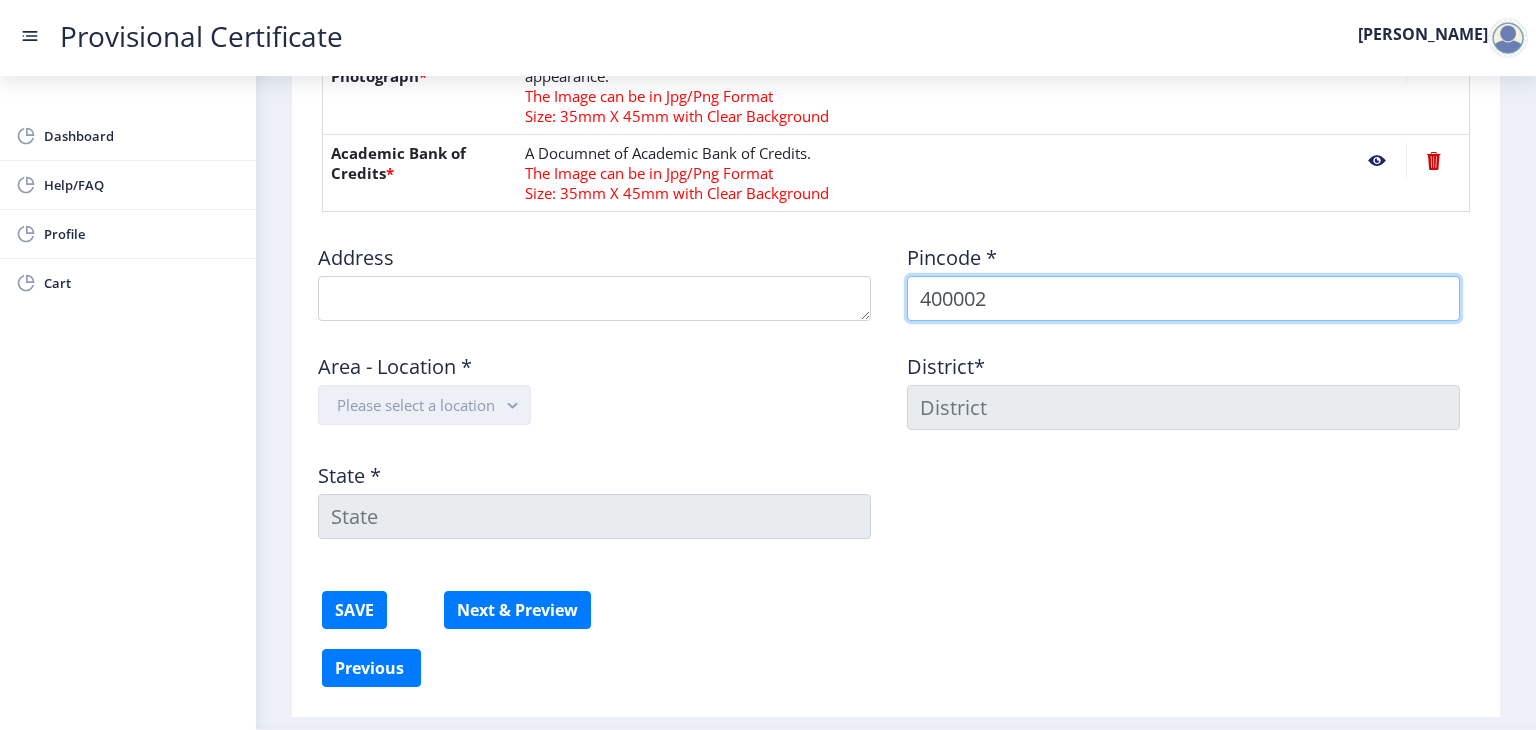 type on "400002" 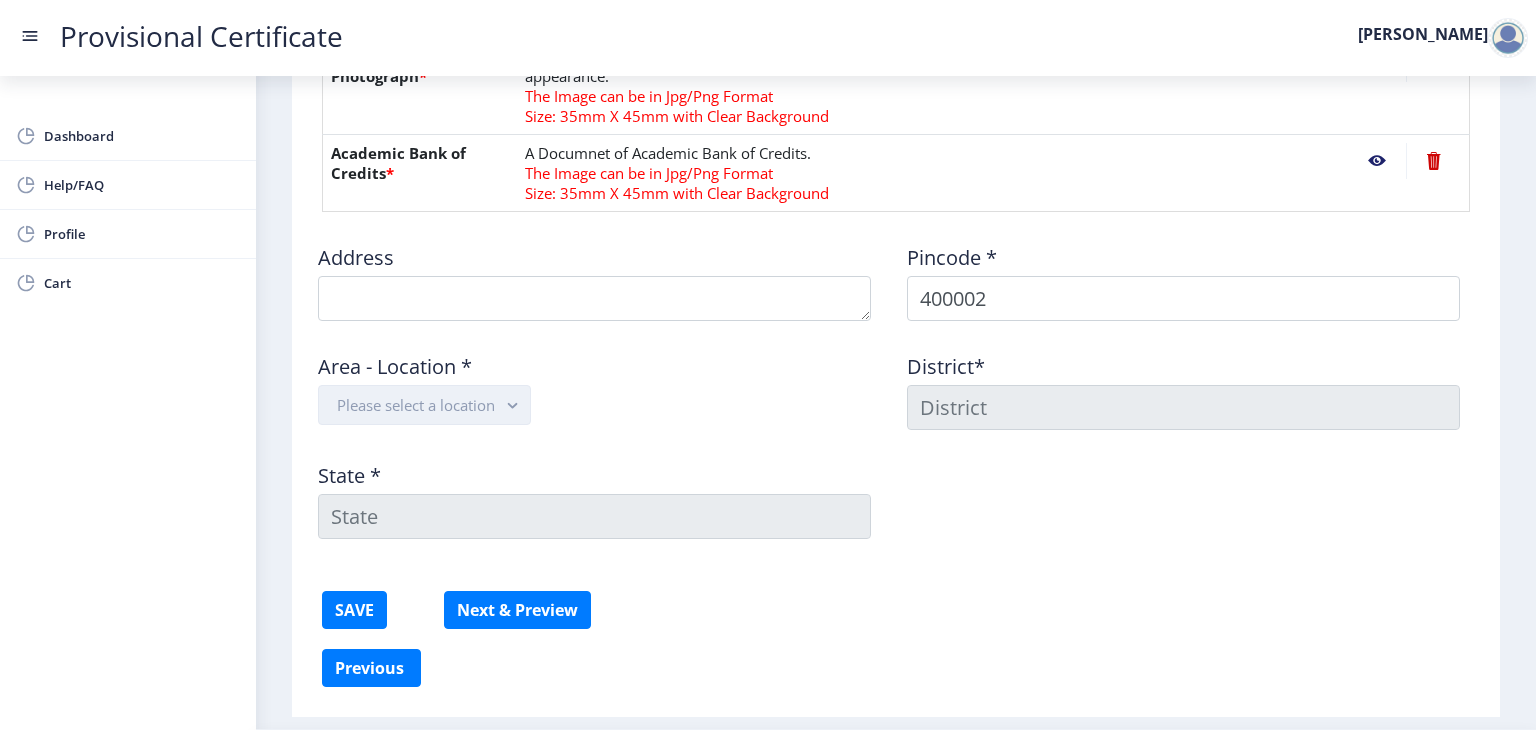 click 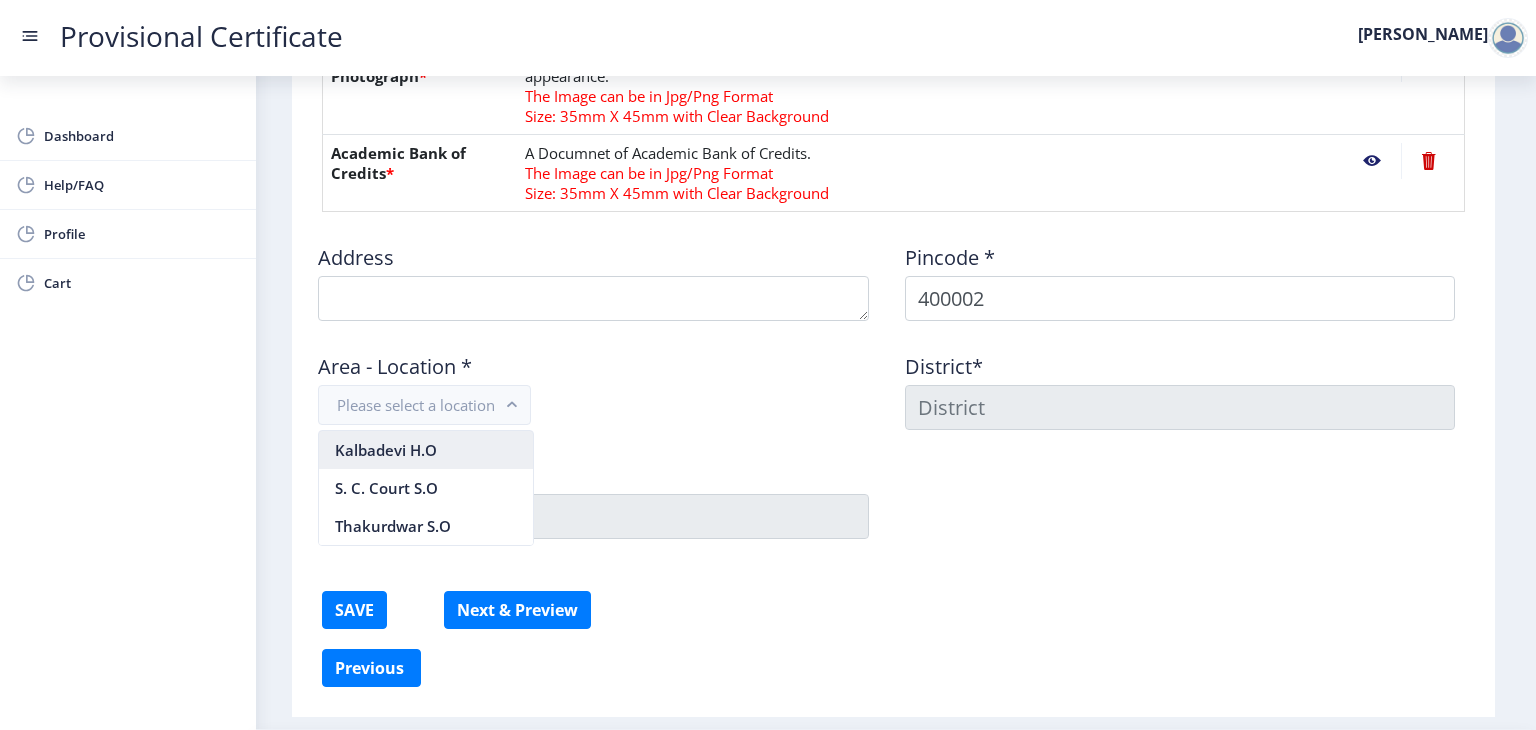 click on "Kalbadevi H.O" at bounding box center (426, 450) 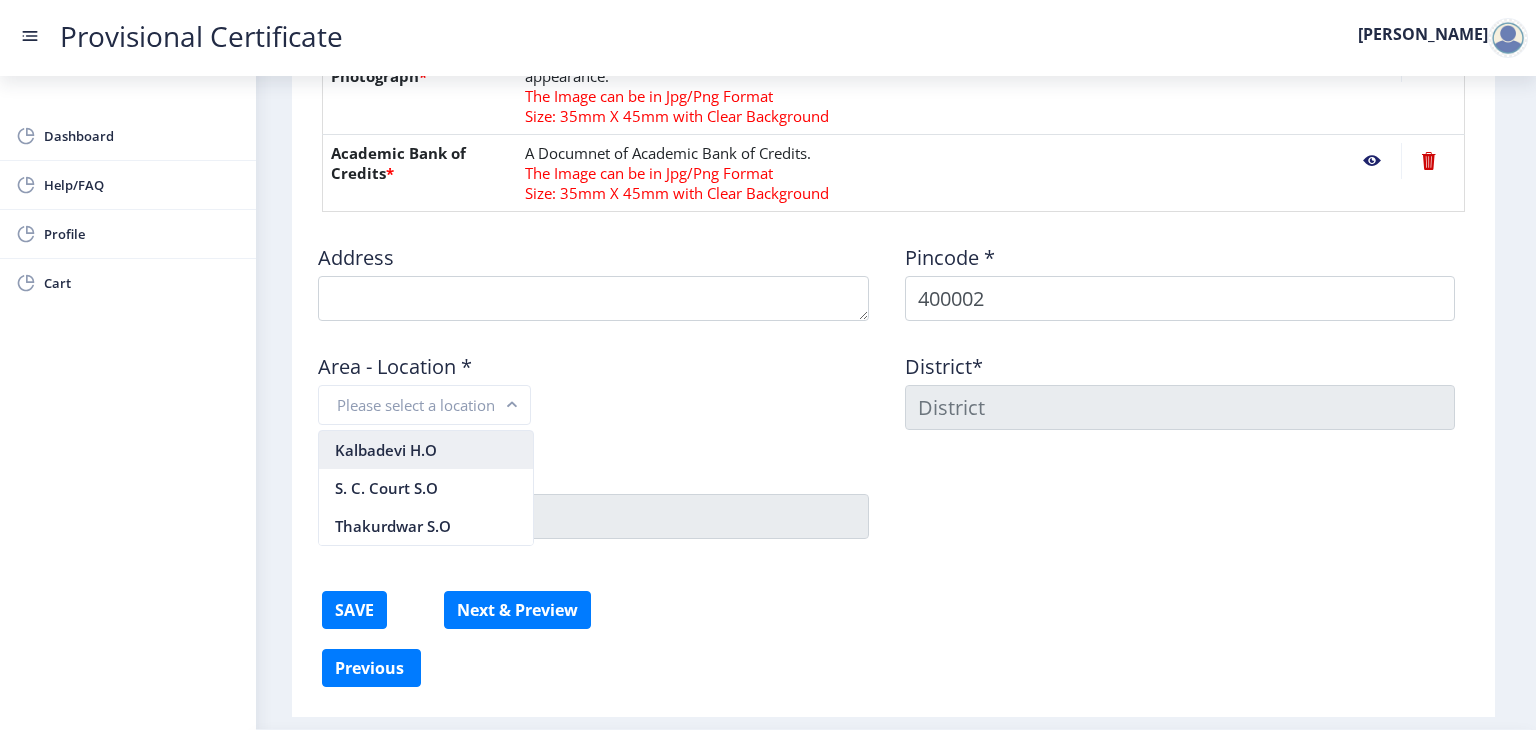 type on "MUMBAI" 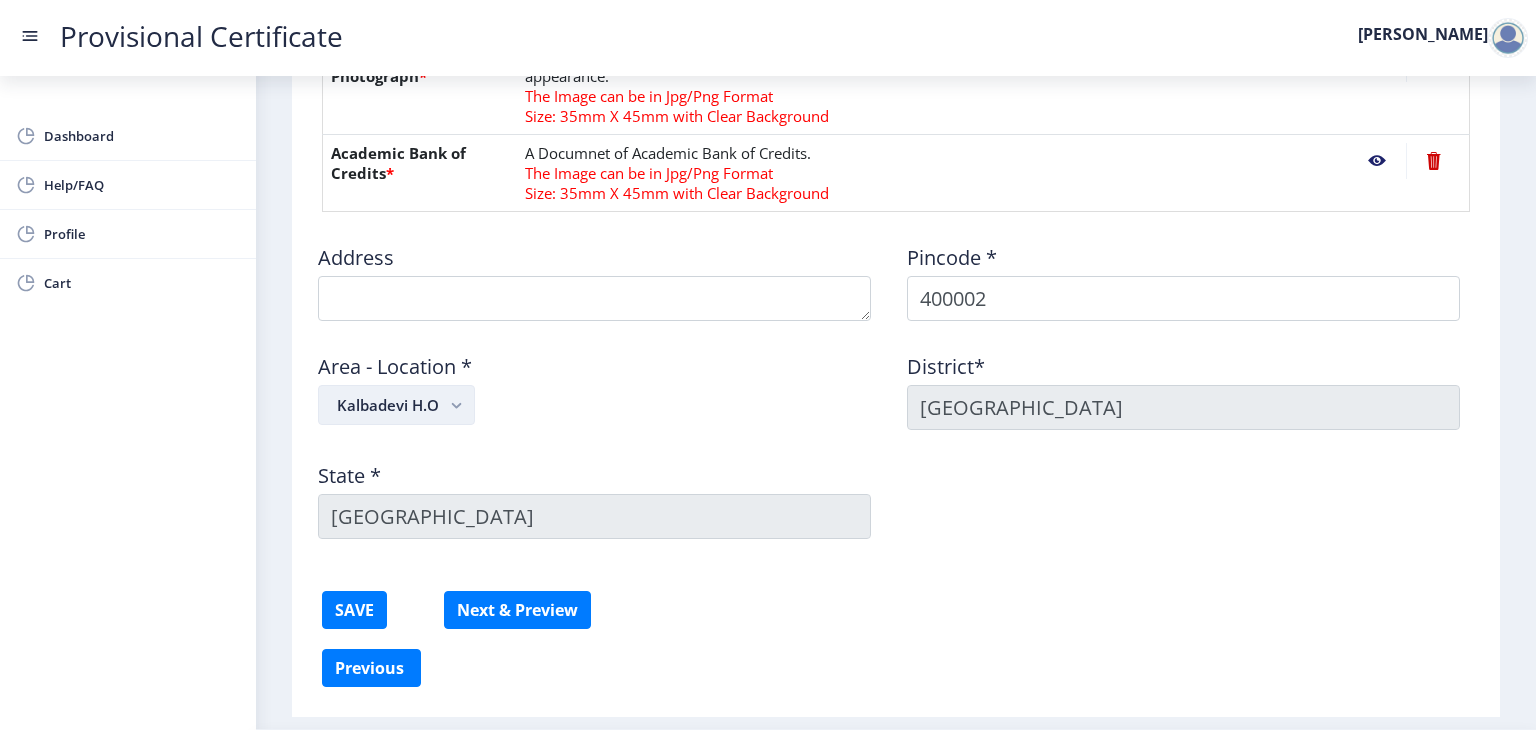 click 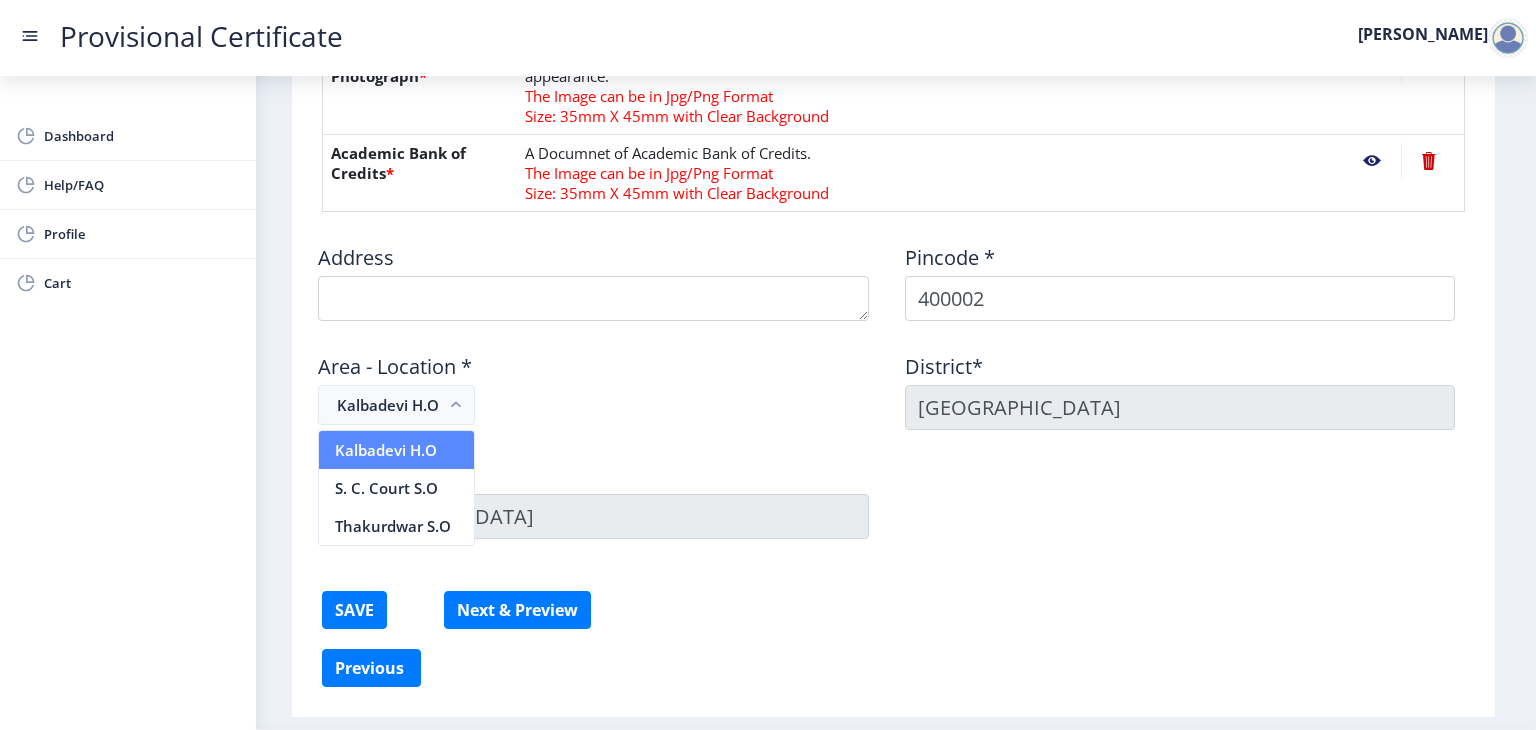 click on "Kalbadevi H.O" at bounding box center [396, 450] 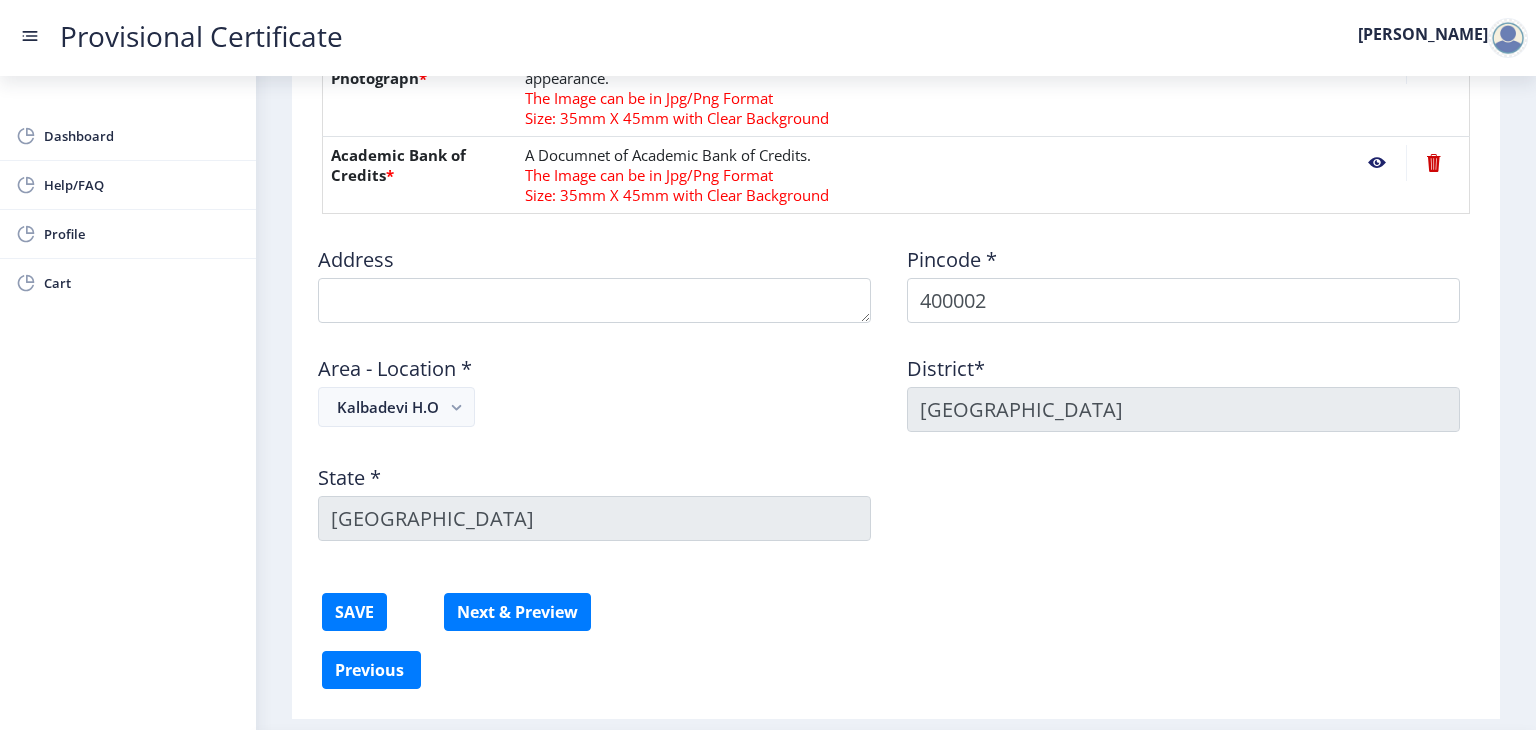 scroll, scrollTop: 1086, scrollLeft: 0, axis: vertical 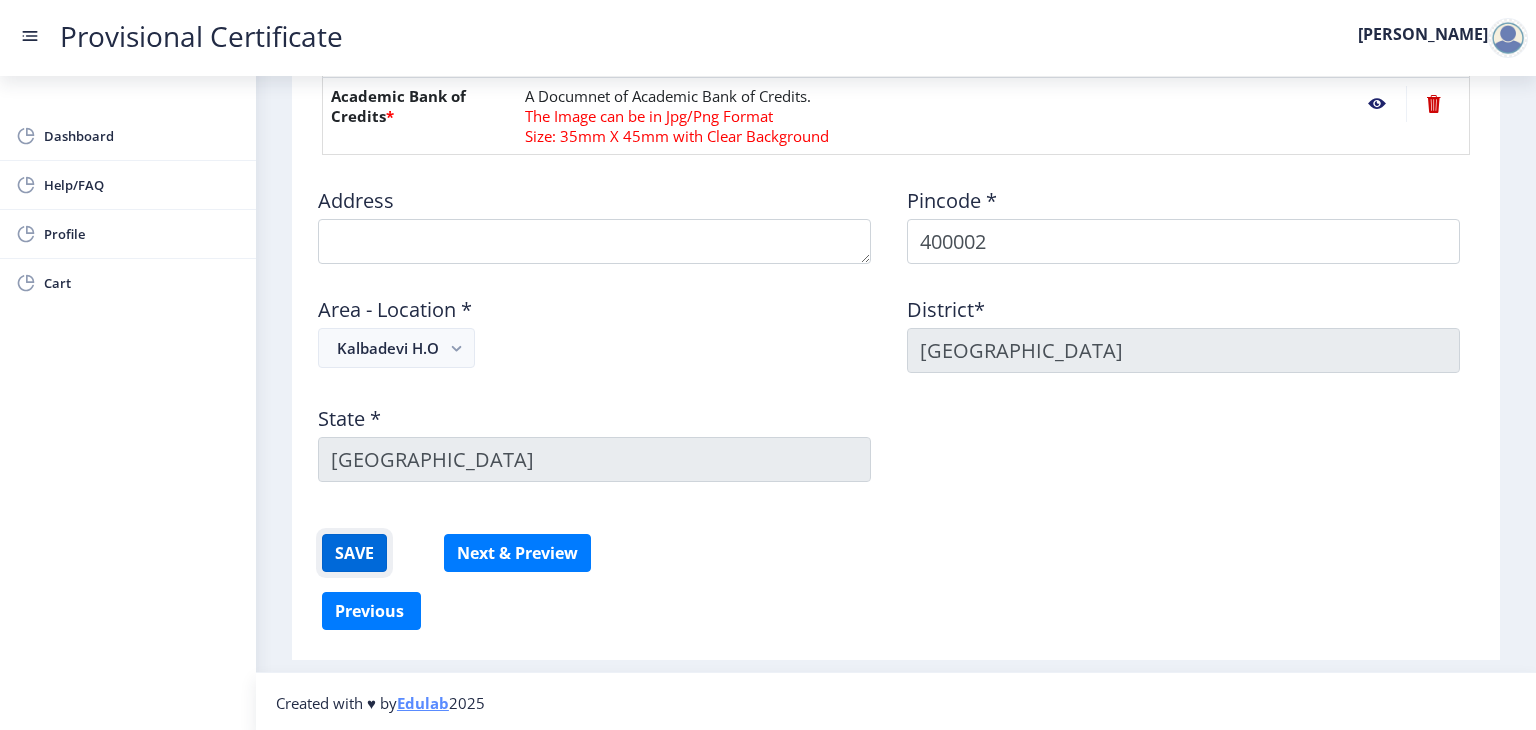 click on "SAVE" 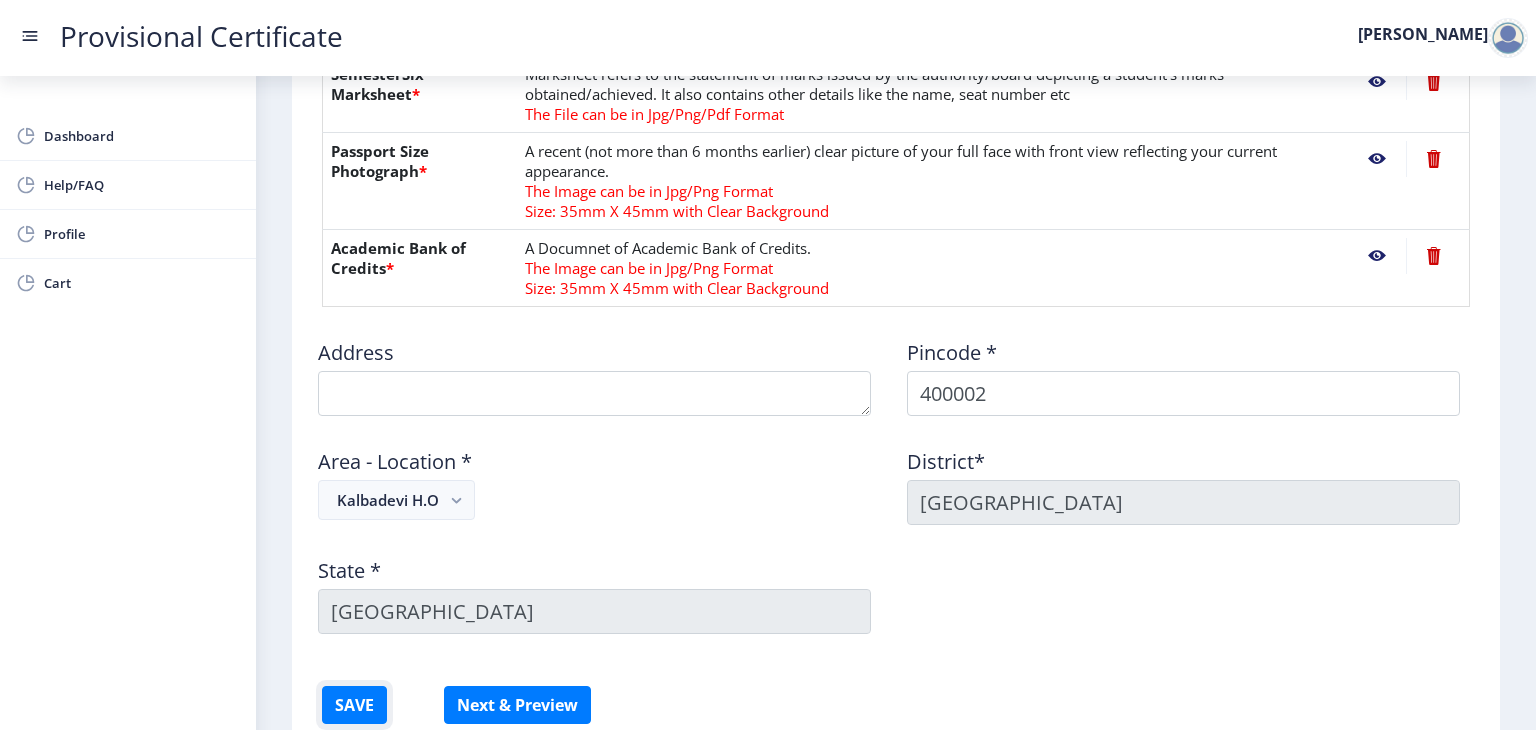 scroll, scrollTop: 1086, scrollLeft: 0, axis: vertical 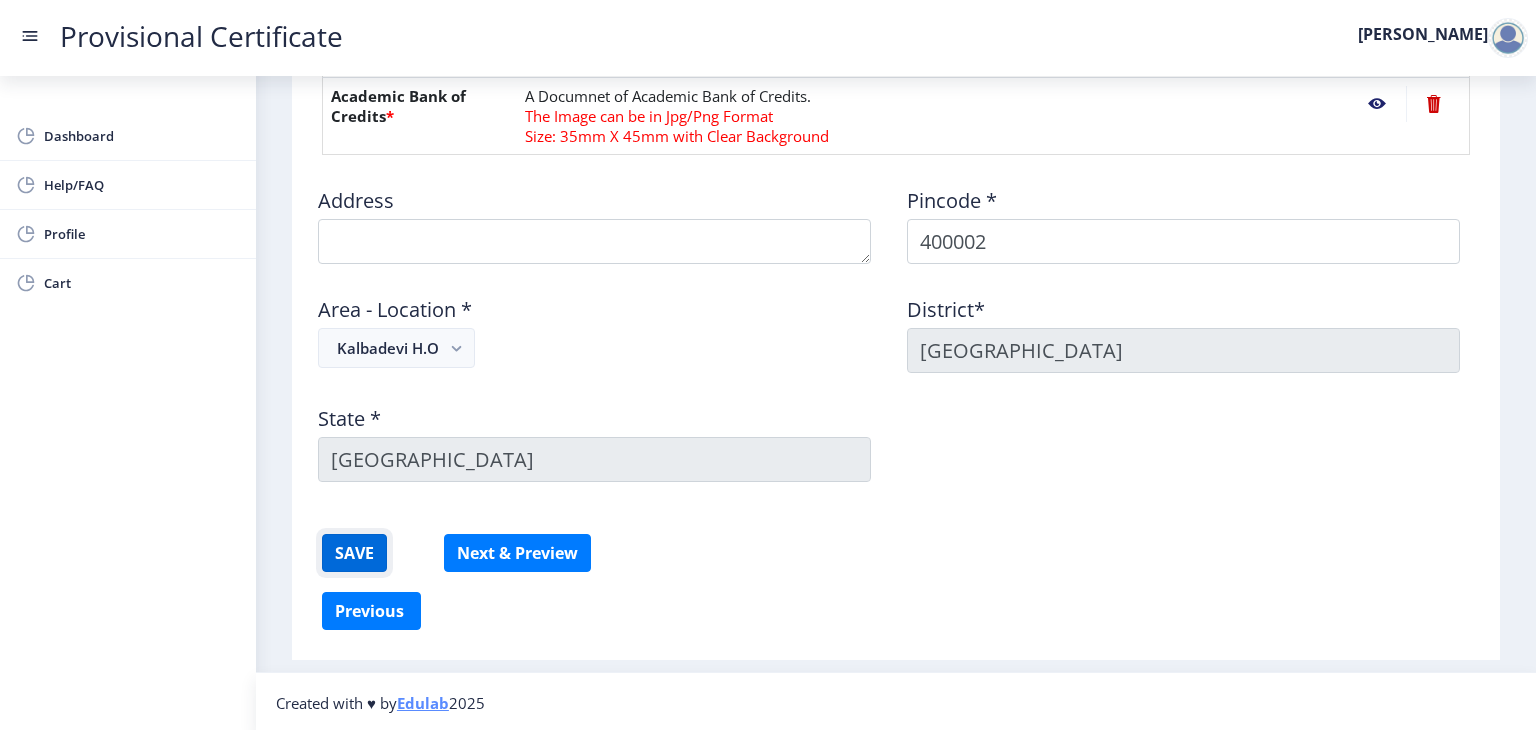 click on "SAVE" 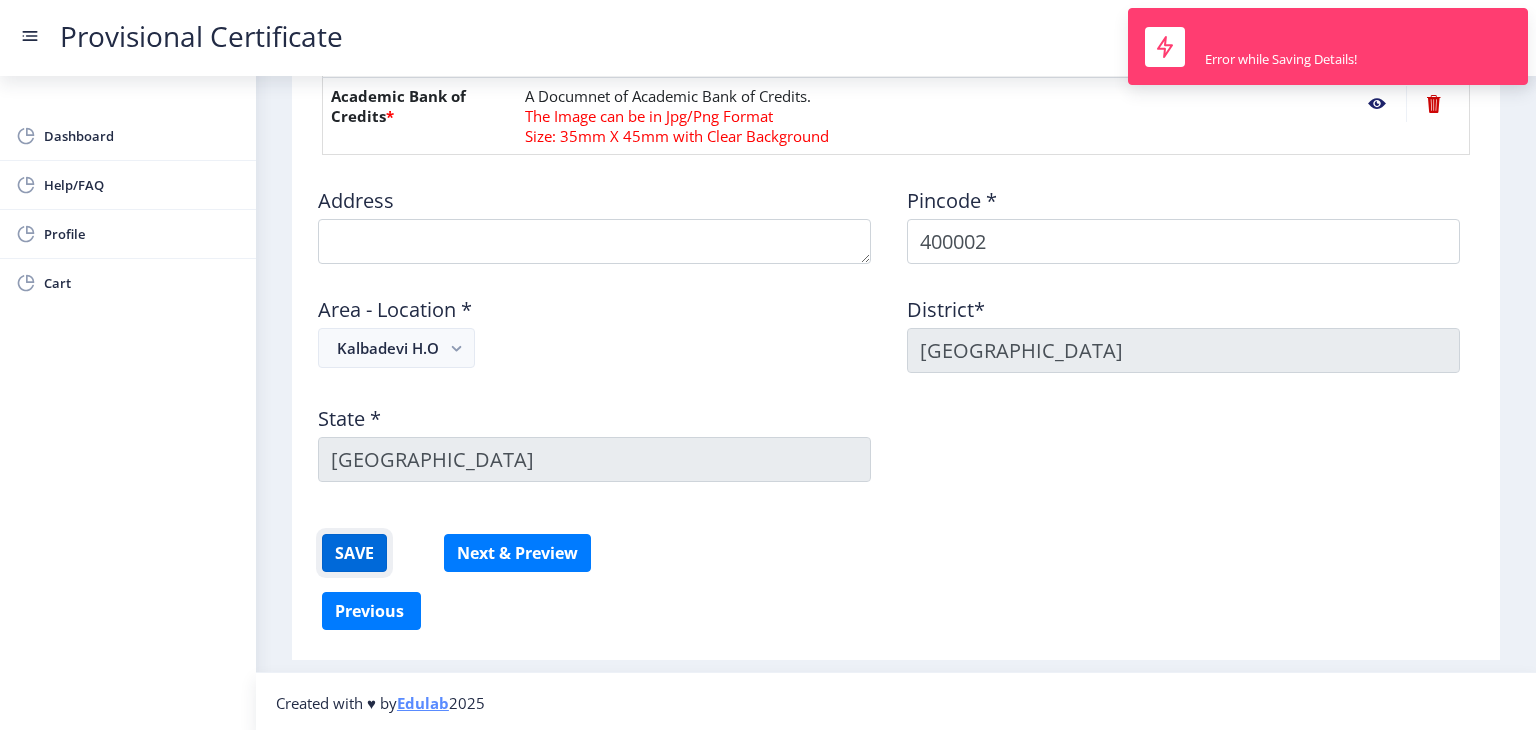 click on "SAVE" 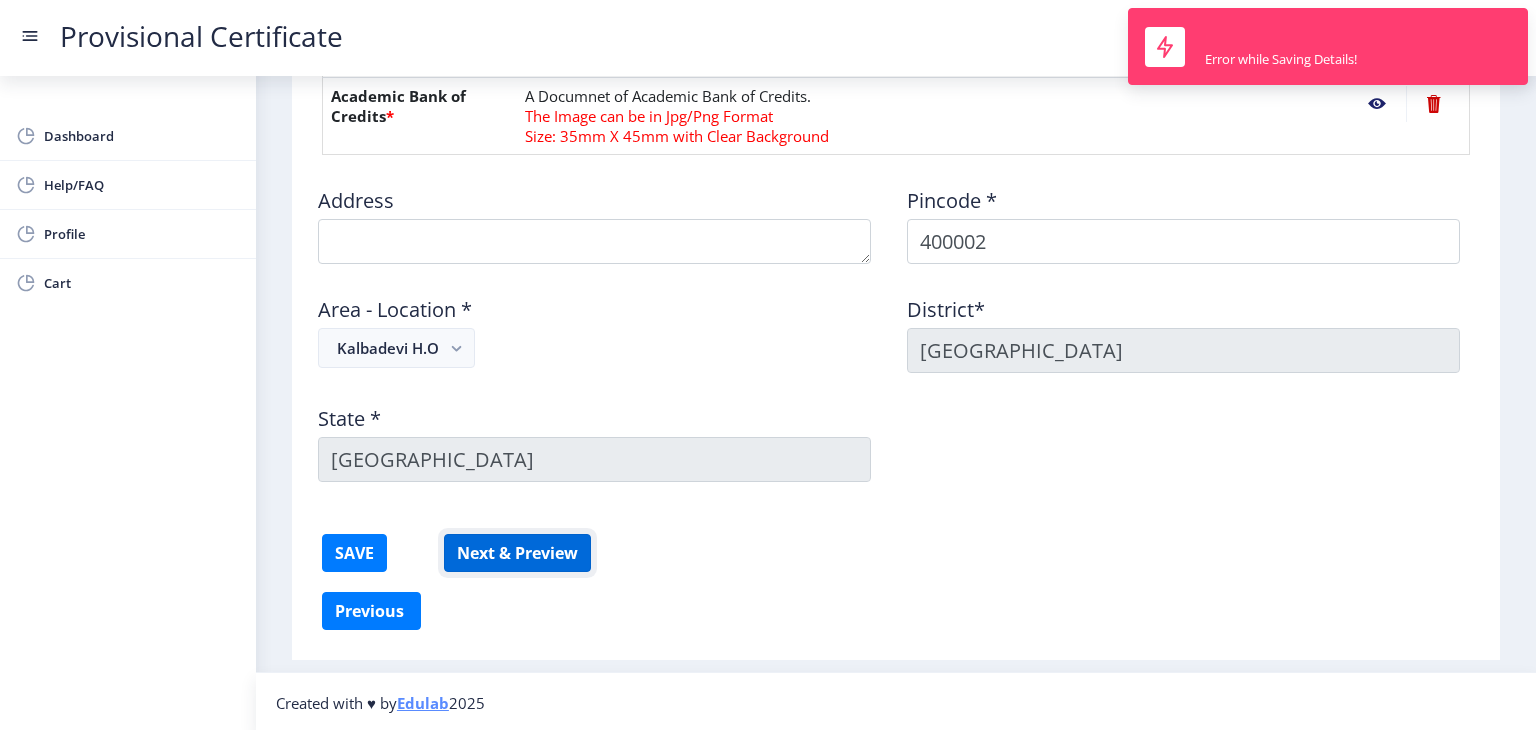 click on "Next & Preview" 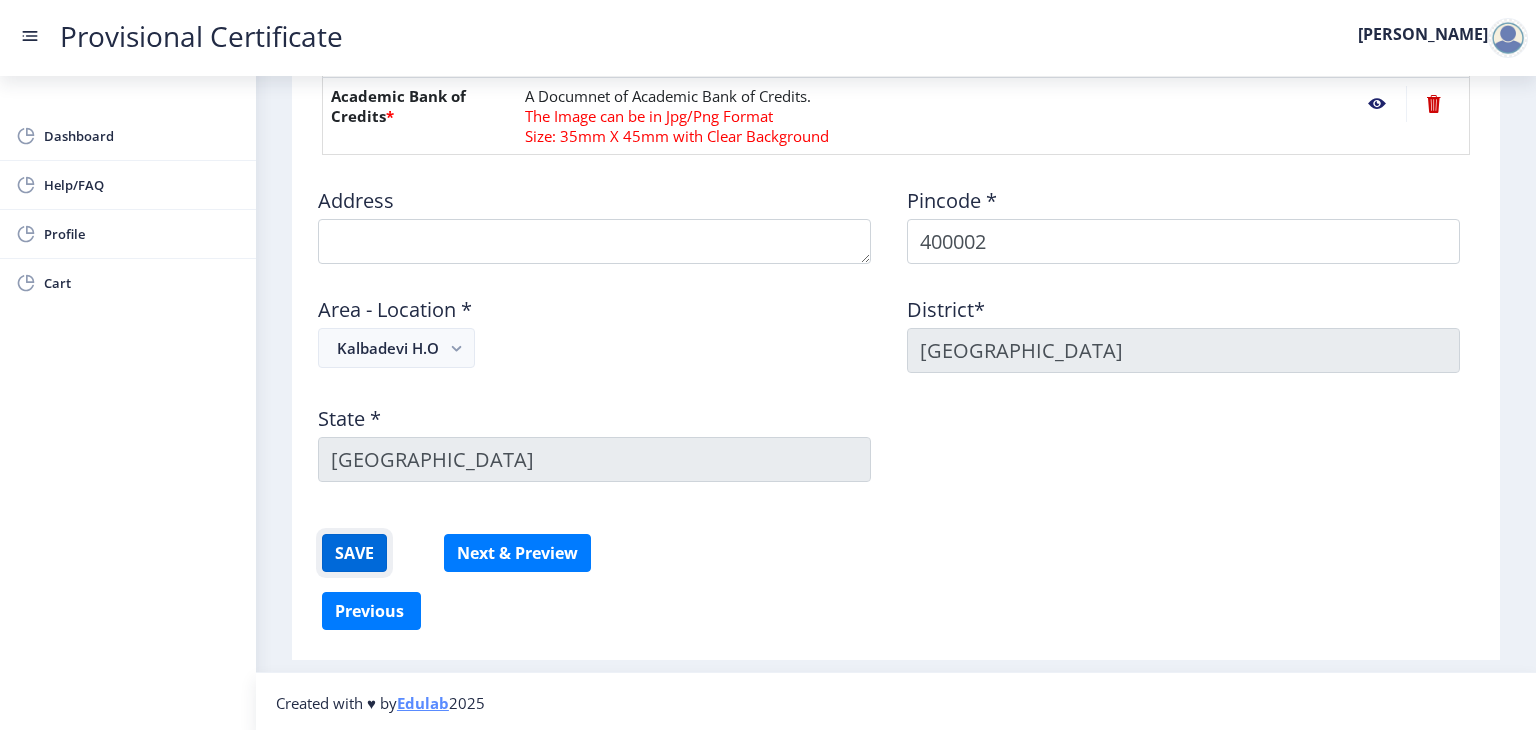 click on "SAVE" 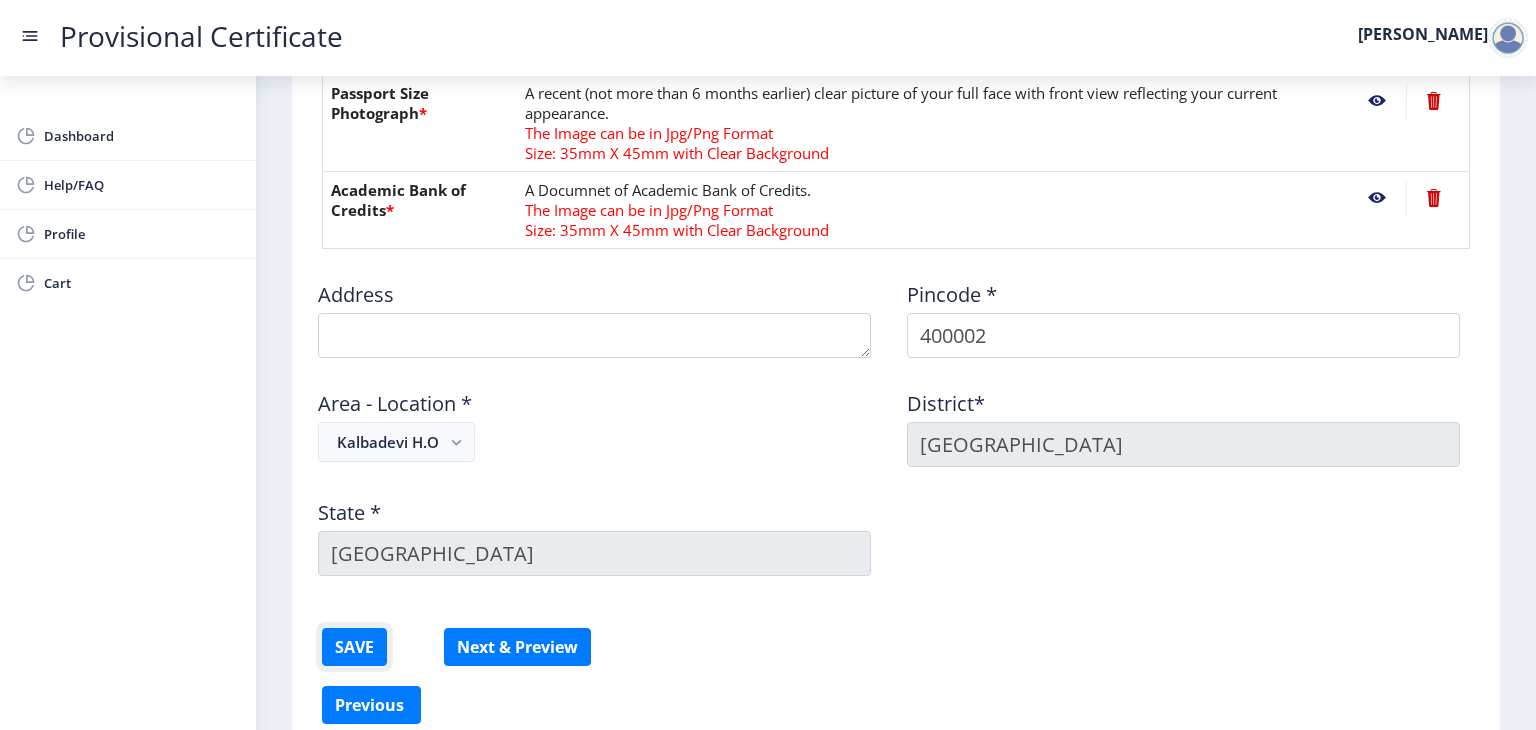 scroll, scrollTop: 1086, scrollLeft: 0, axis: vertical 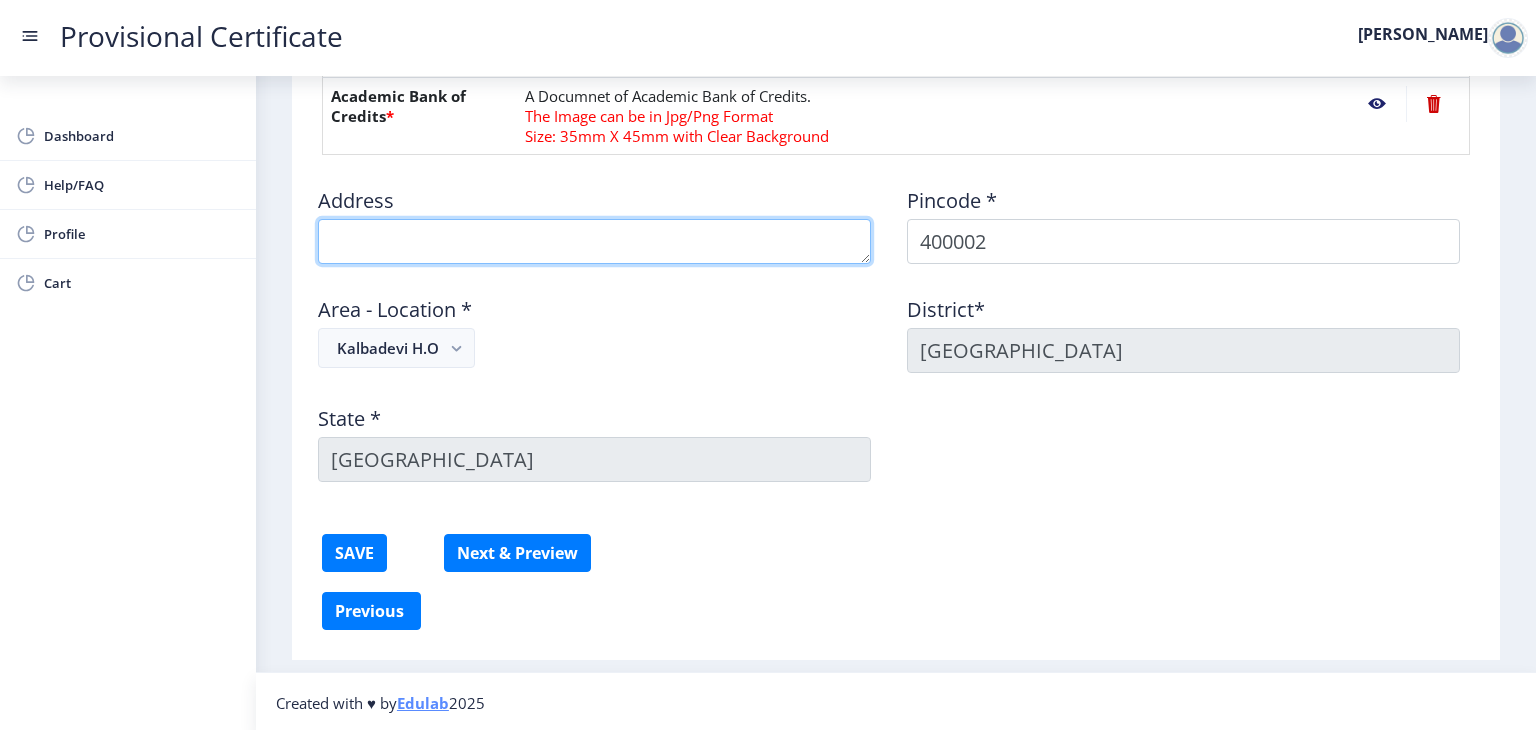 click at bounding box center (594, 241) 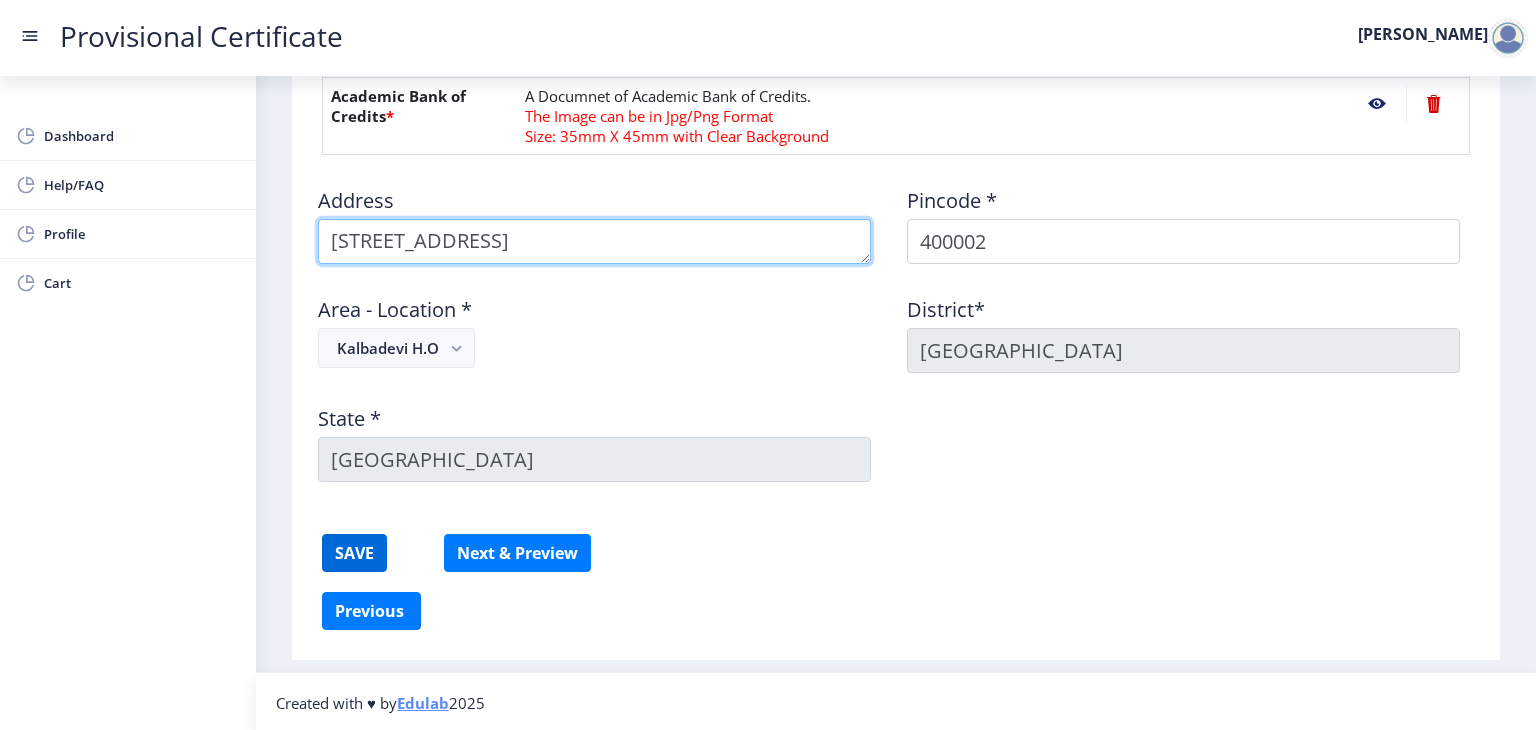 type on "7,SIYAL HOUSE,7TH FLOOR , 2ND FANASWADI" 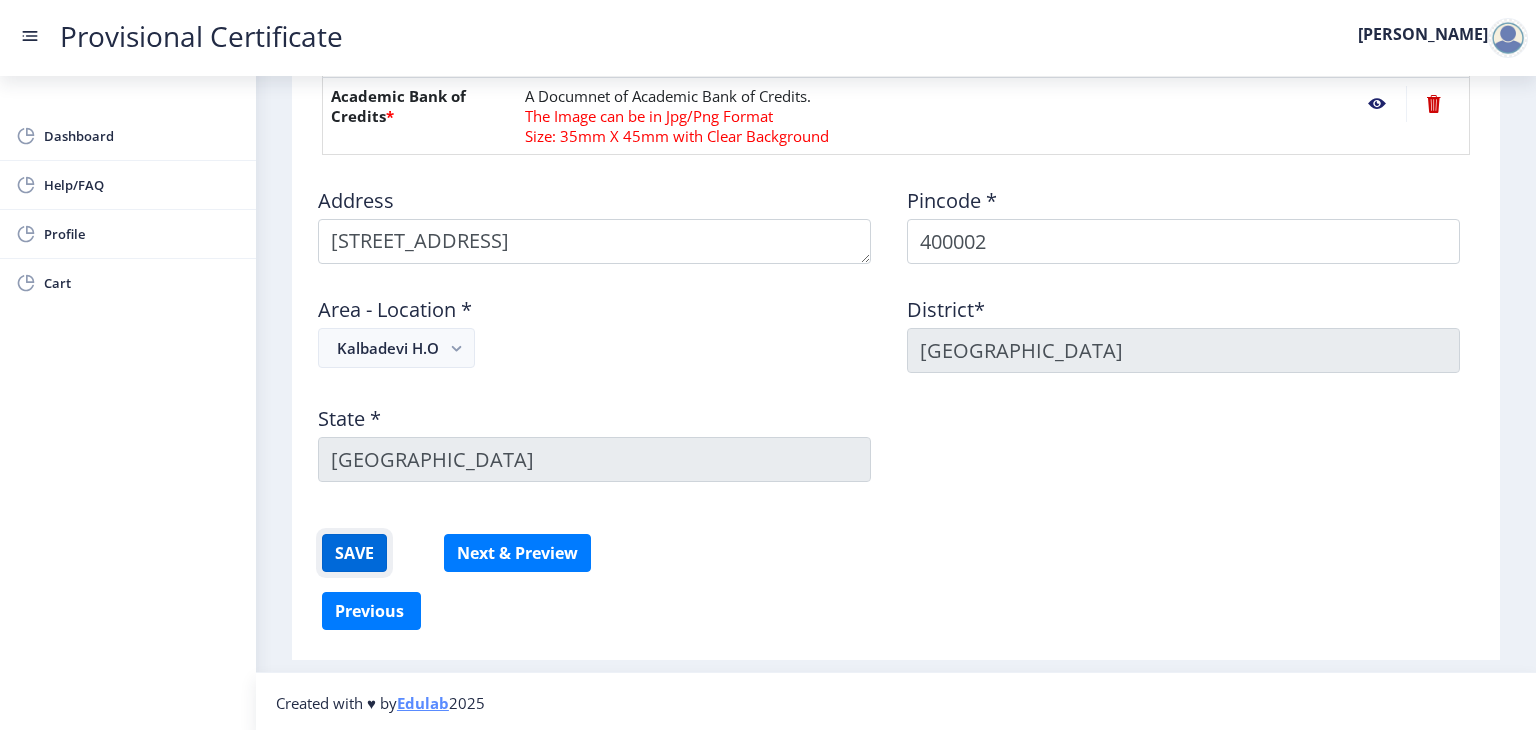 click on "SAVE" 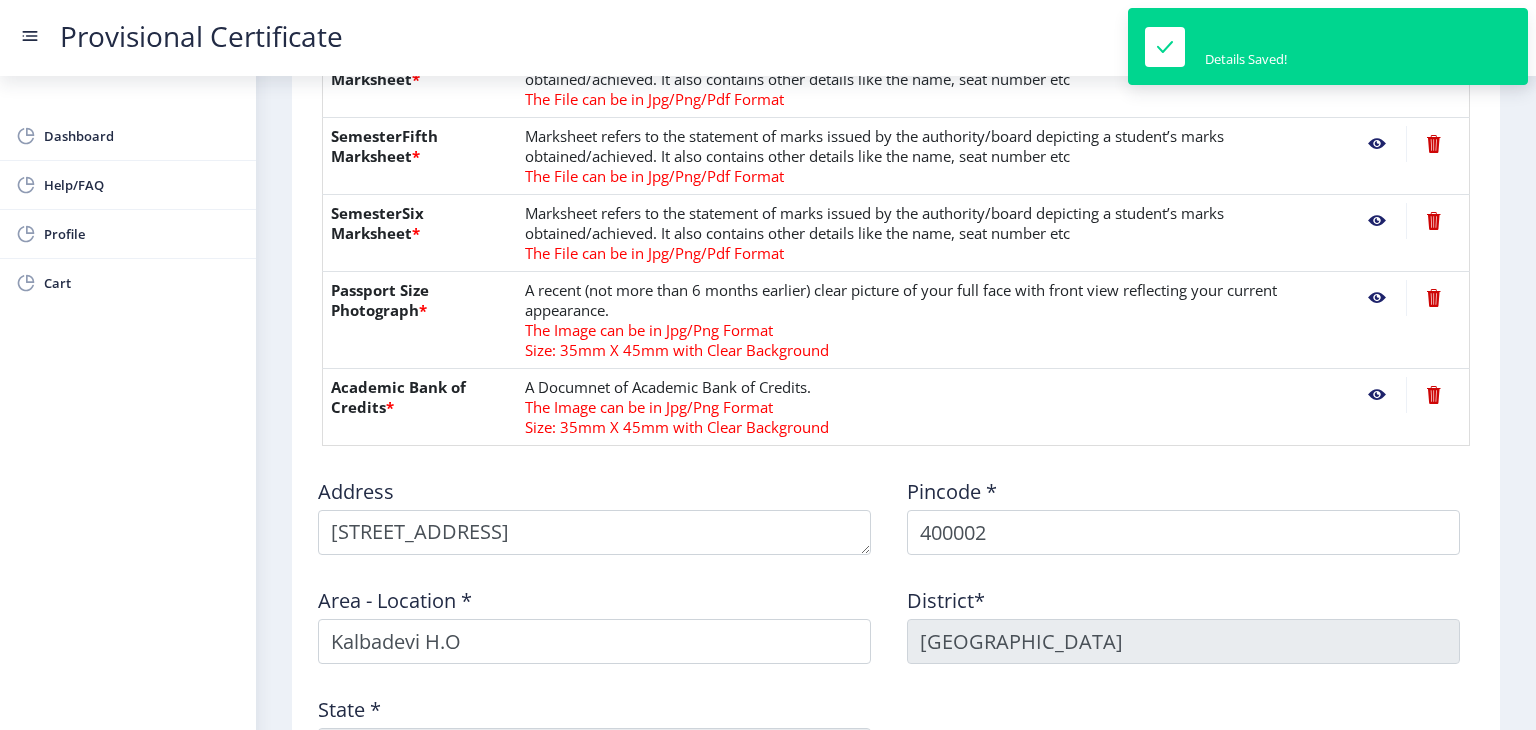 scroll, scrollTop: 1086, scrollLeft: 0, axis: vertical 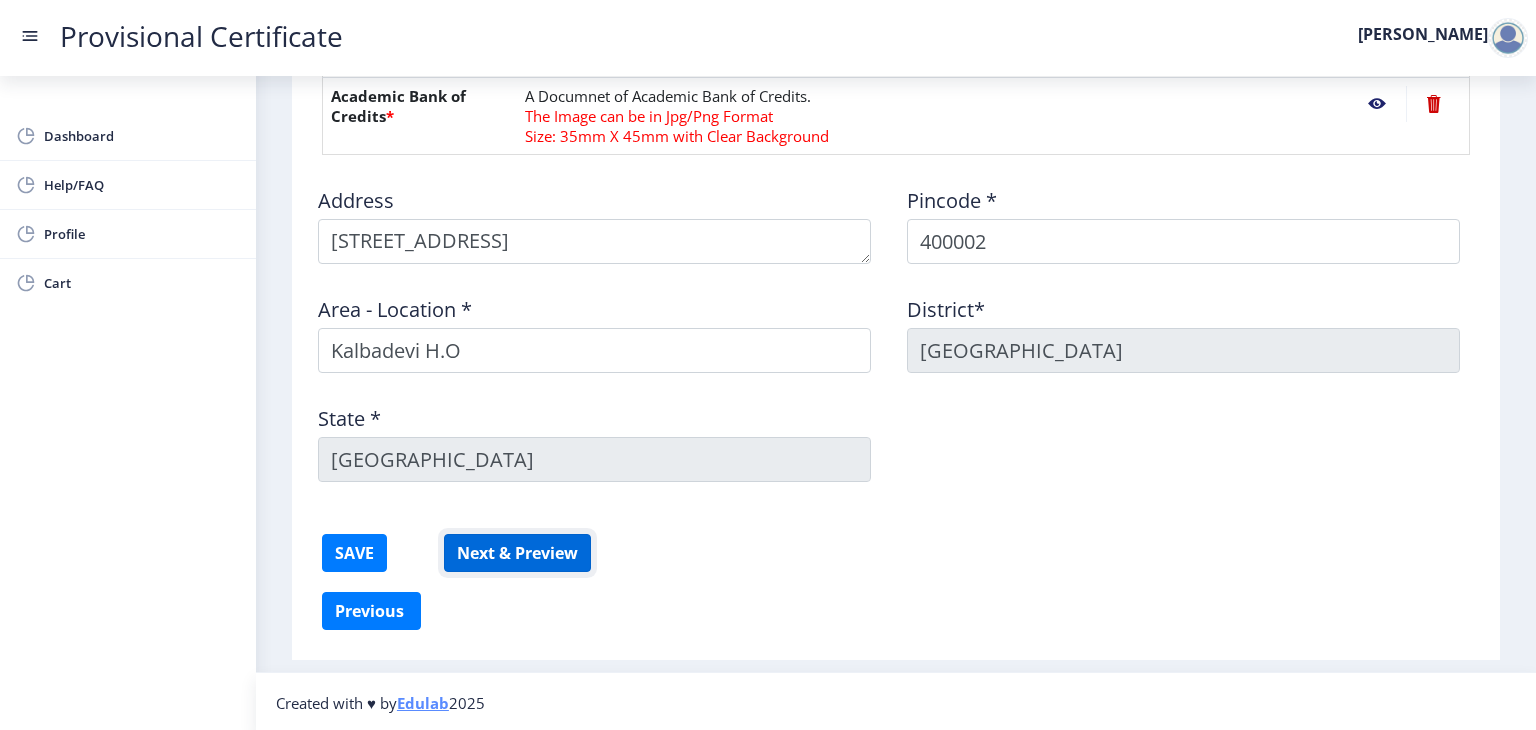 click on "Next & Preview" 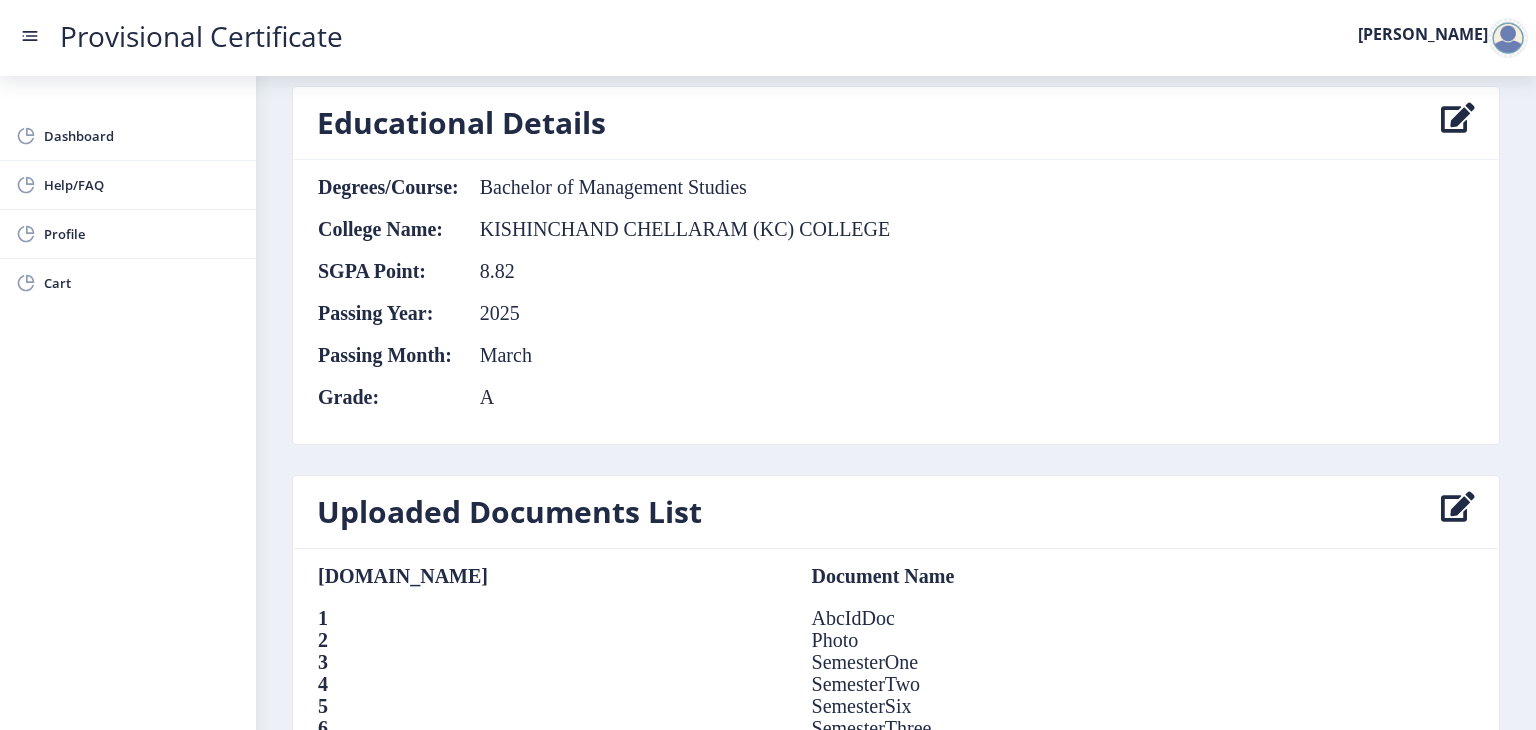 scroll, scrollTop: 1329, scrollLeft: 0, axis: vertical 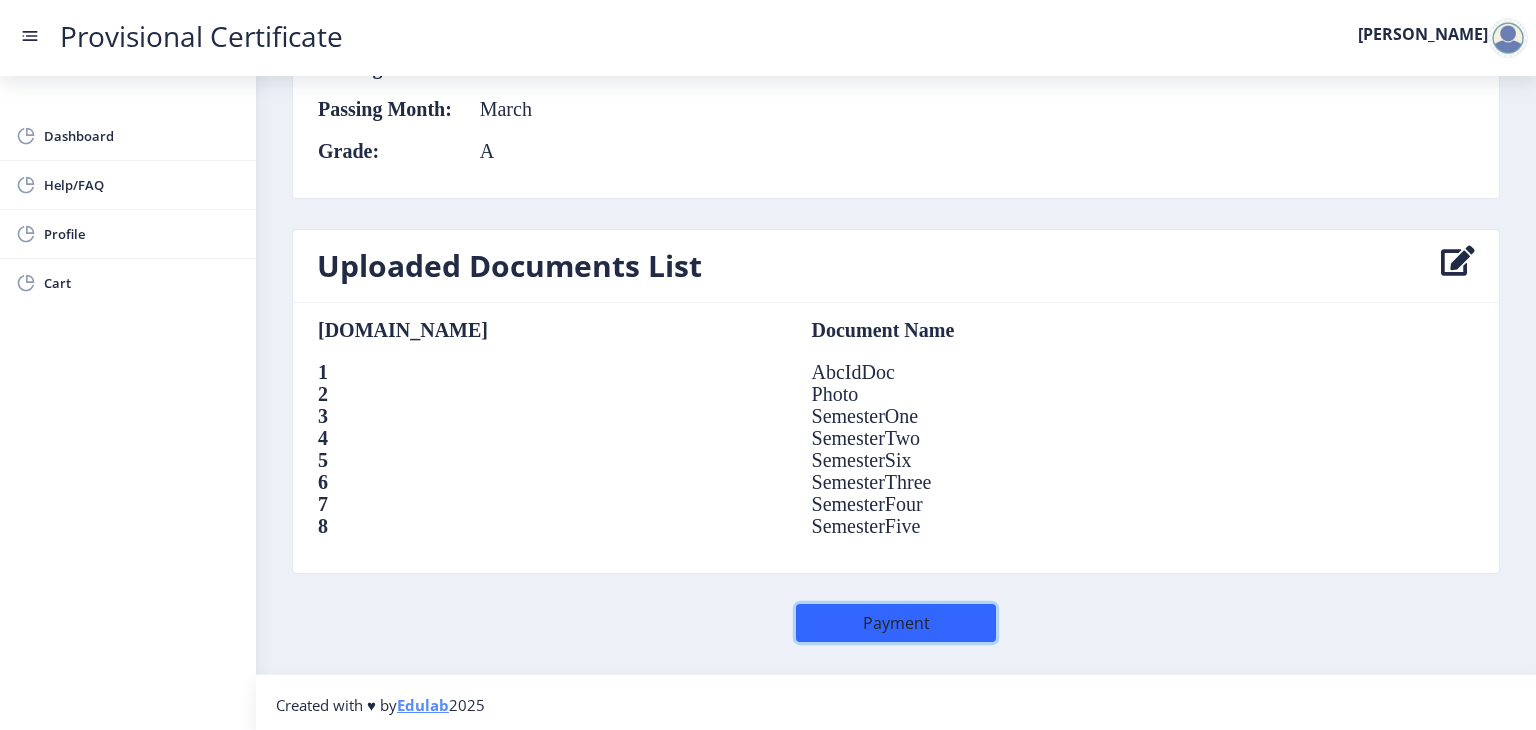 click on "Payment" 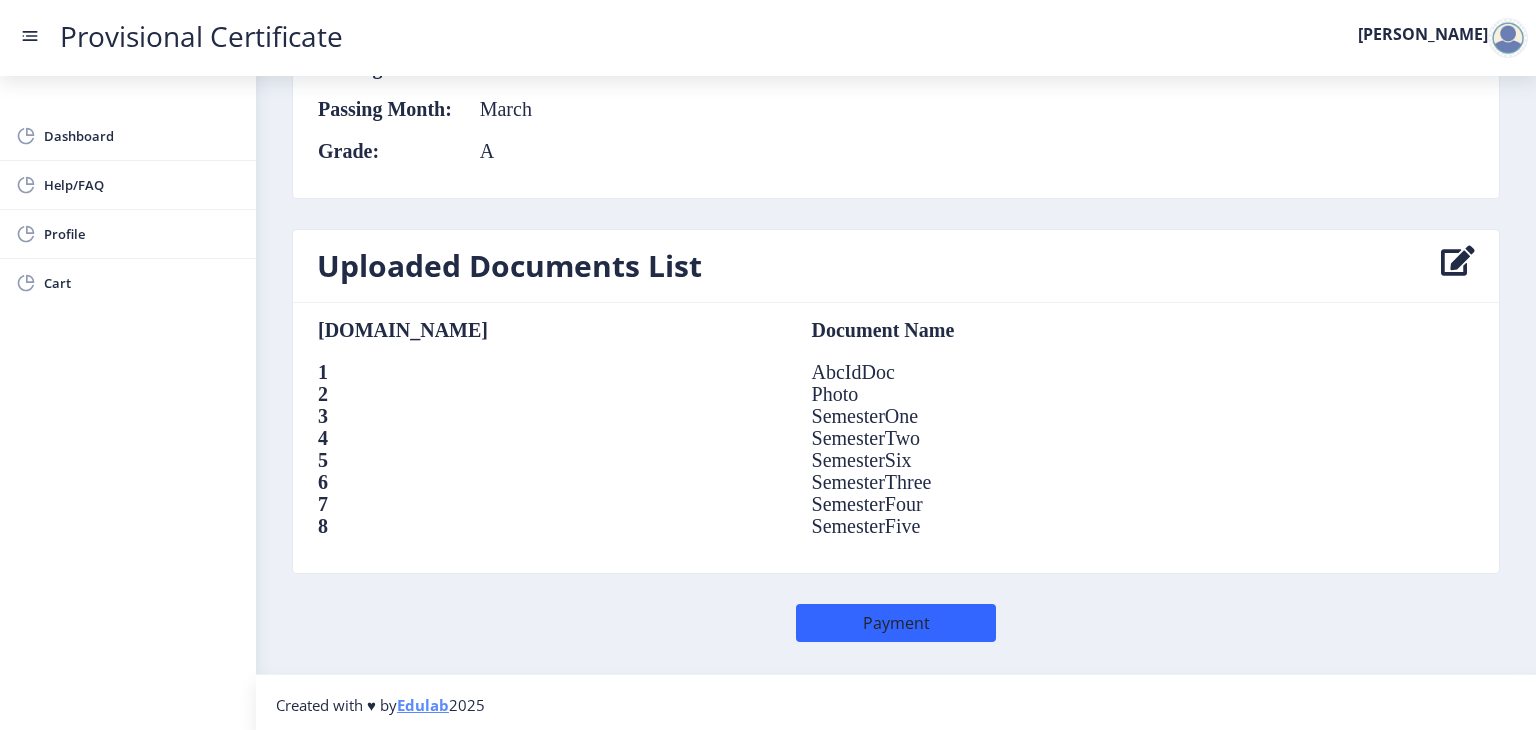 scroll, scrollTop: 0, scrollLeft: 0, axis: both 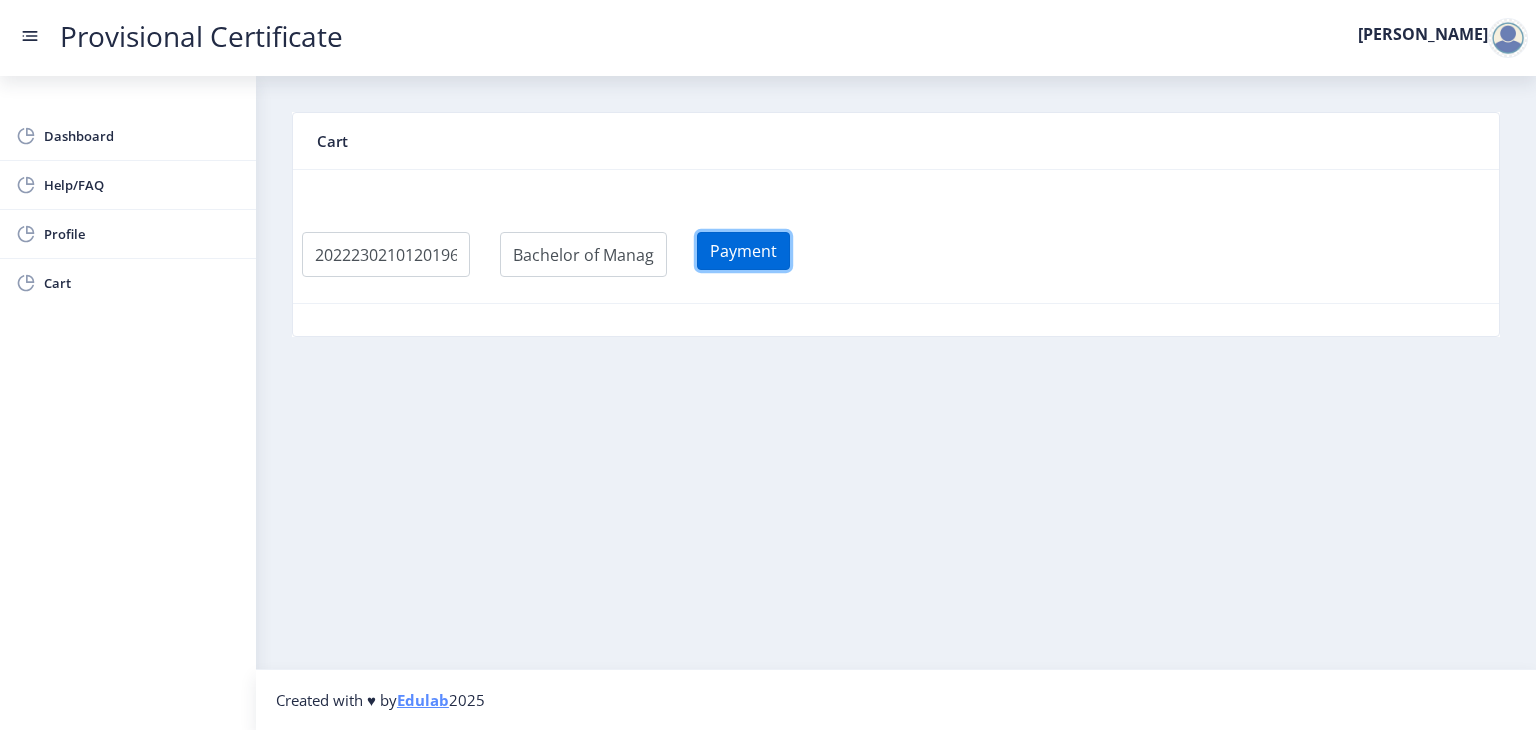 click on "Payment" 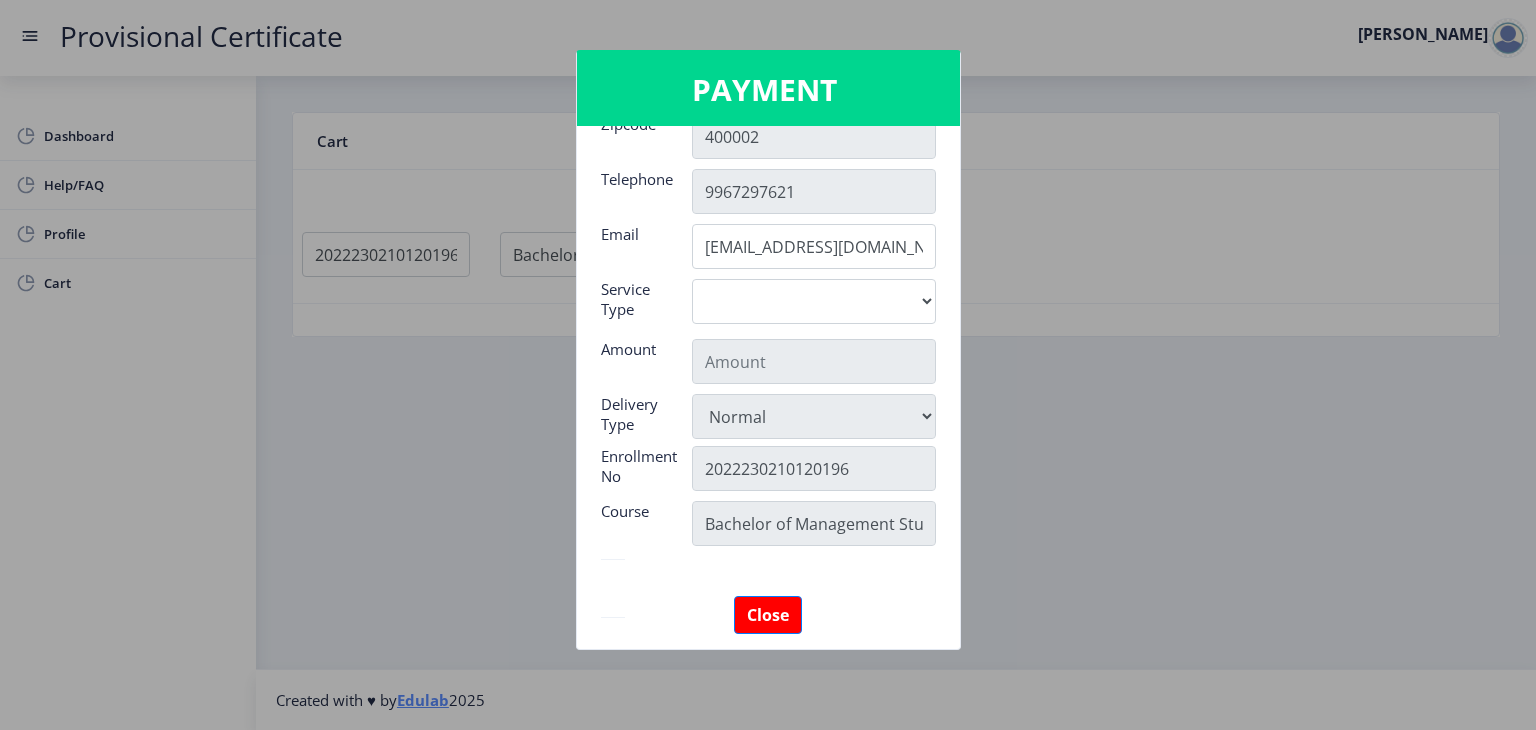 scroll, scrollTop: 259, scrollLeft: 0, axis: vertical 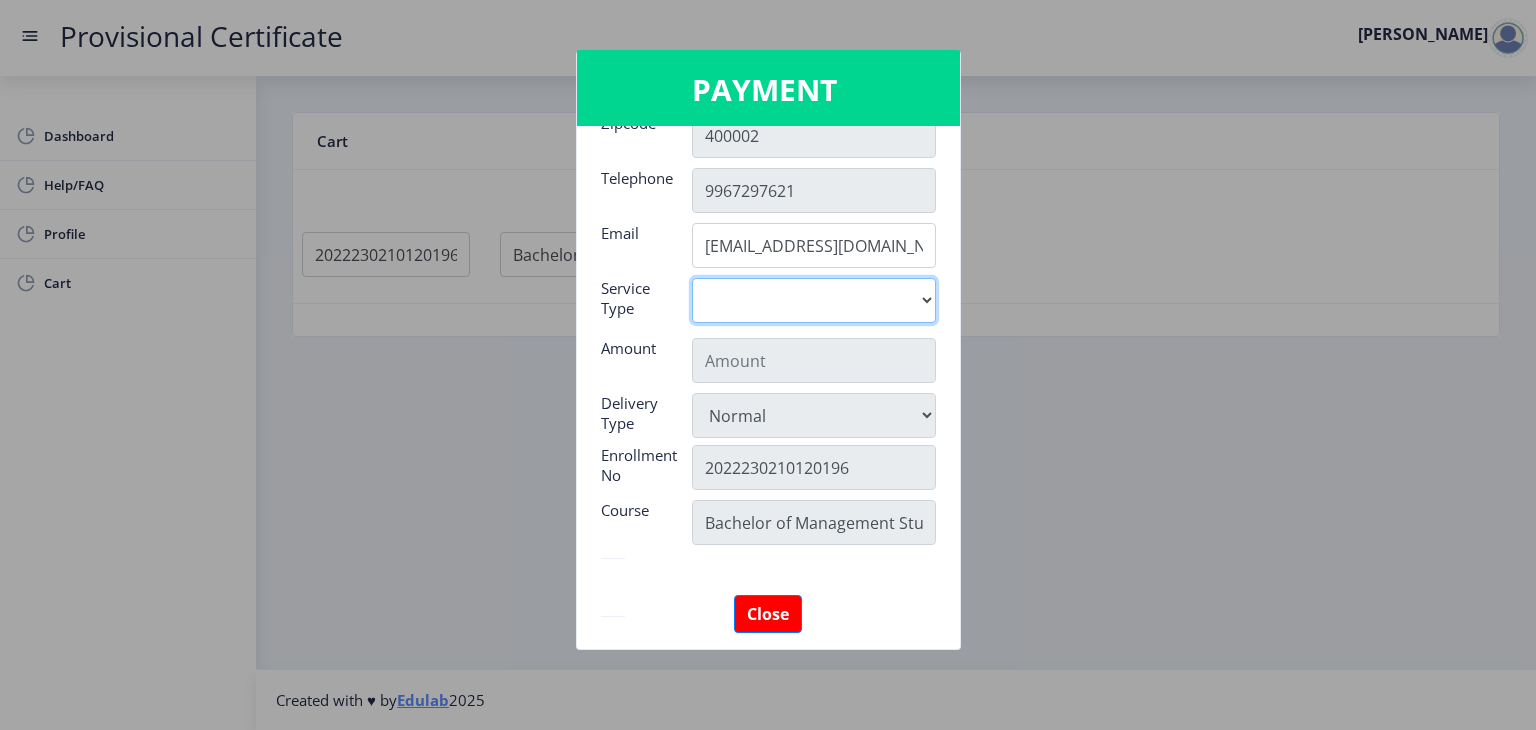 click on "Digital" at bounding box center (814, 300) 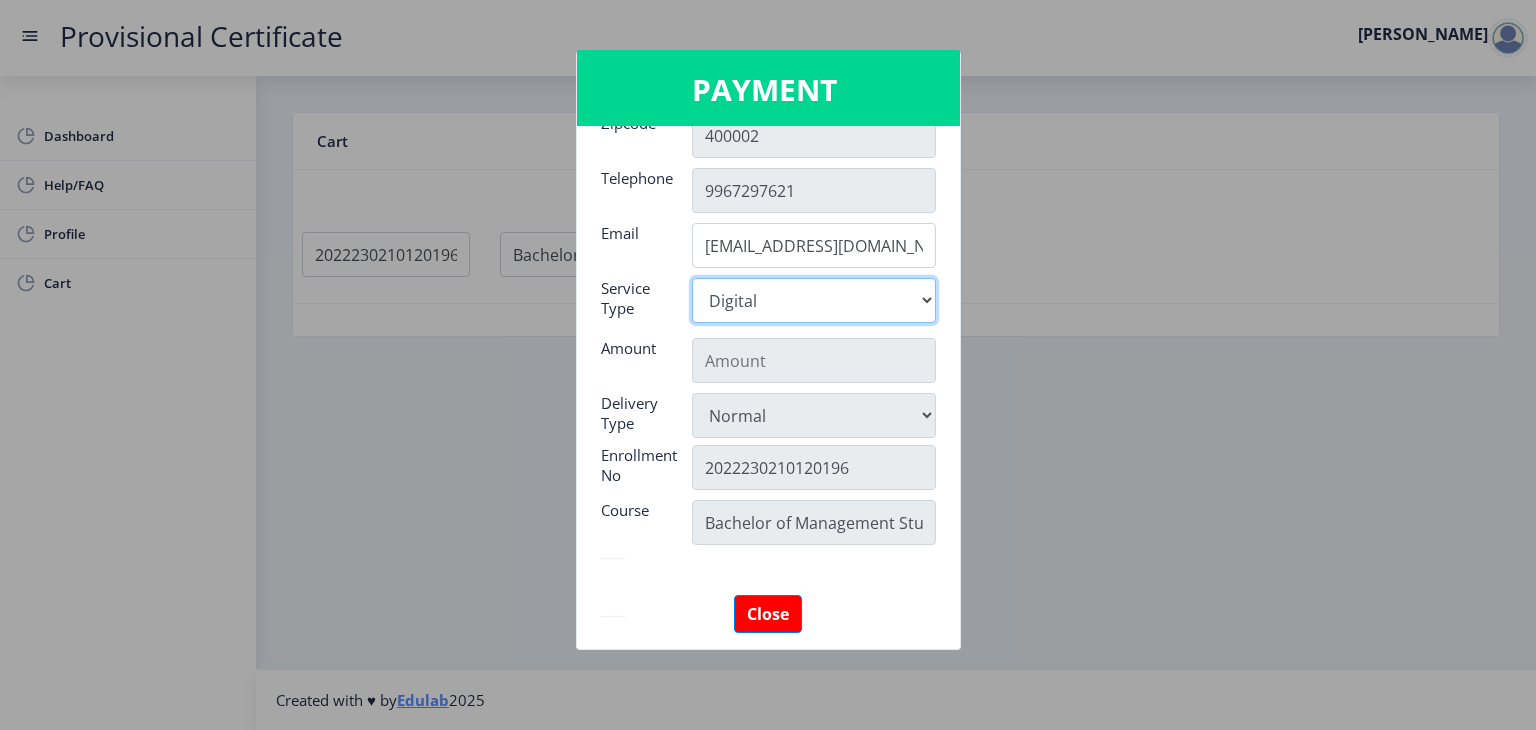 click on "Digital" at bounding box center [814, 300] 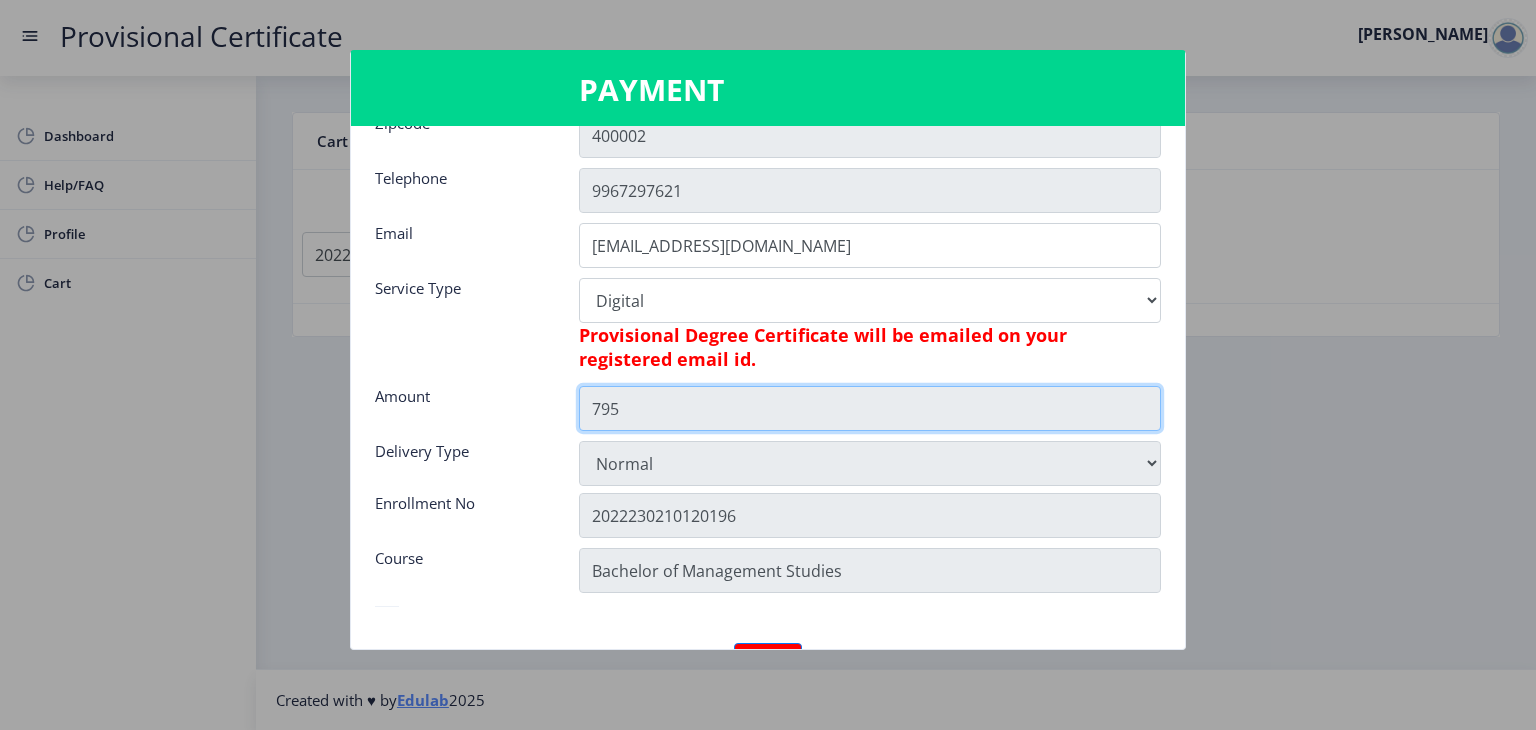 click on "795" 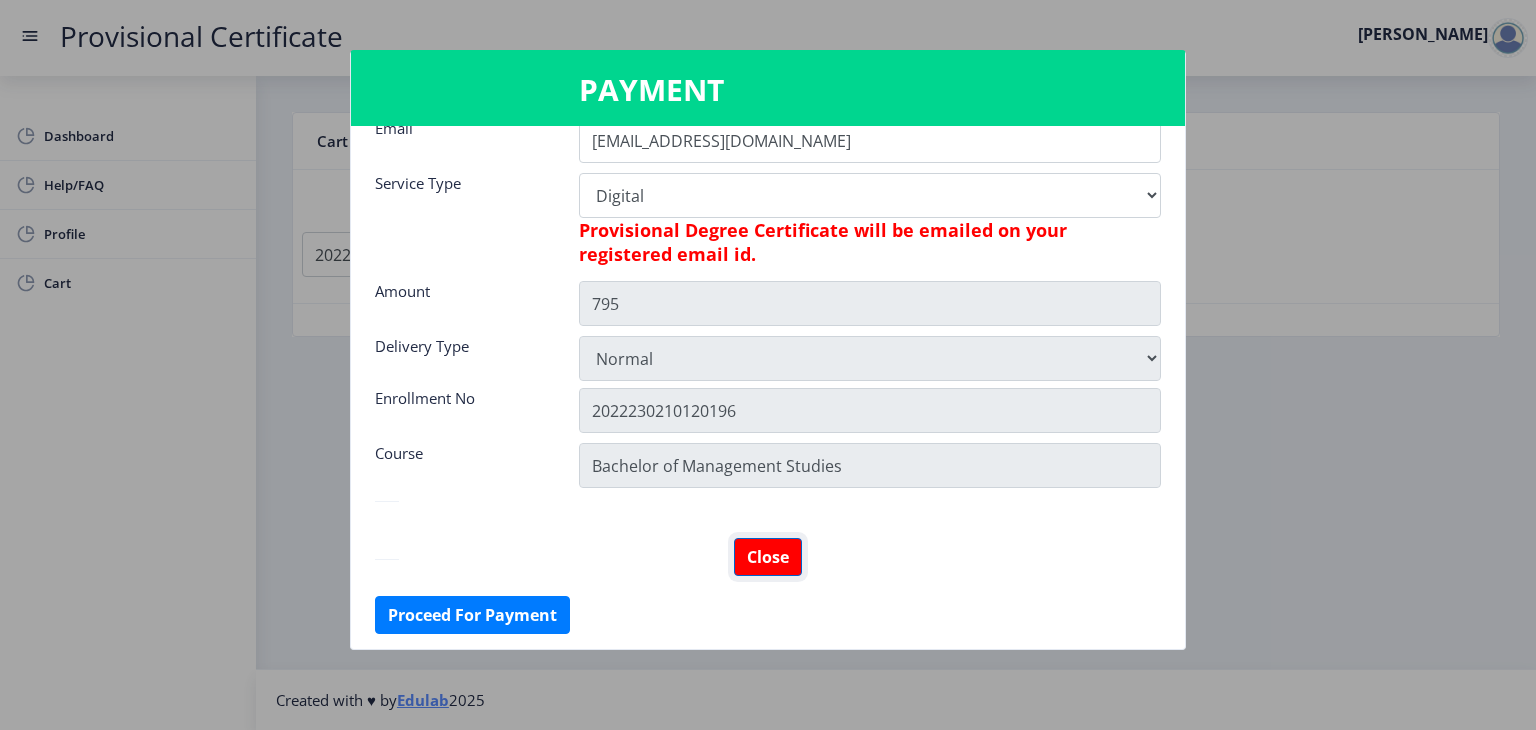 click on "Close" 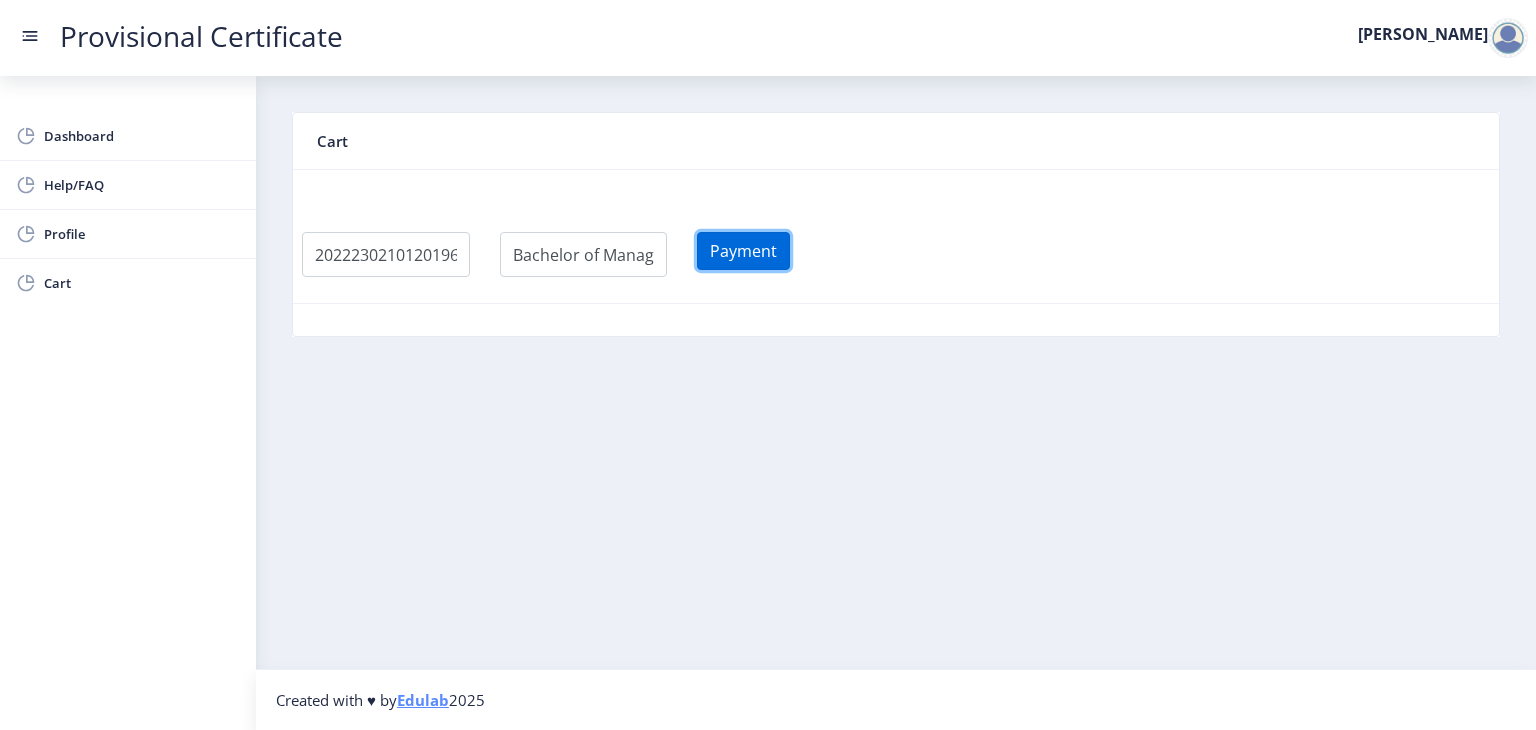 click on "Payment" 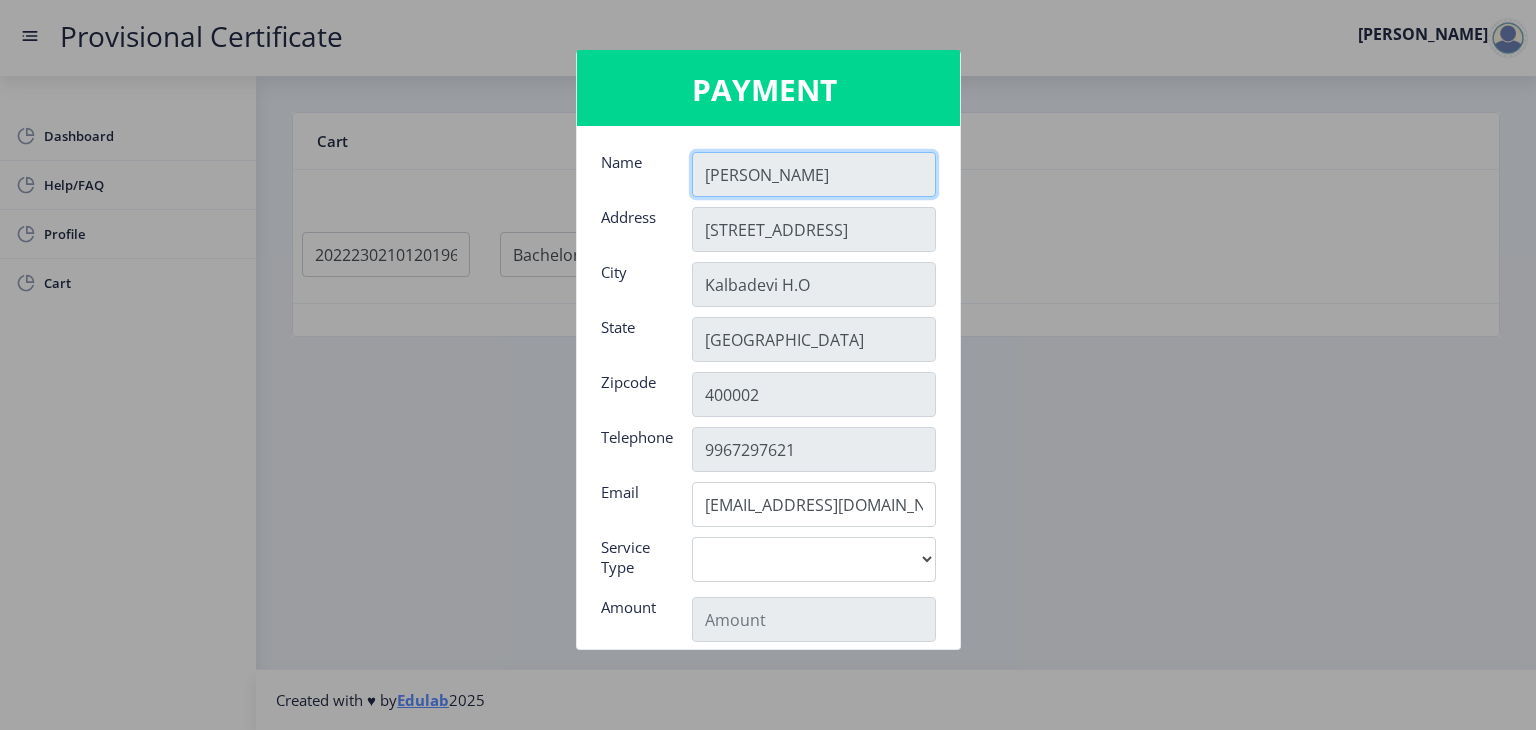 scroll, scrollTop: 316, scrollLeft: 0, axis: vertical 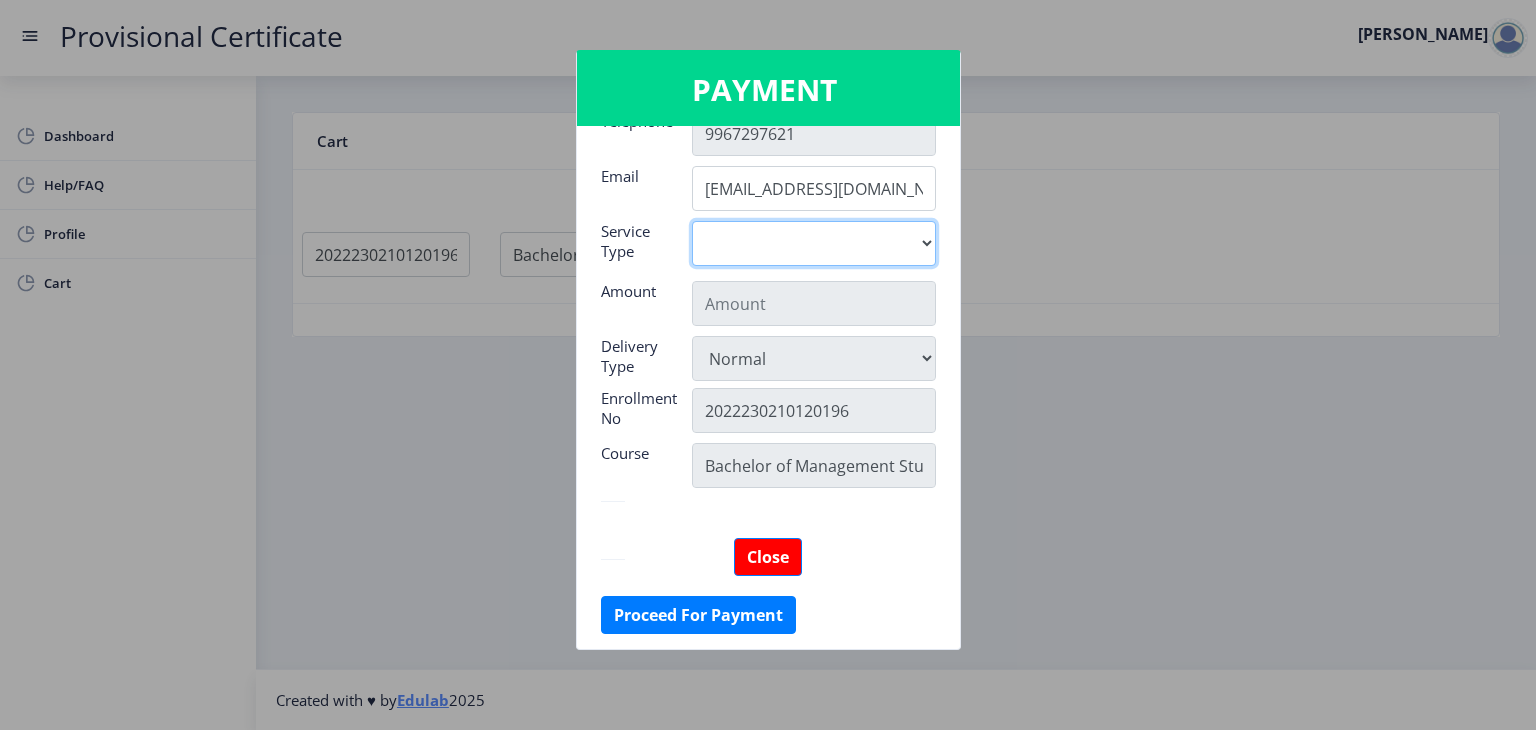 click on "Digital" at bounding box center [814, 243] 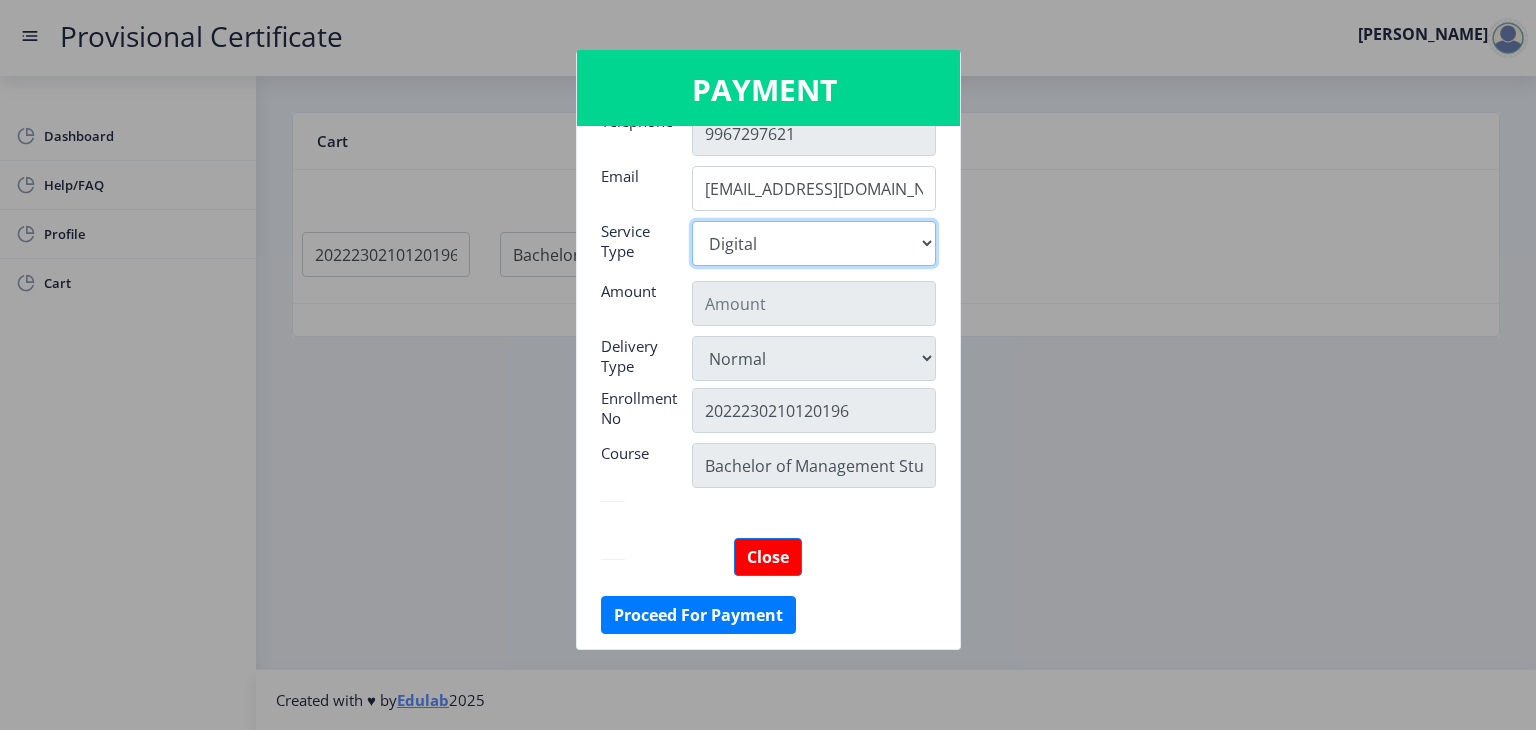 click on "Digital" at bounding box center [814, 243] 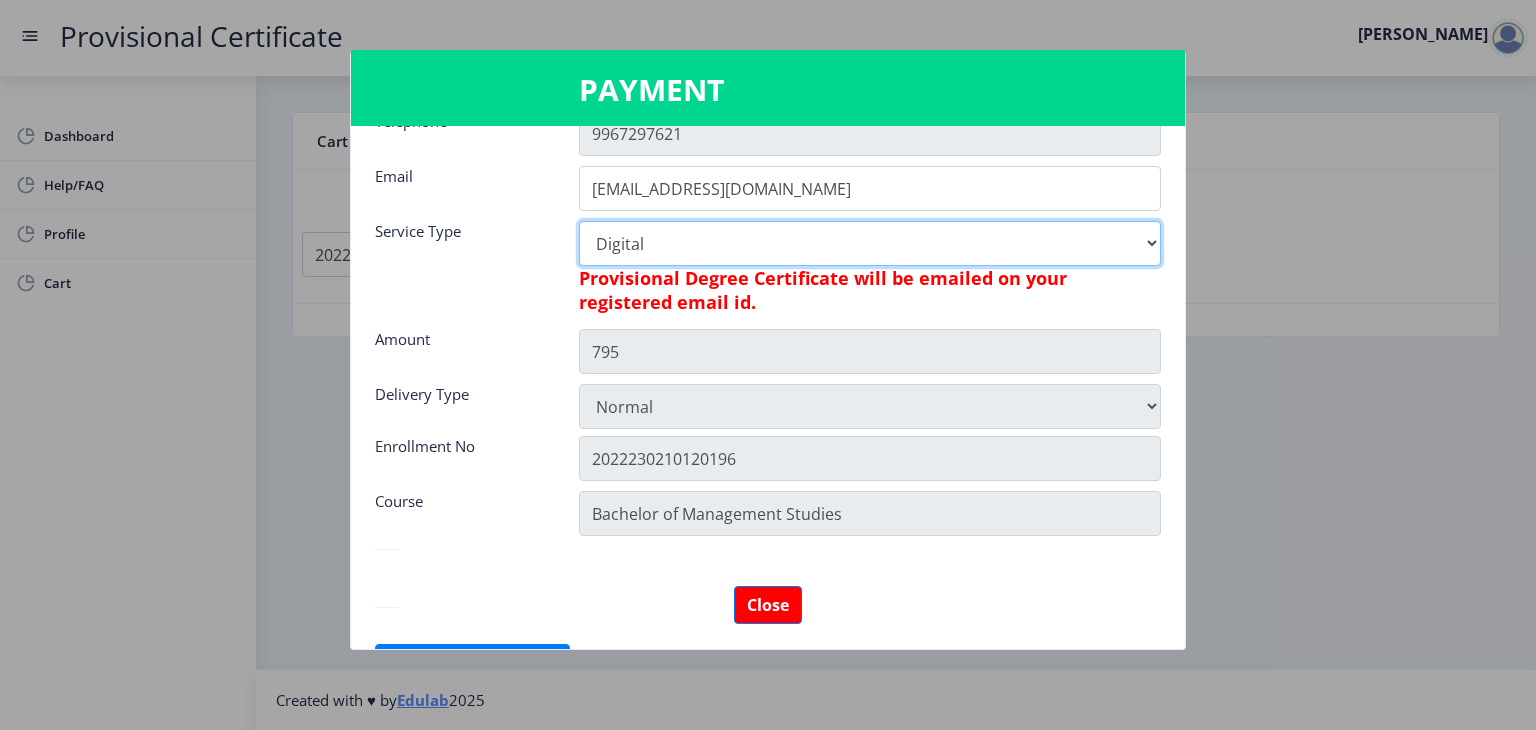 scroll, scrollTop: 364, scrollLeft: 0, axis: vertical 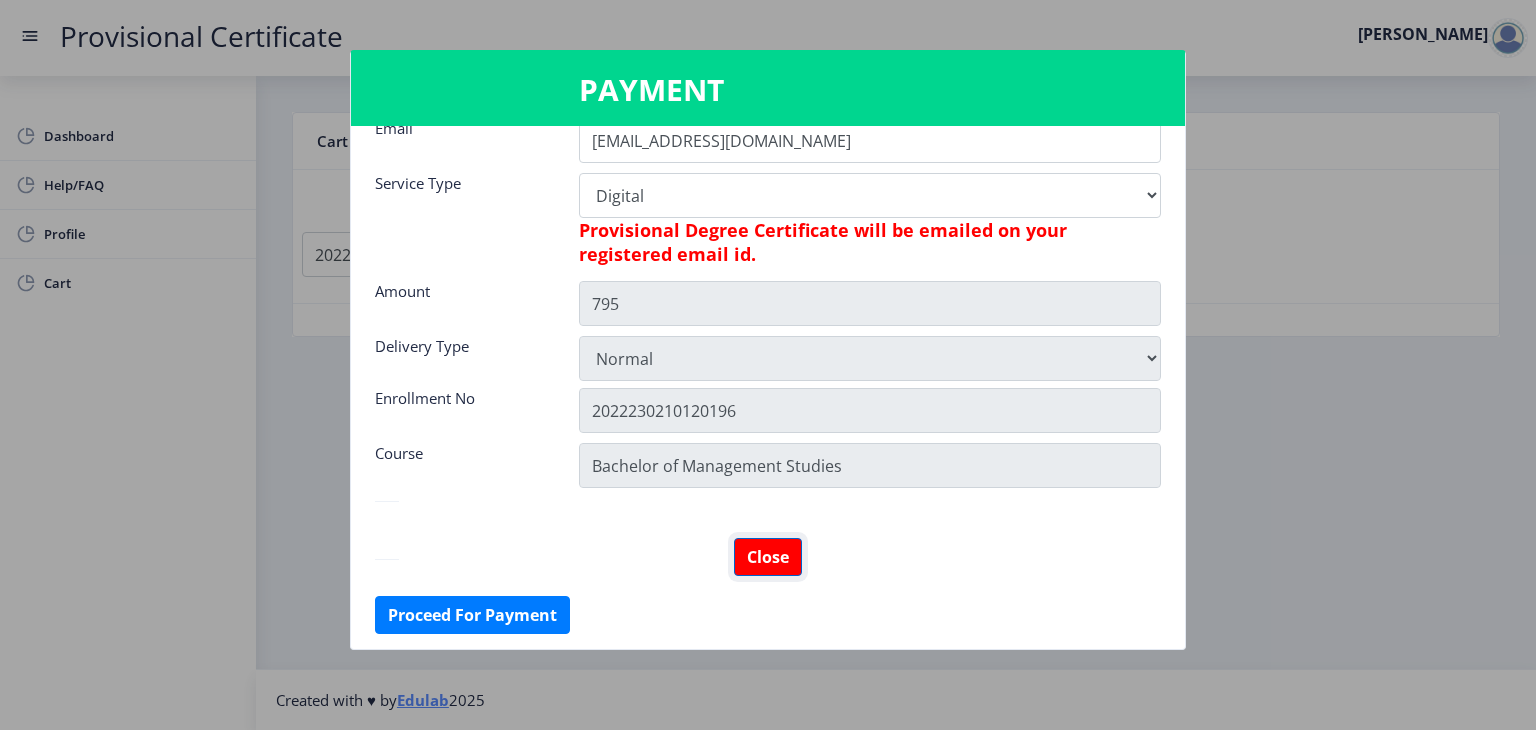 click on "Close" 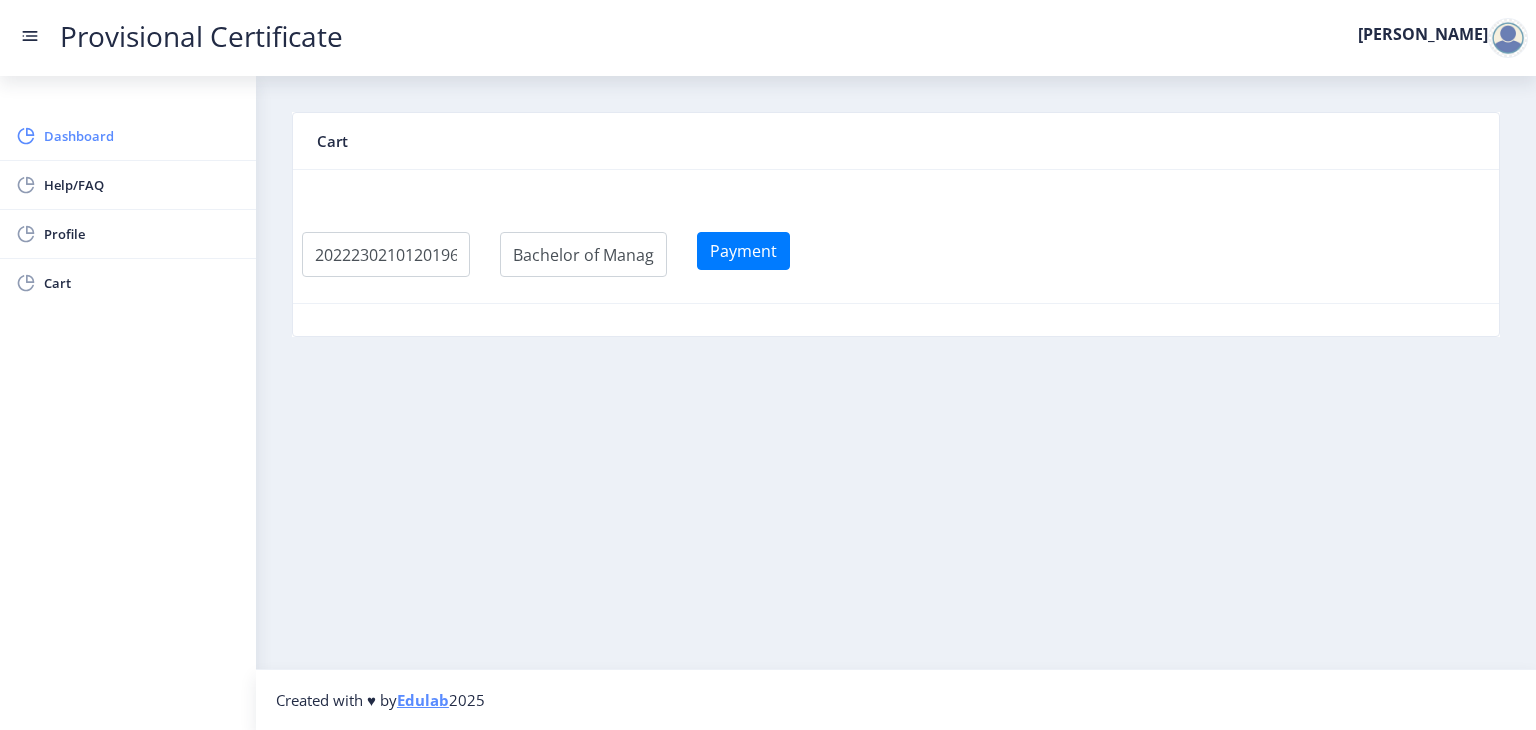 click on "Dashboard" 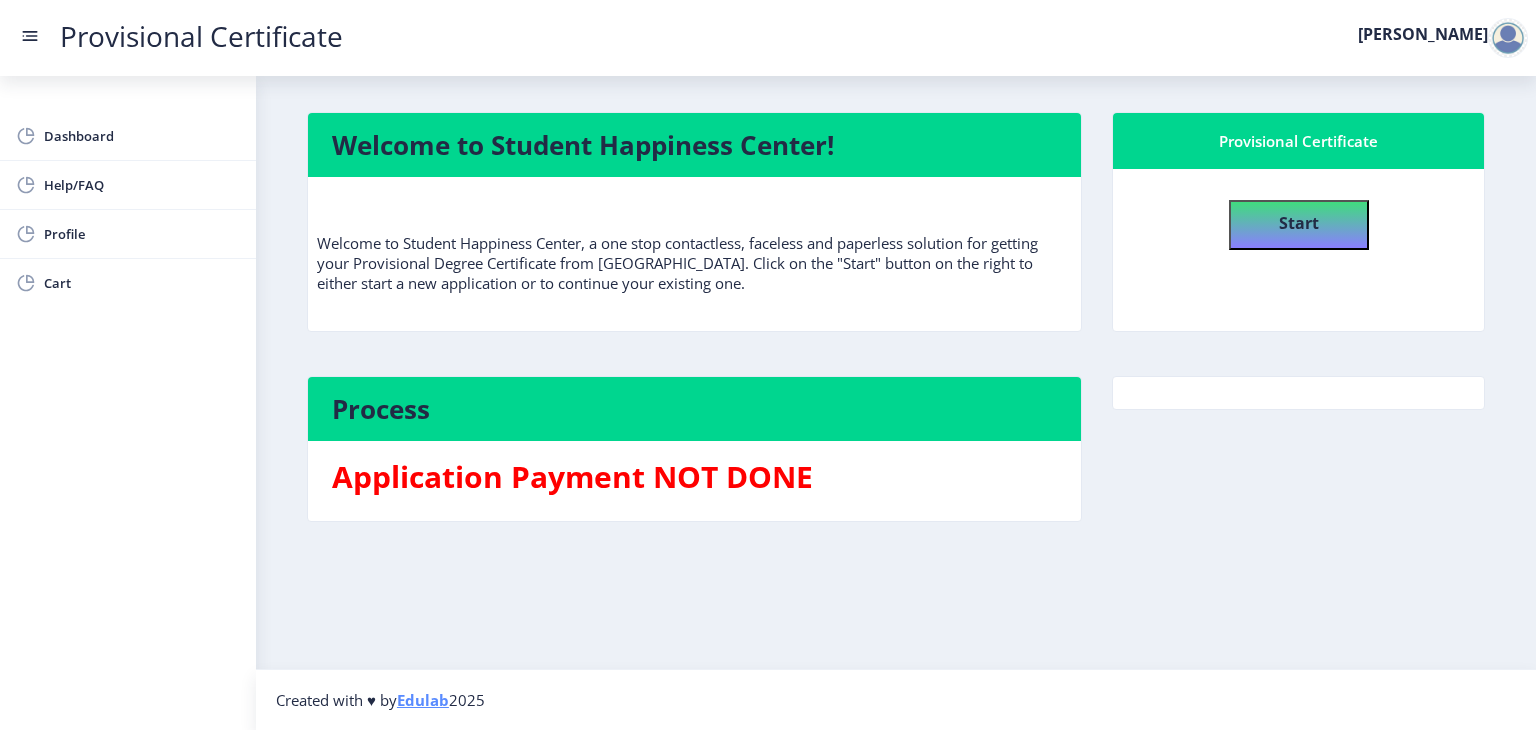 click on "Application Payment NOT DONE" 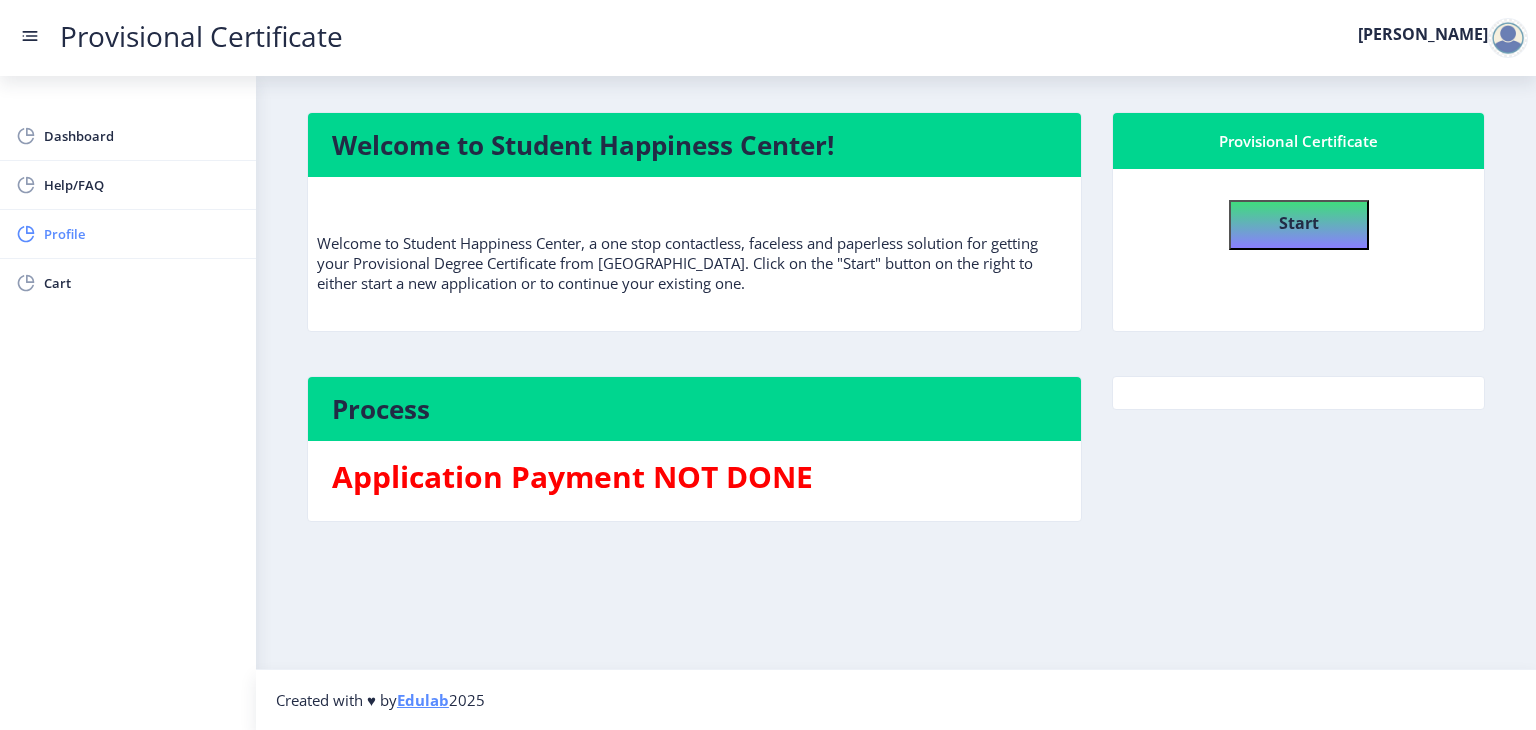 click on "Profile" 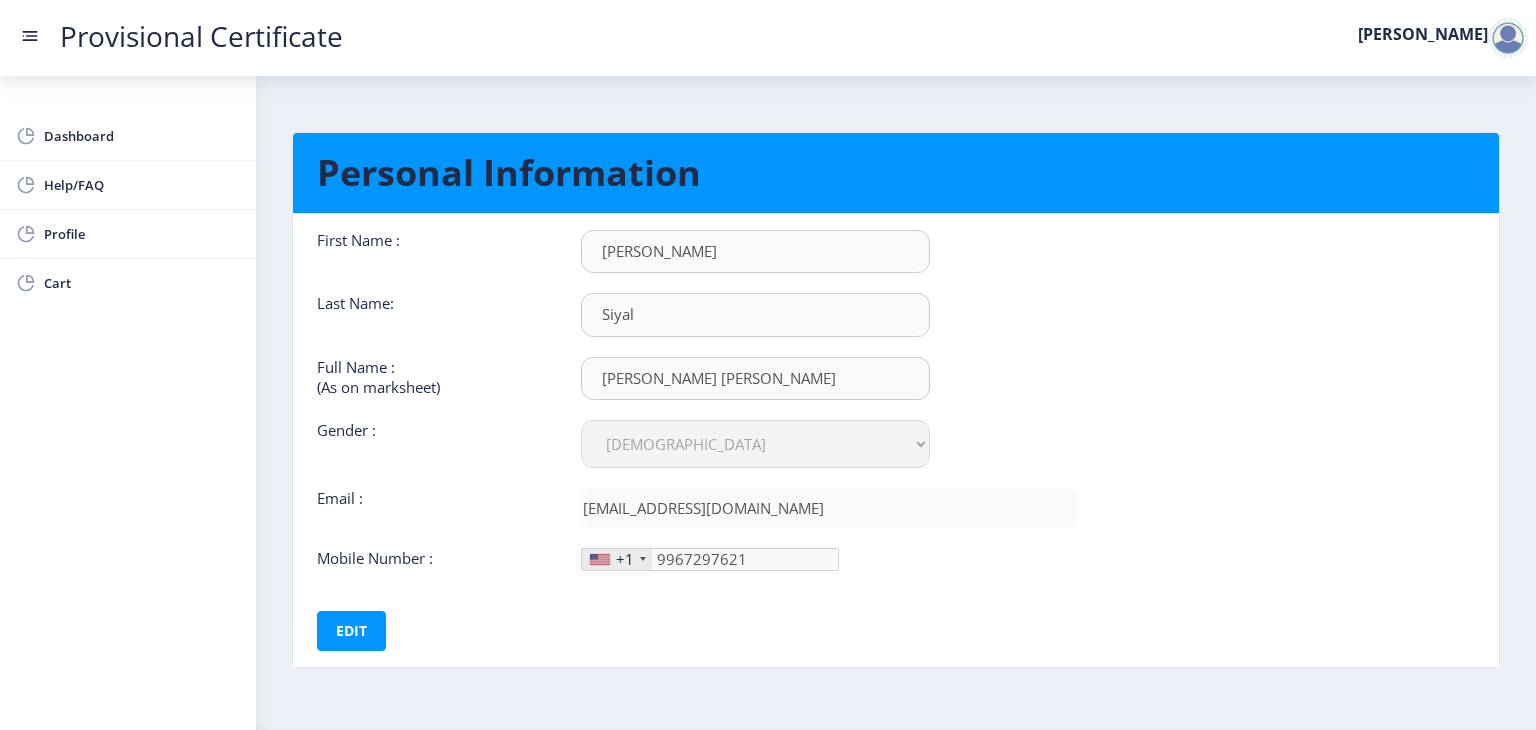 scroll, scrollTop: 57, scrollLeft: 0, axis: vertical 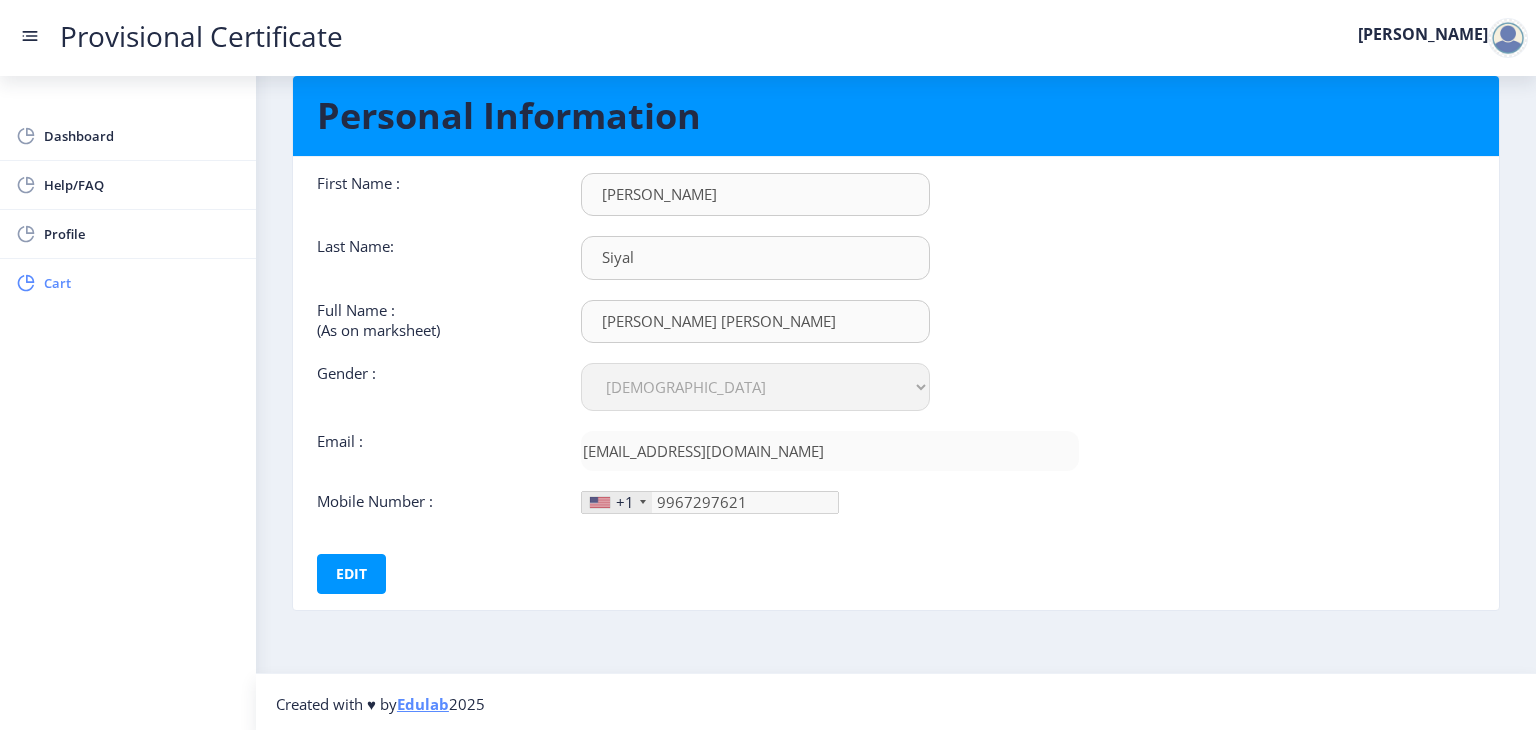 click on "Cart" 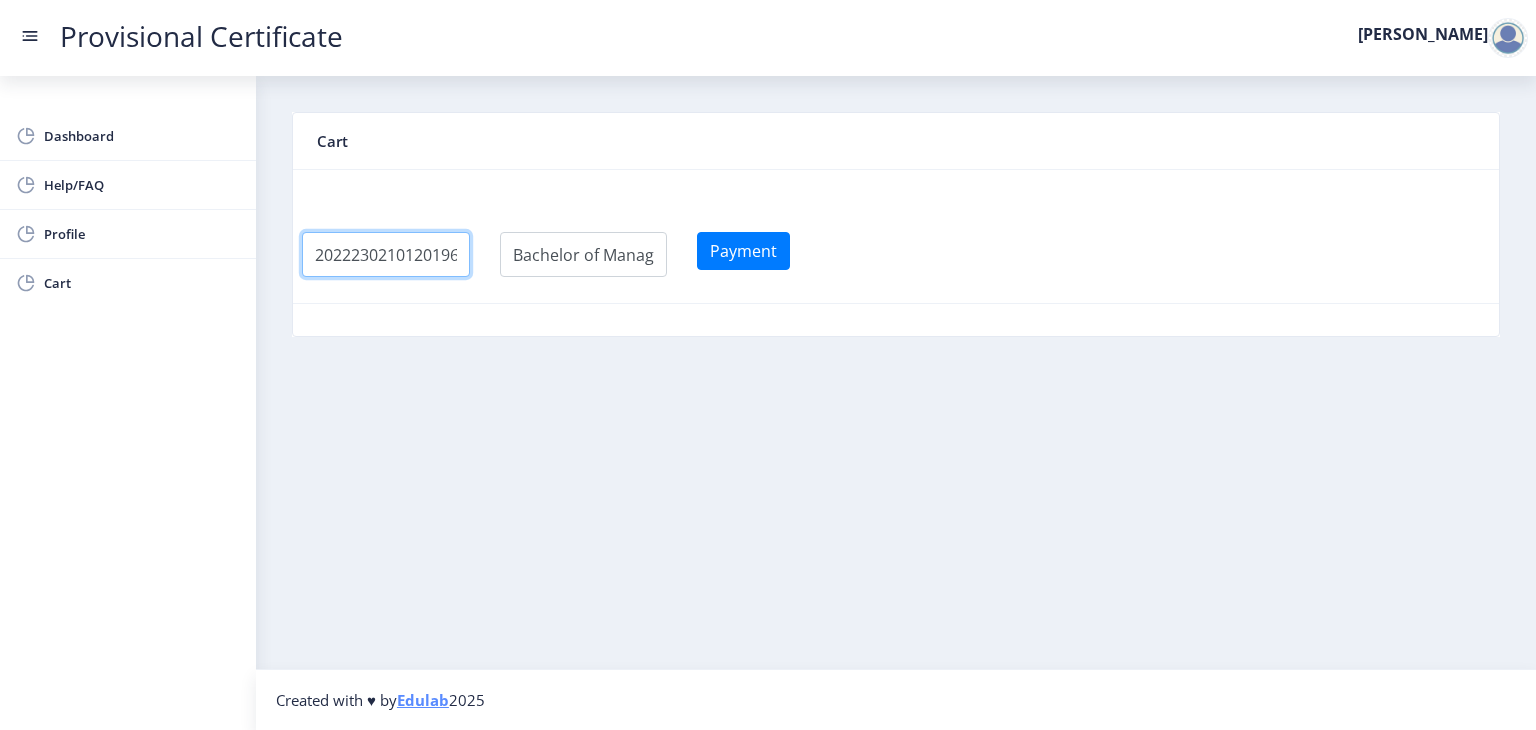 click at bounding box center (386, 254) 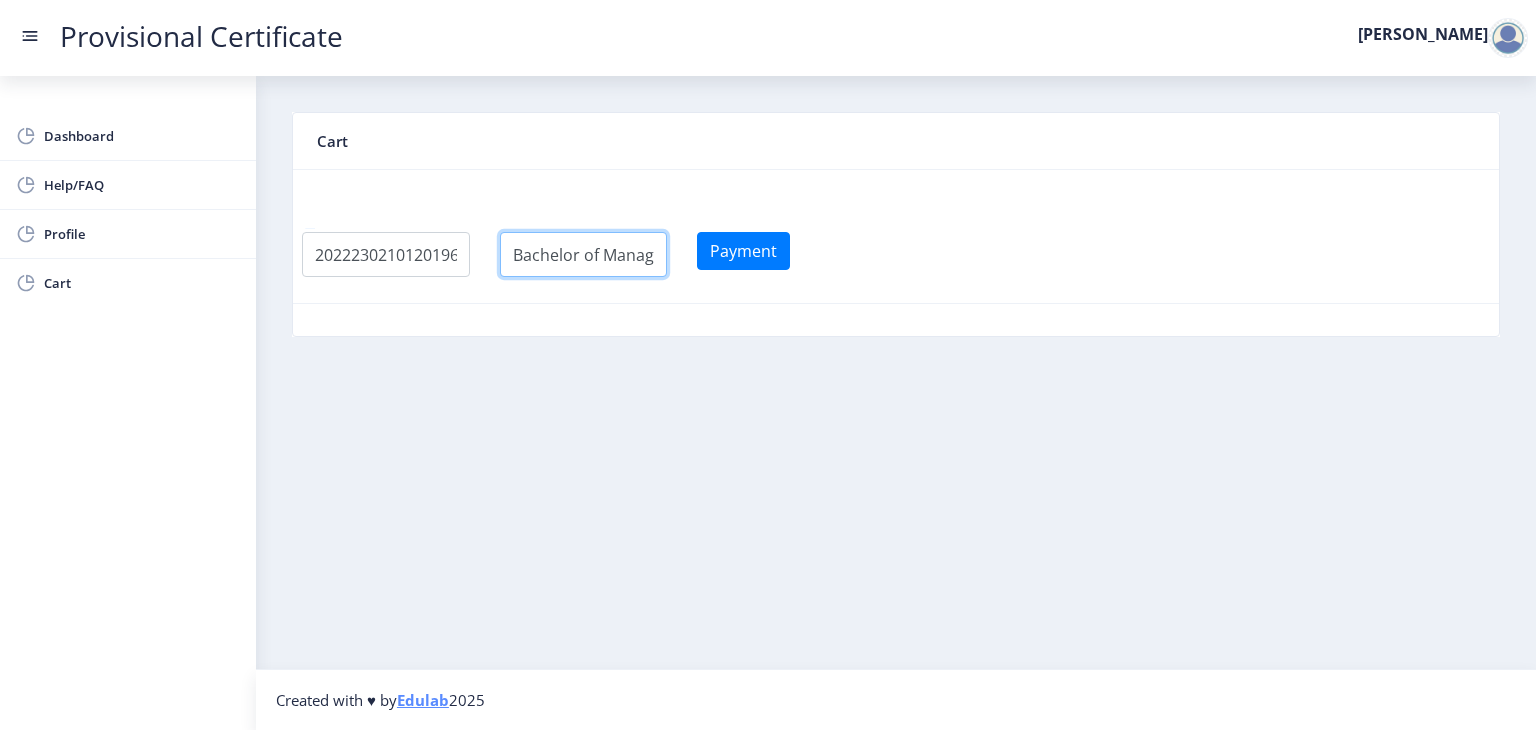 click at bounding box center (584, 254) 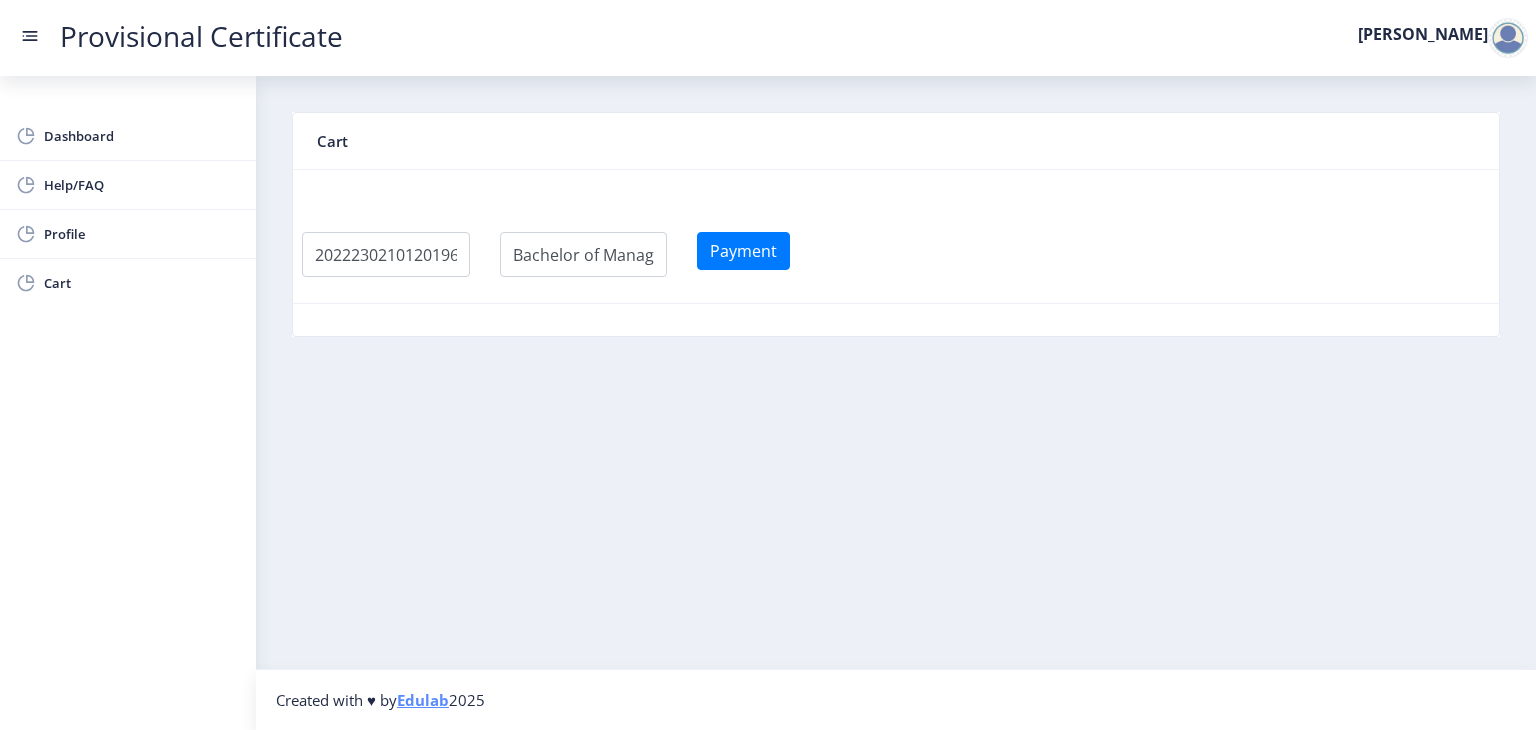 click 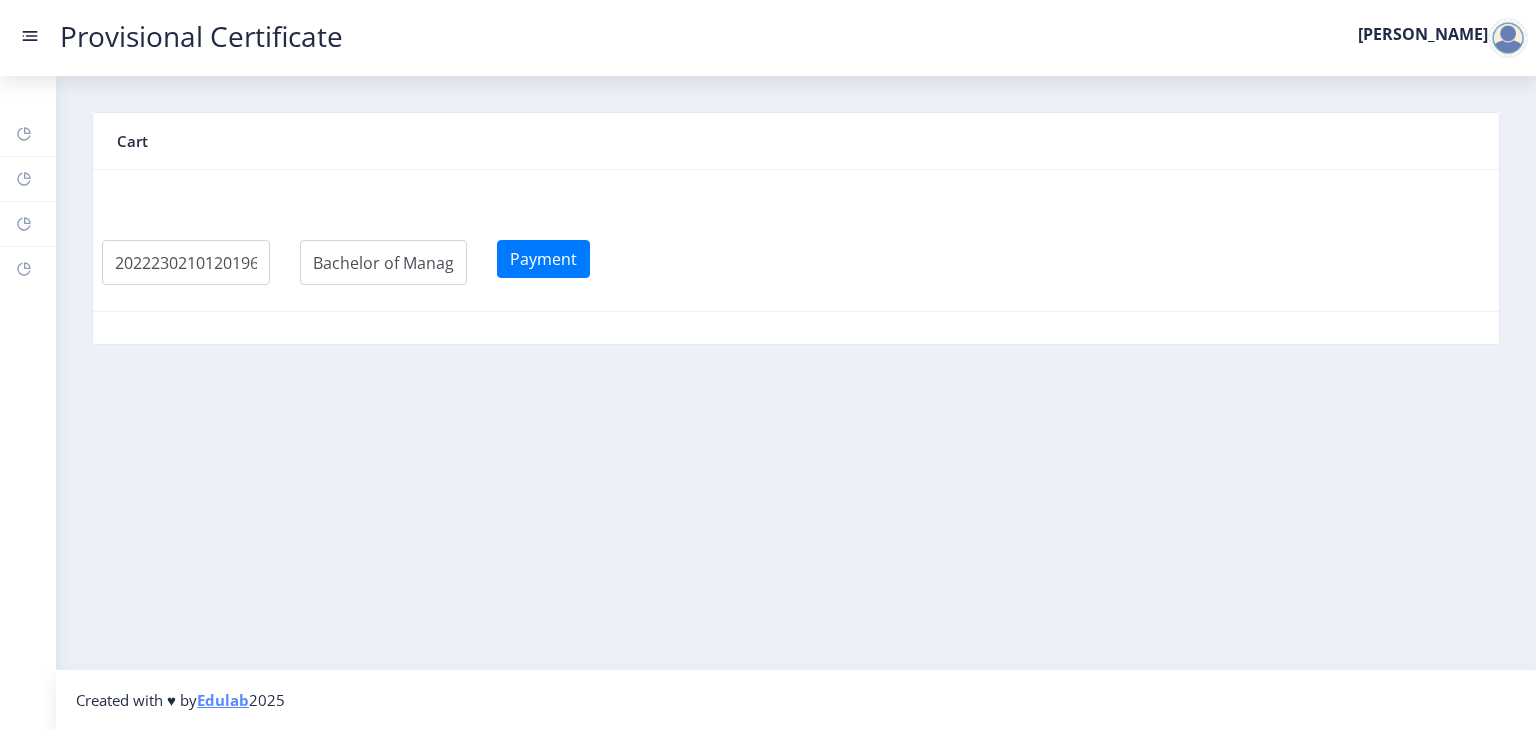 click on "Provisional Certificate" 